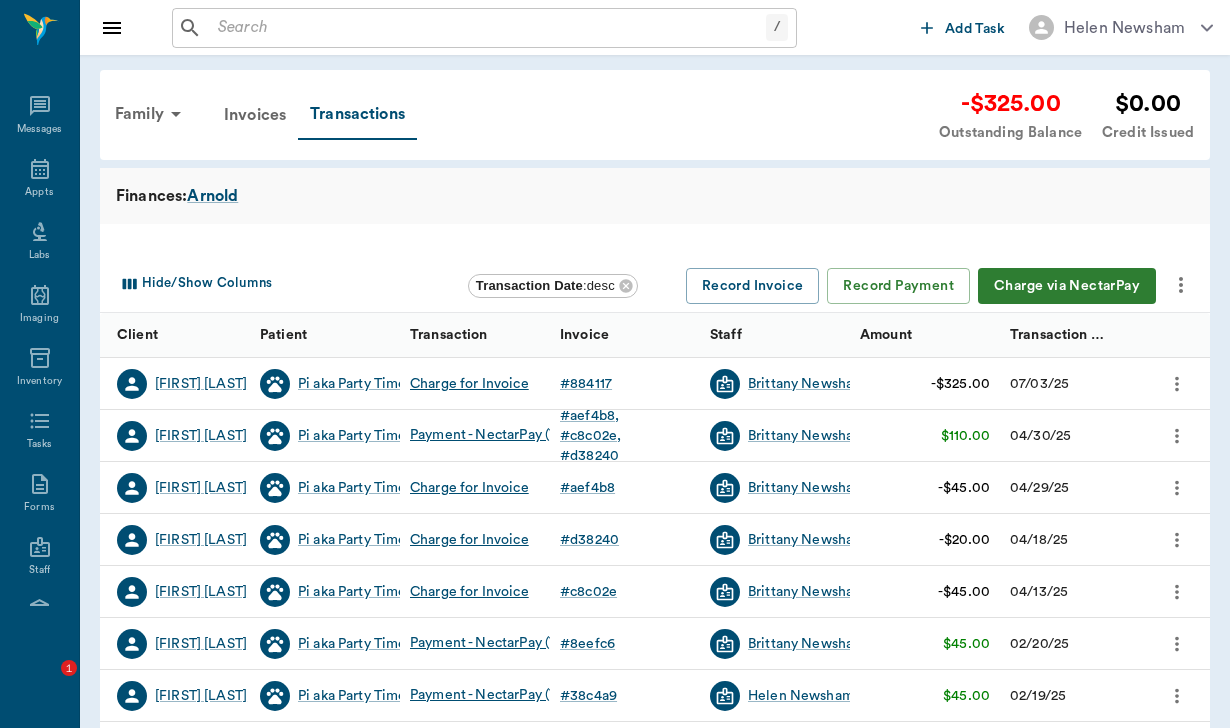 scroll, scrollTop: 0, scrollLeft: 0, axis: both 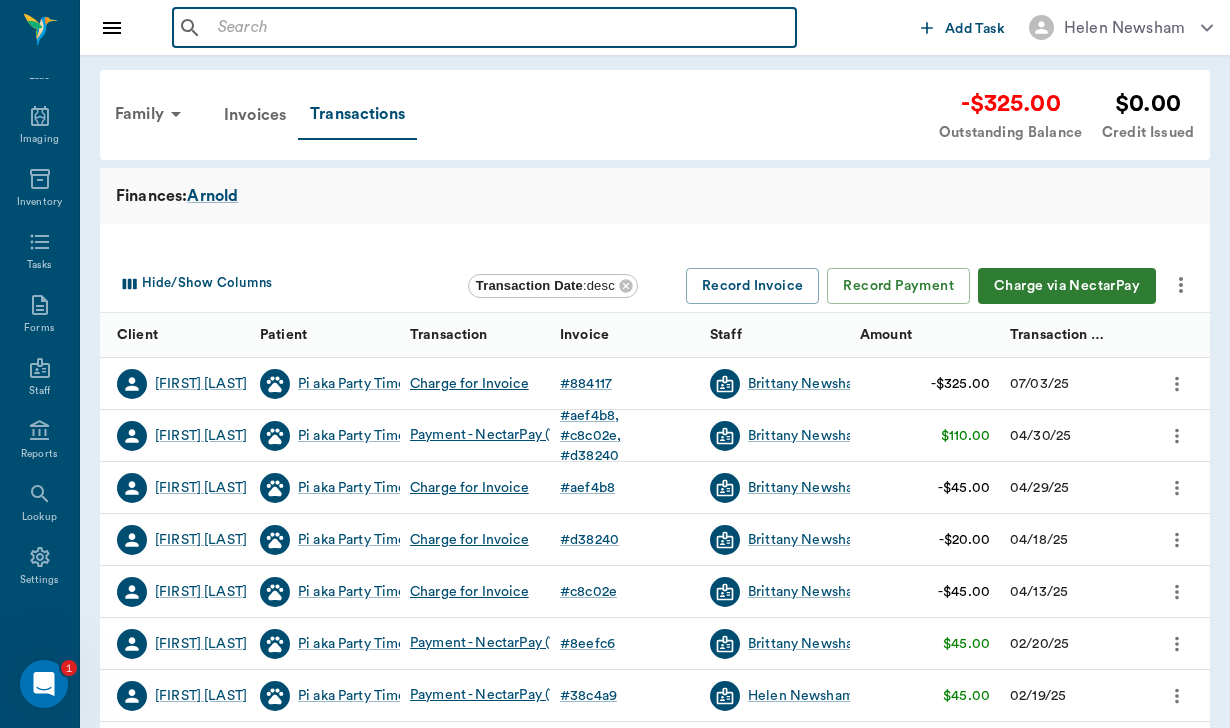 click at bounding box center (499, 28) 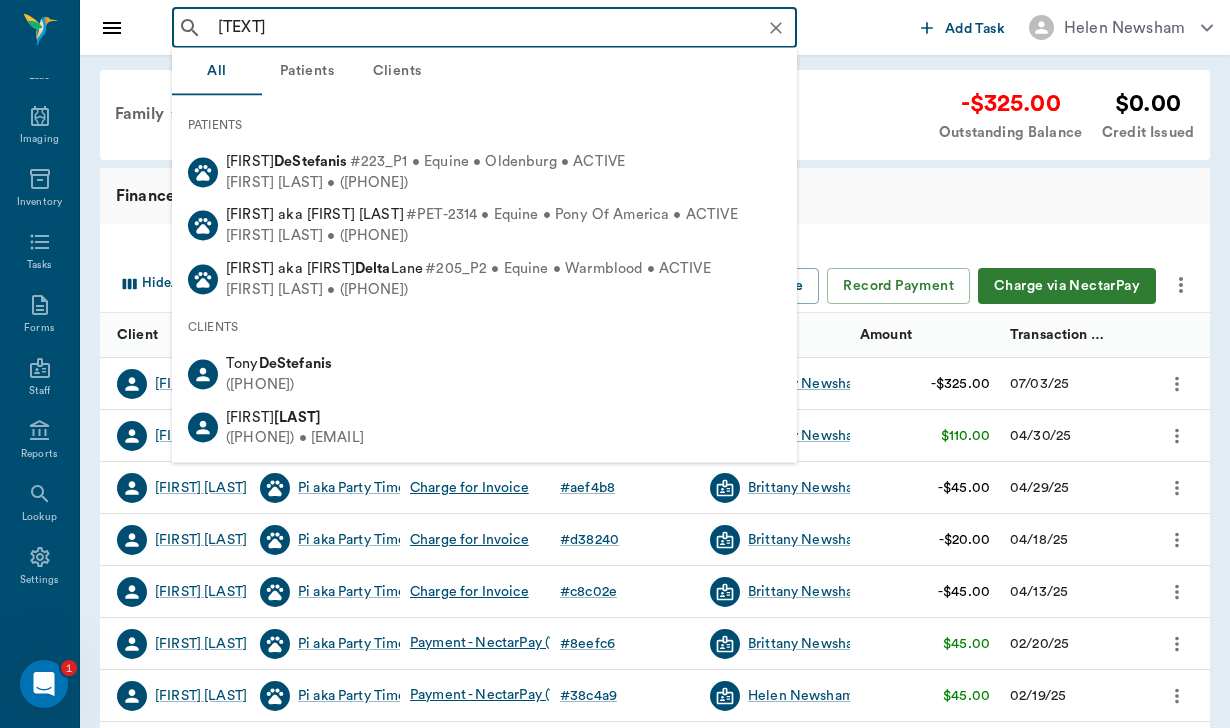 type on "[TEXT]" 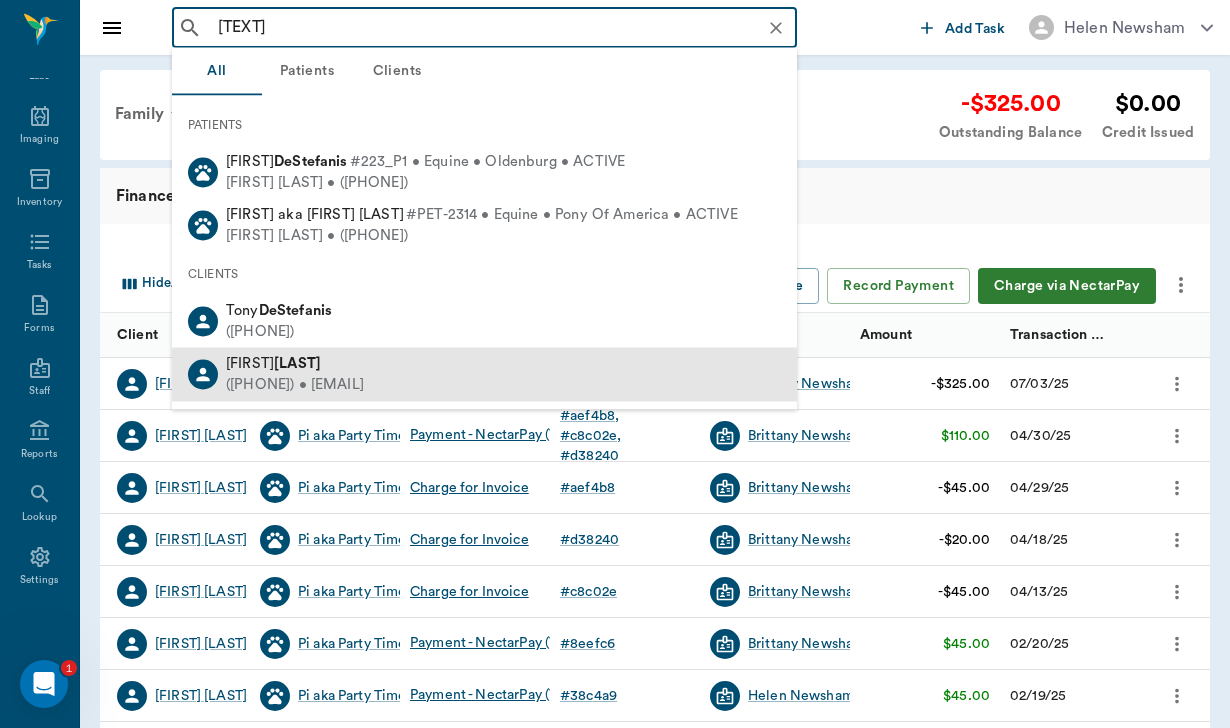 click on "([PHONE]) • [EMAIL]" at bounding box center (295, 384) 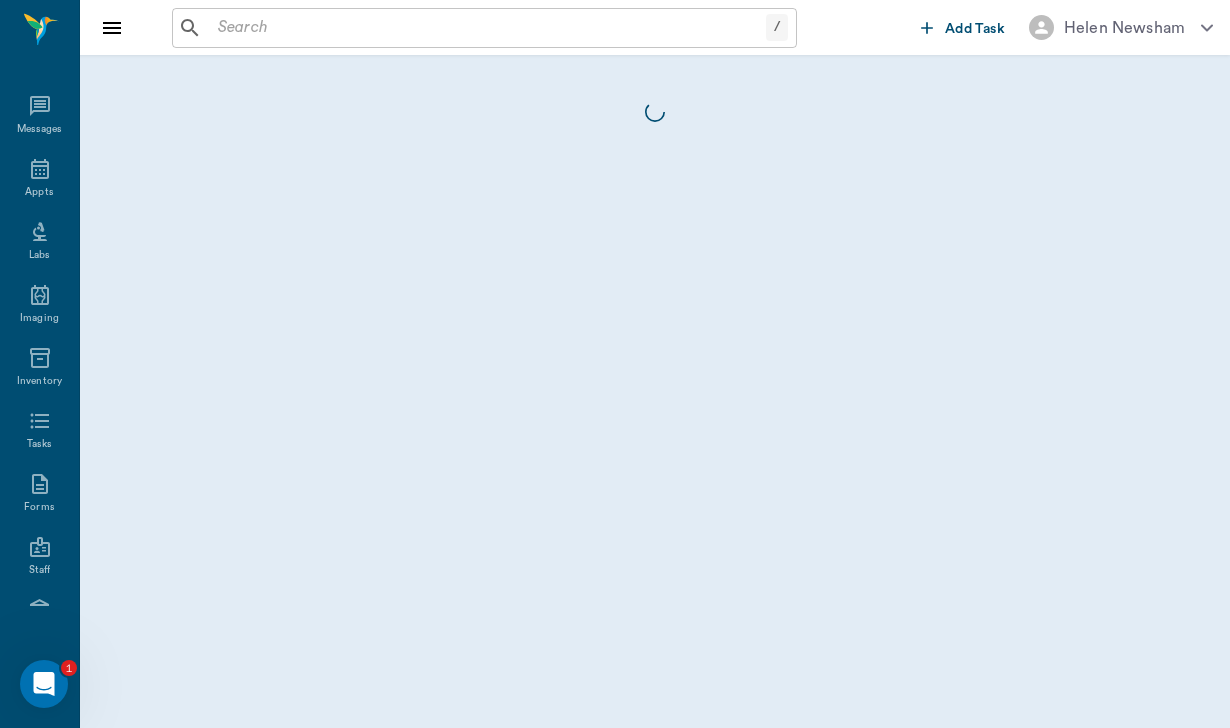 scroll, scrollTop: 184, scrollLeft: 0, axis: vertical 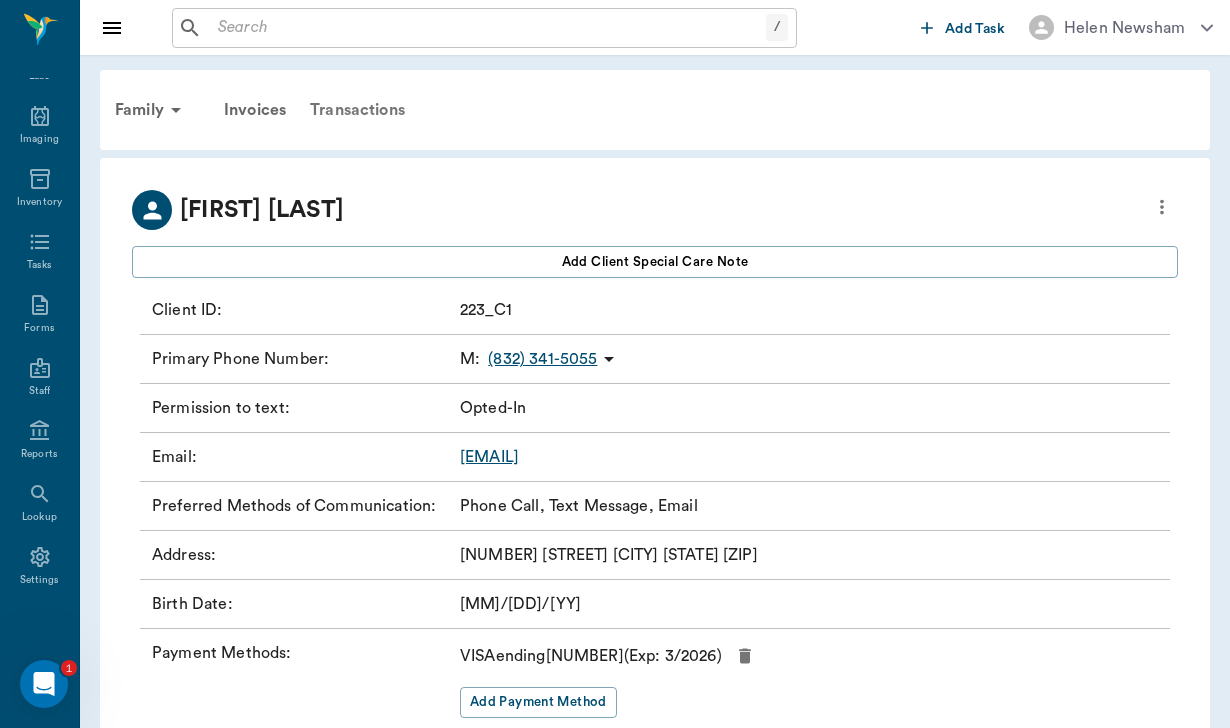 click on "Transactions" at bounding box center [357, 110] 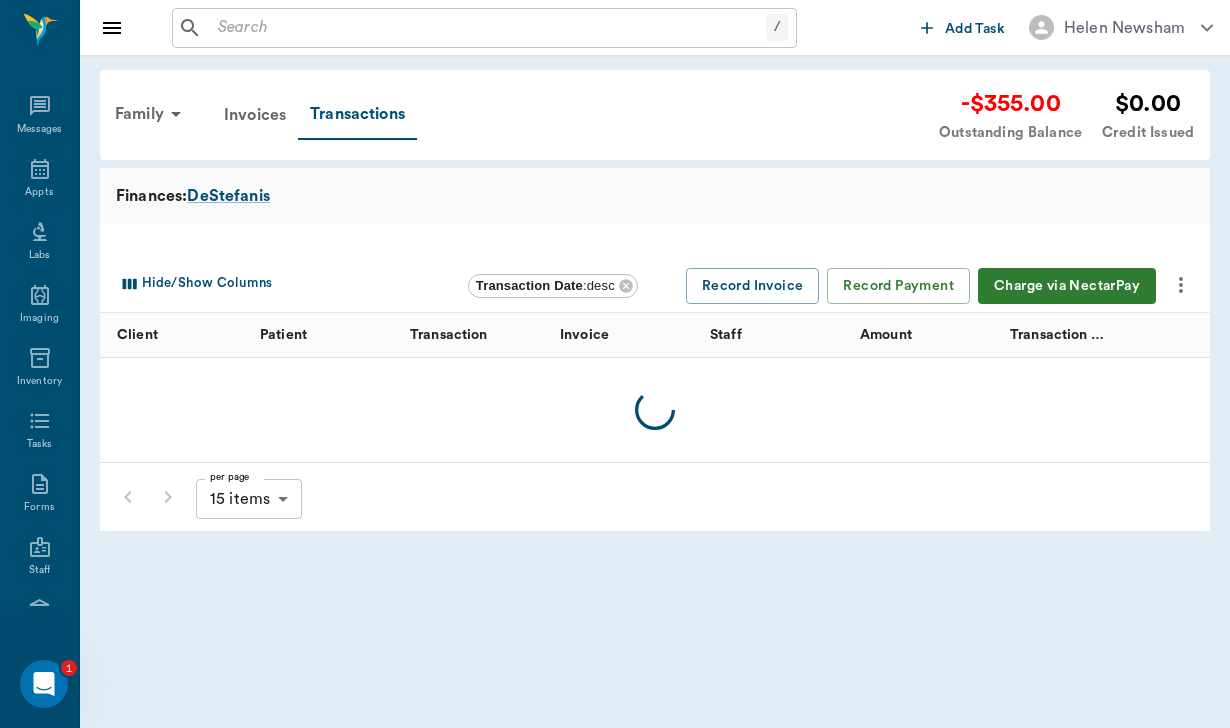 scroll, scrollTop: 184, scrollLeft: 0, axis: vertical 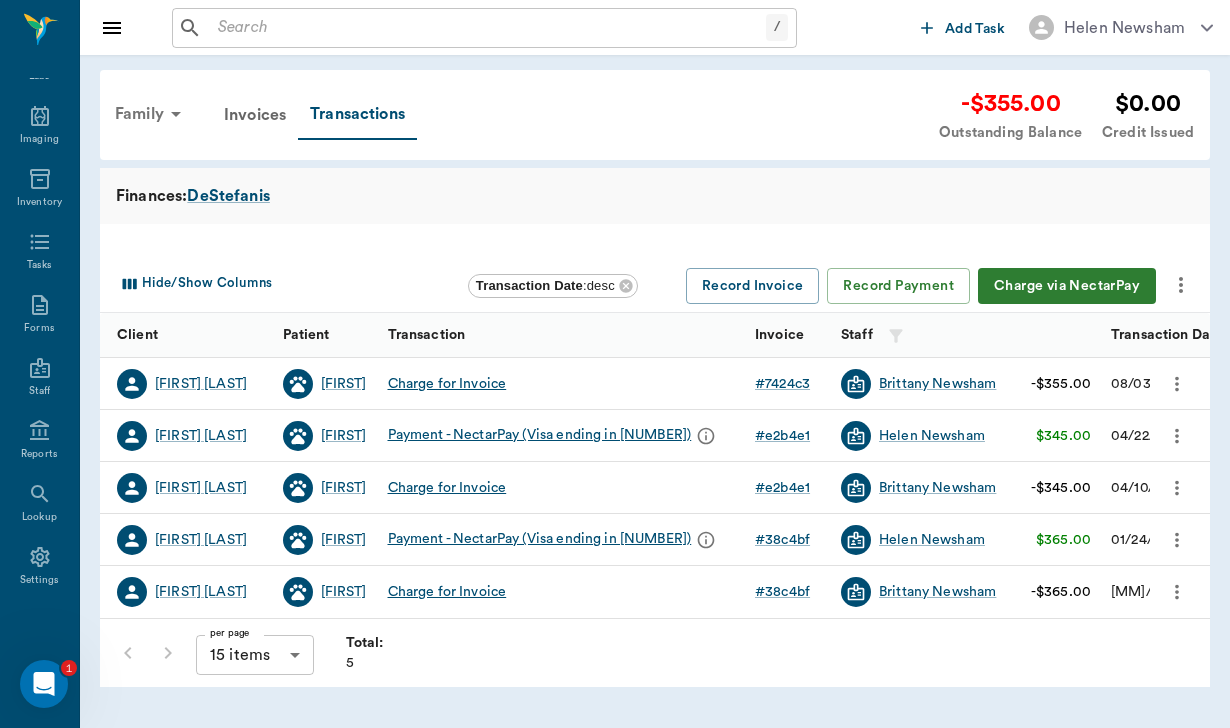 click on "Family" at bounding box center (151, 114) 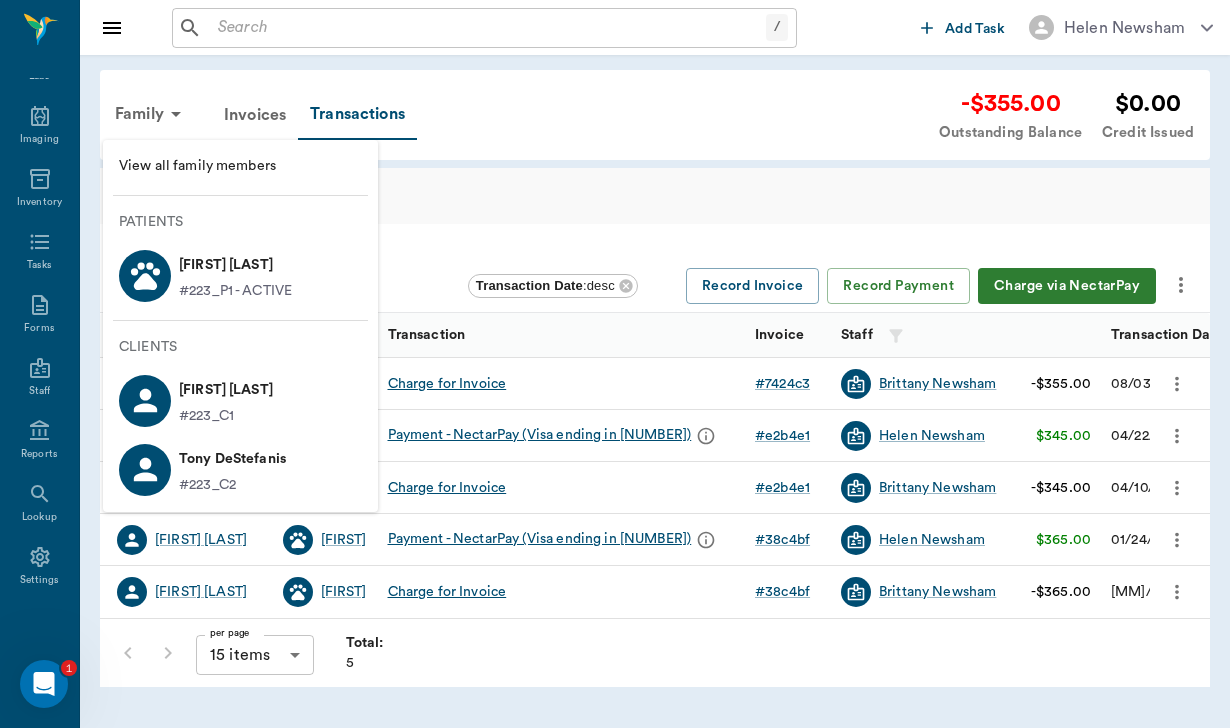 click on "[FIRST] [LAST] #[NUMBER] • ACTIVE" at bounding box center (240, 275) 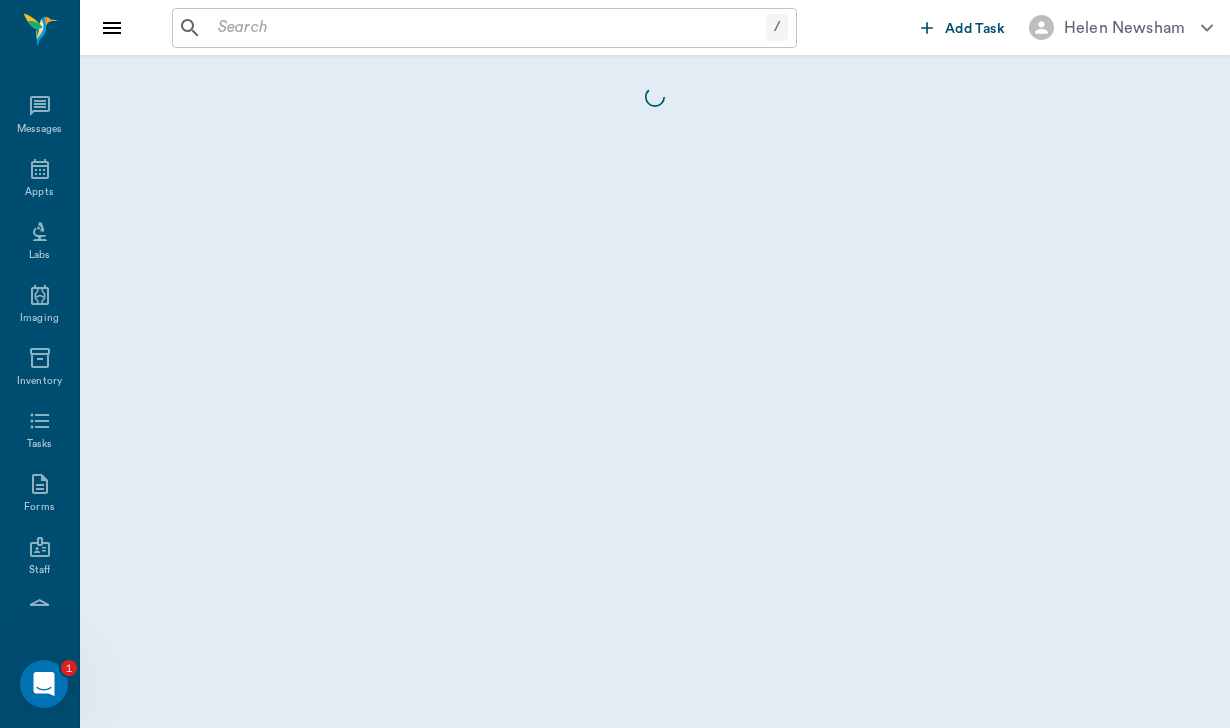 scroll, scrollTop: 184, scrollLeft: 0, axis: vertical 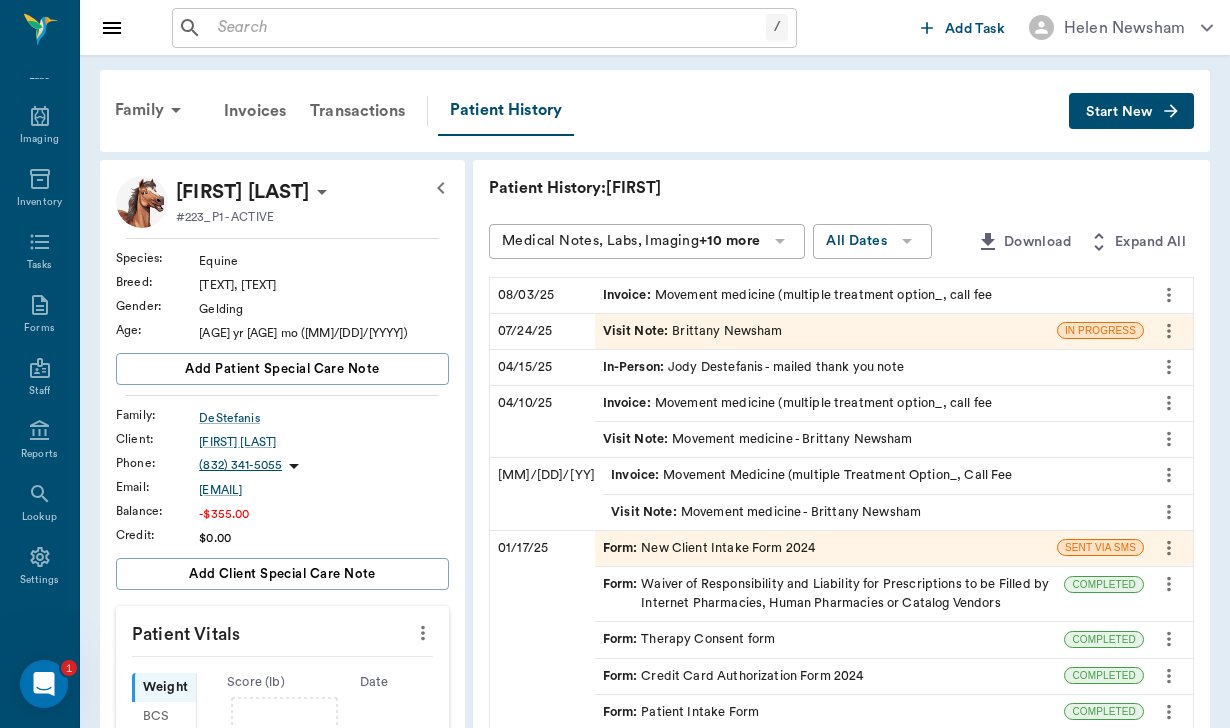 click on "Form : Credit Card Authorization Form 2024" at bounding box center (733, 676) 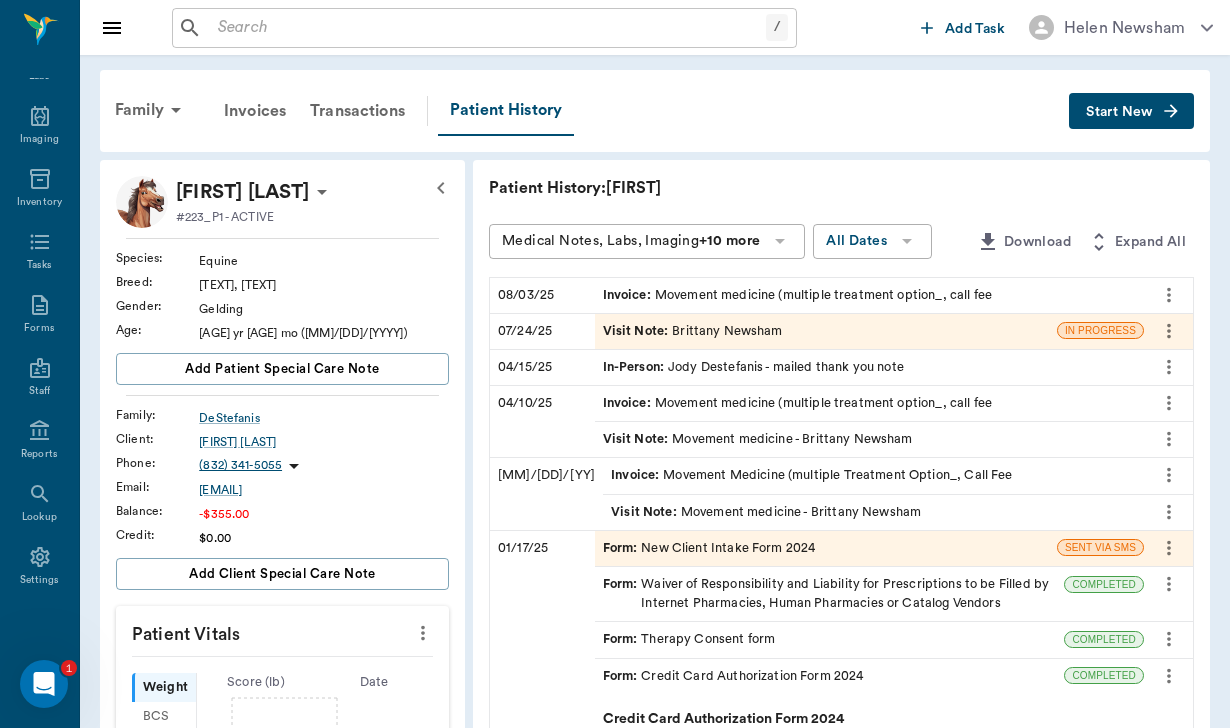 scroll, scrollTop: 0, scrollLeft: 0, axis: both 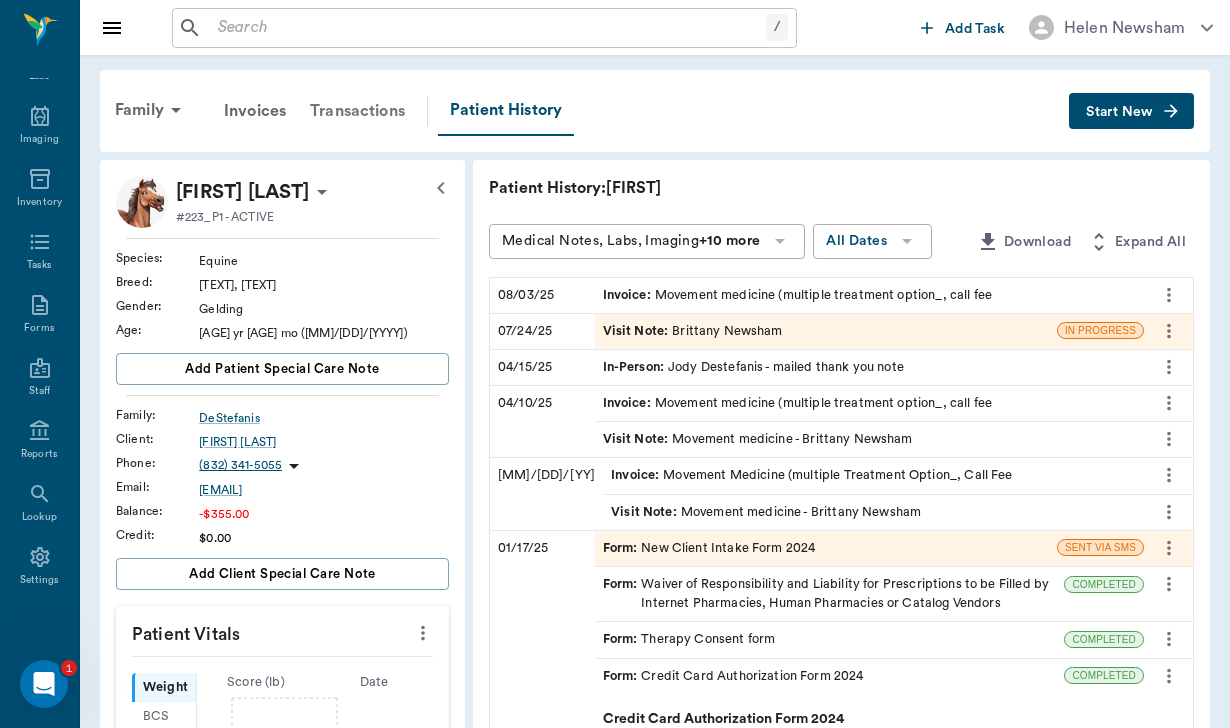 click on "Transactions" at bounding box center [357, 111] 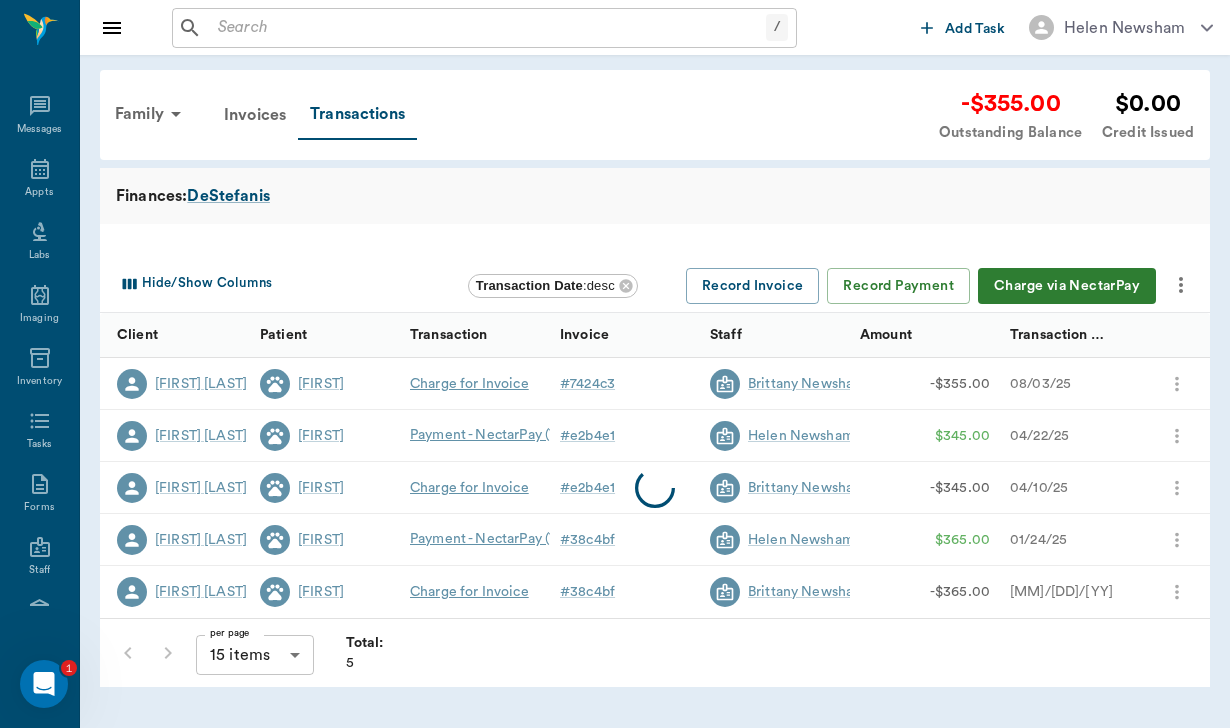 scroll, scrollTop: 184, scrollLeft: 0, axis: vertical 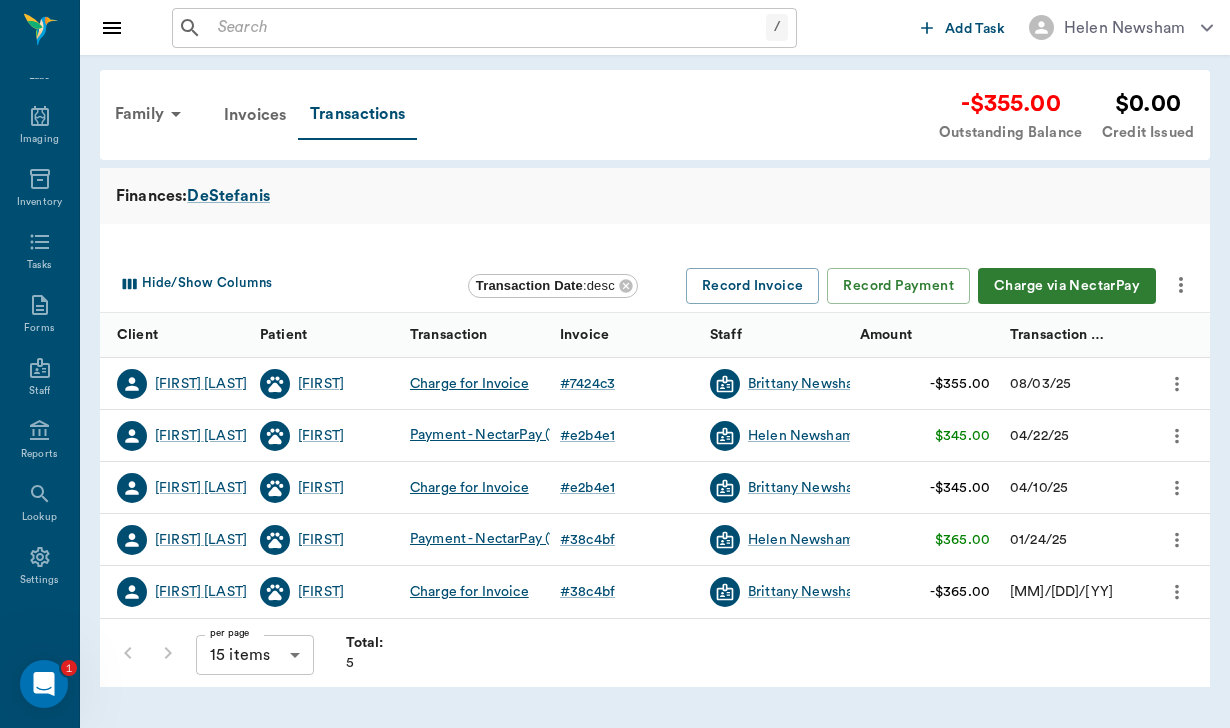 click 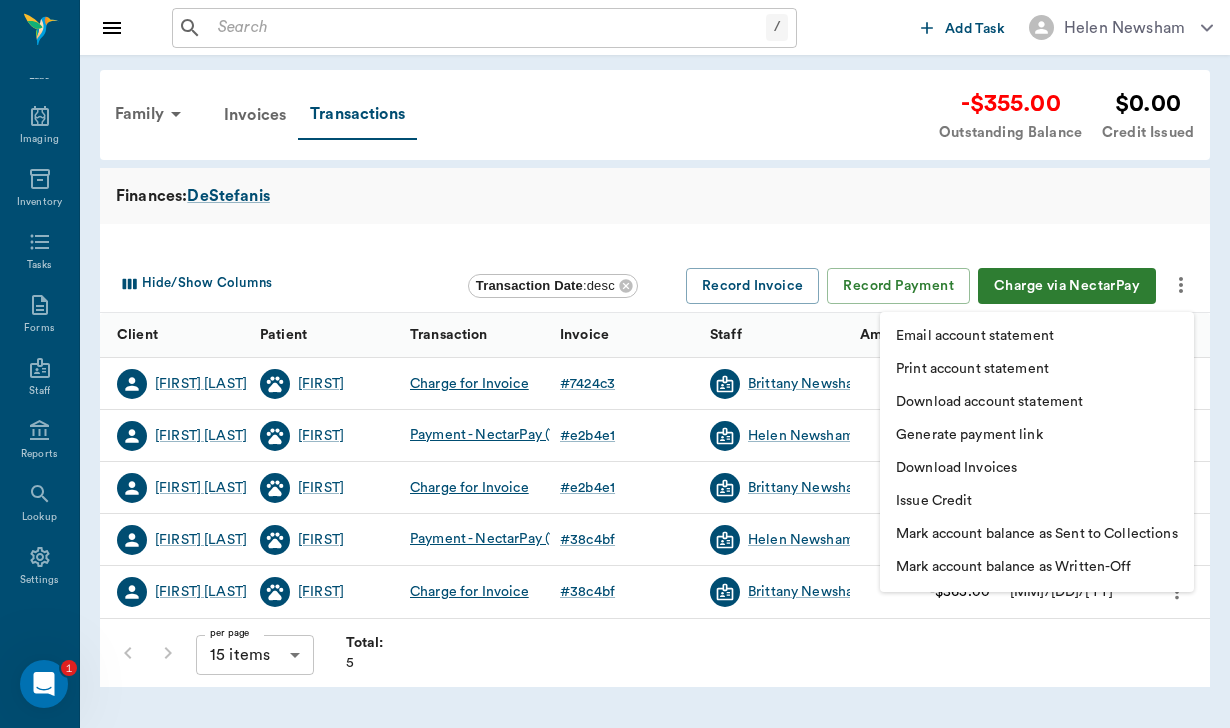 click on "Download Invoices" at bounding box center (956, 468) 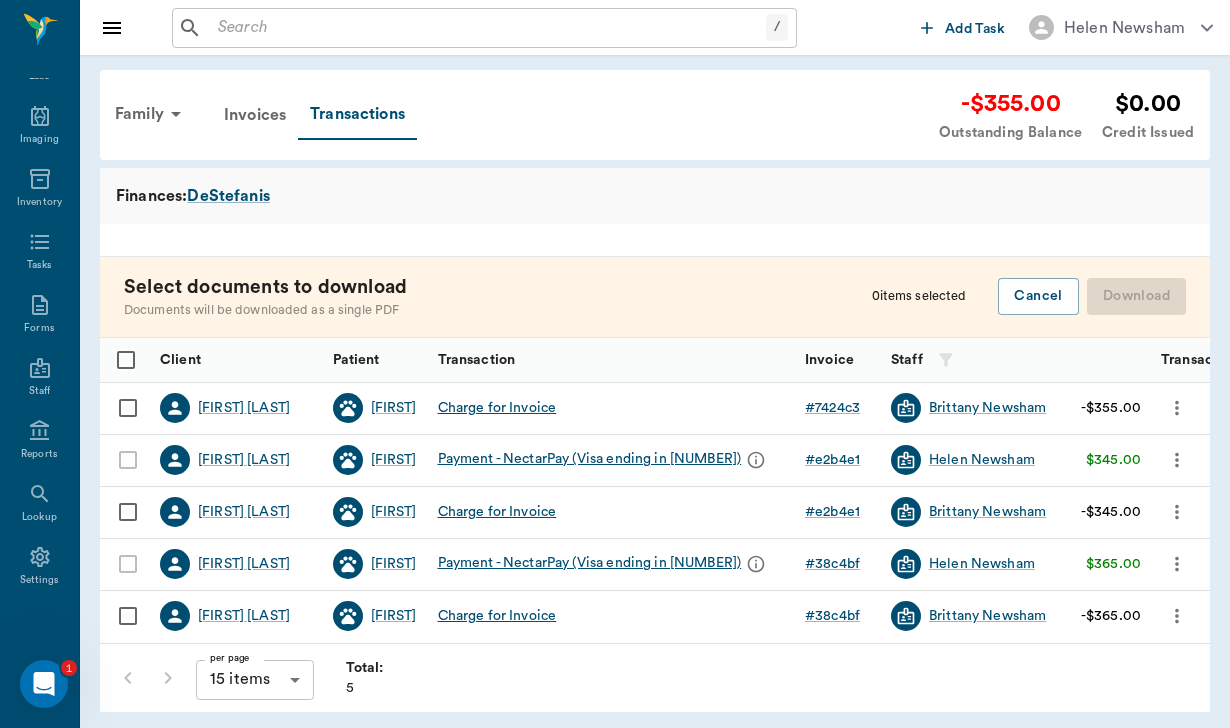click at bounding box center [128, 408] 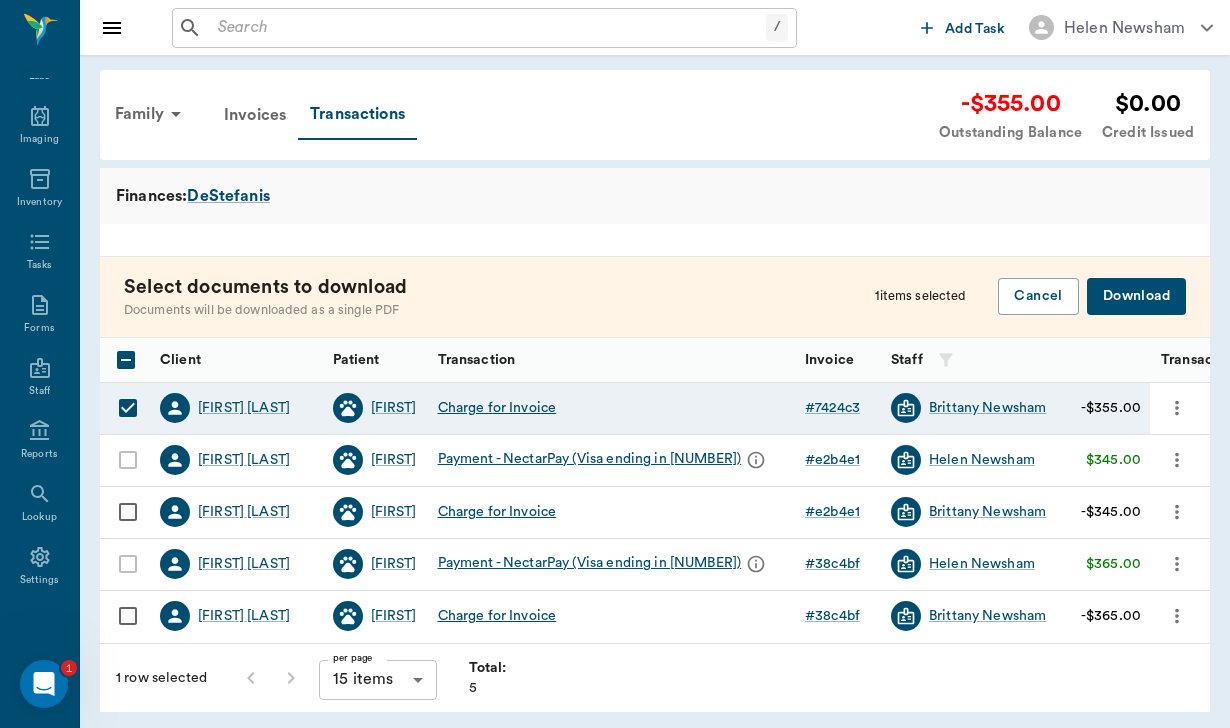 click on "Download" at bounding box center [1136, 296] 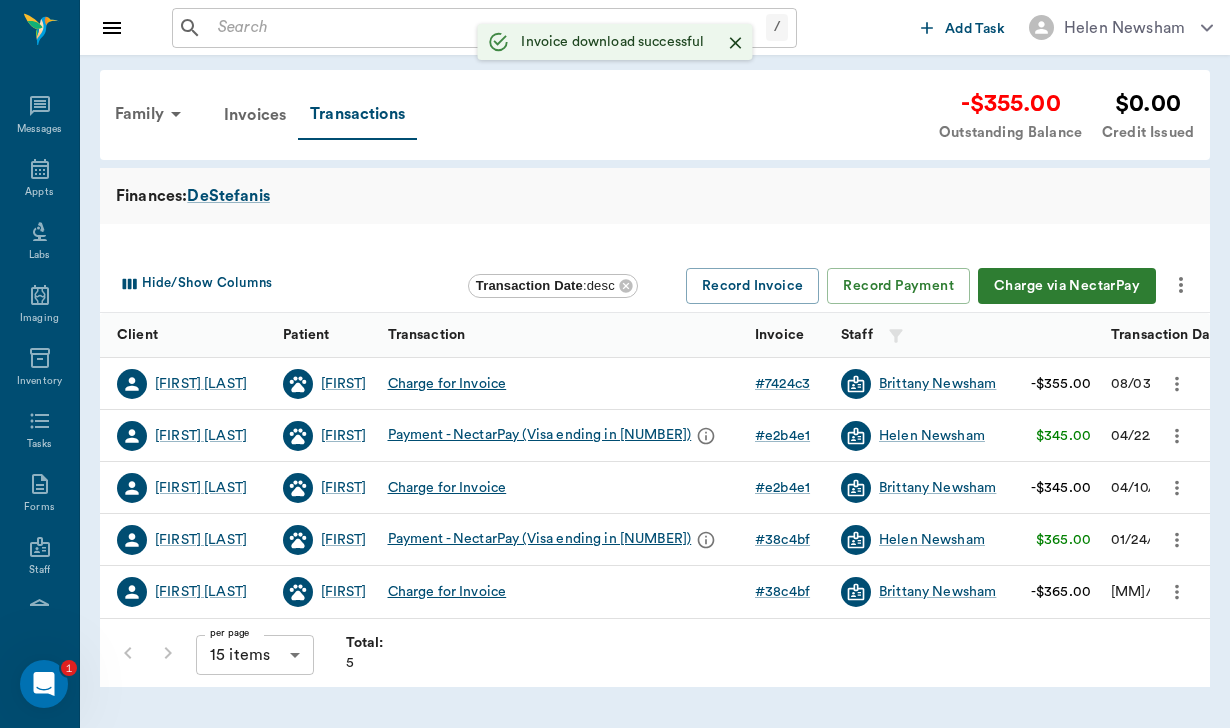 scroll, scrollTop: 0, scrollLeft: 0, axis: both 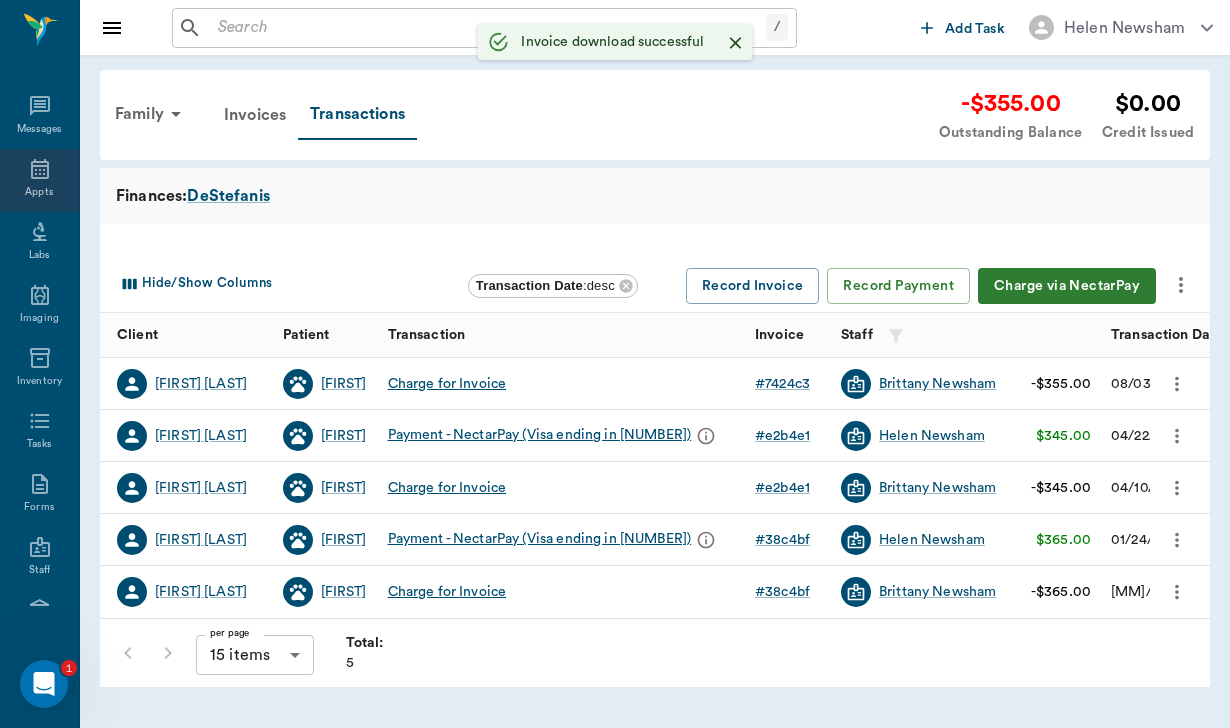click on "Appts" at bounding box center [39, 192] 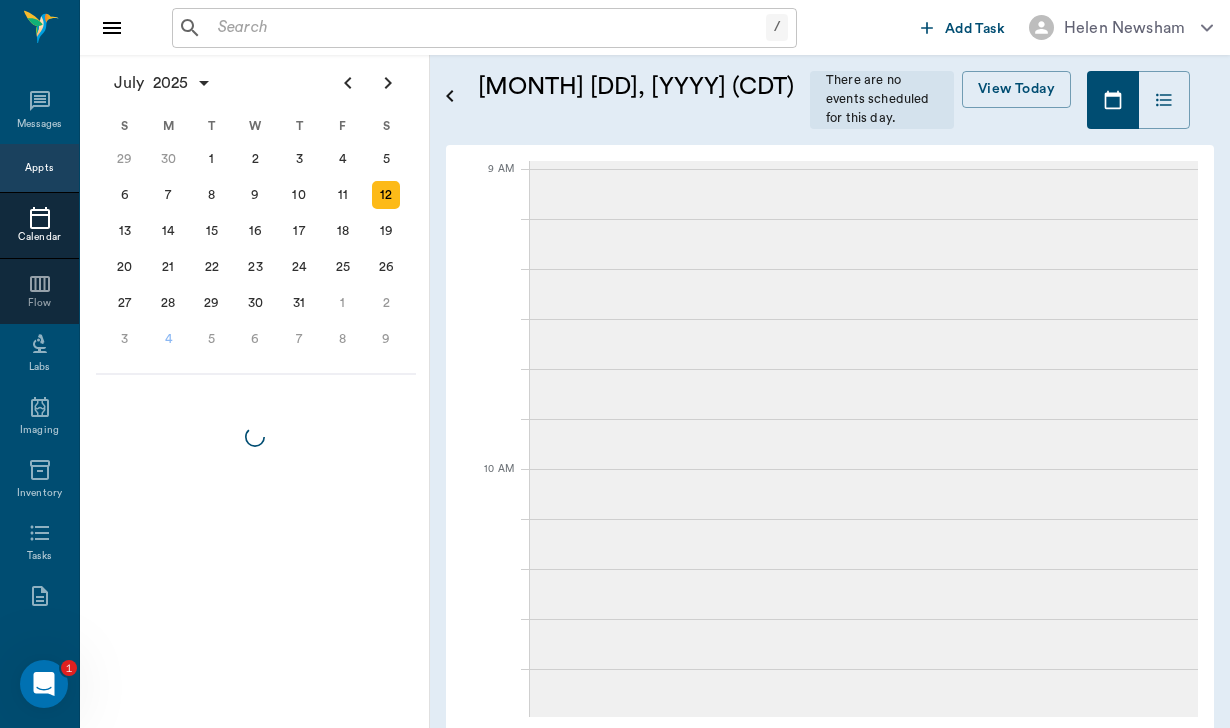 scroll, scrollTop: 1505, scrollLeft: 0, axis: vertical 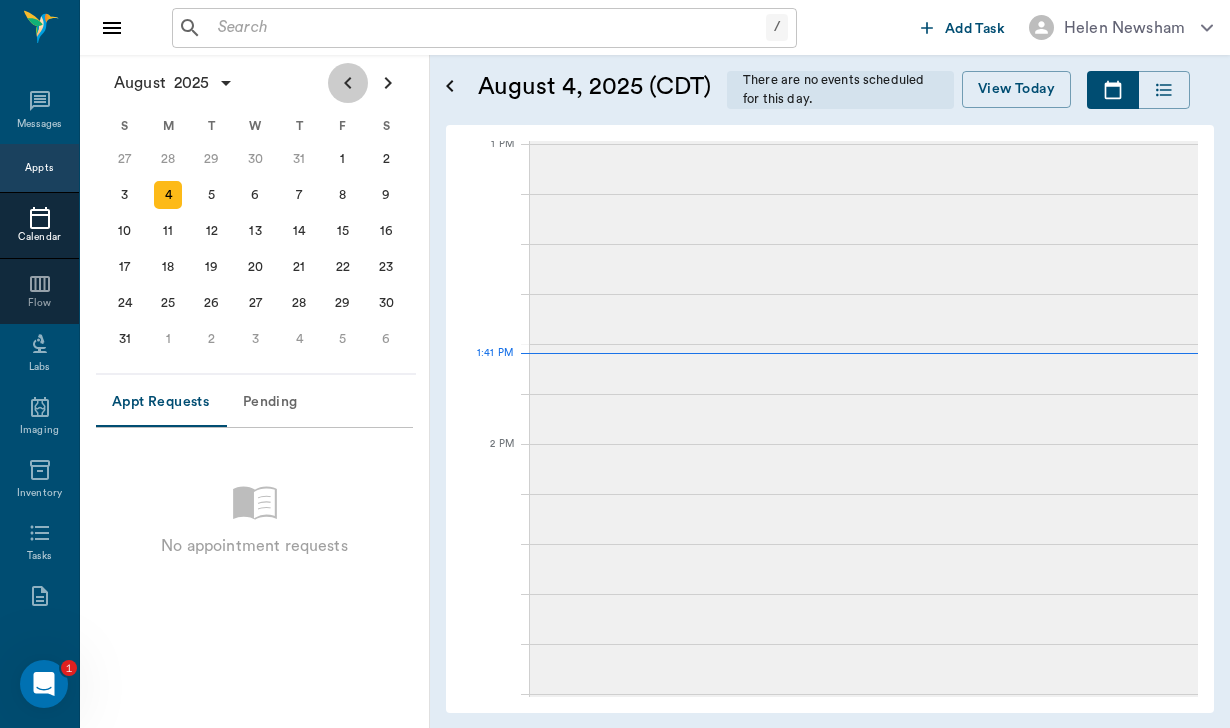 click at bounding box center (348, 83) 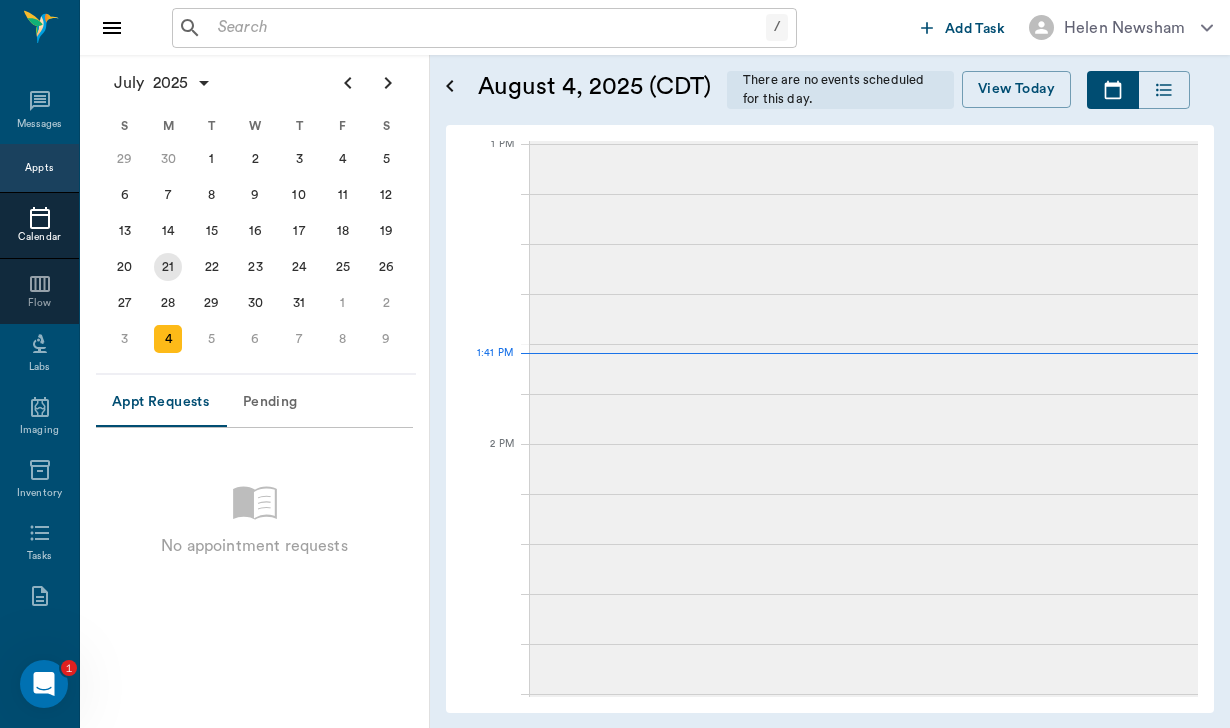 click on "[NUMBER]" at bounding box center (168, 267) 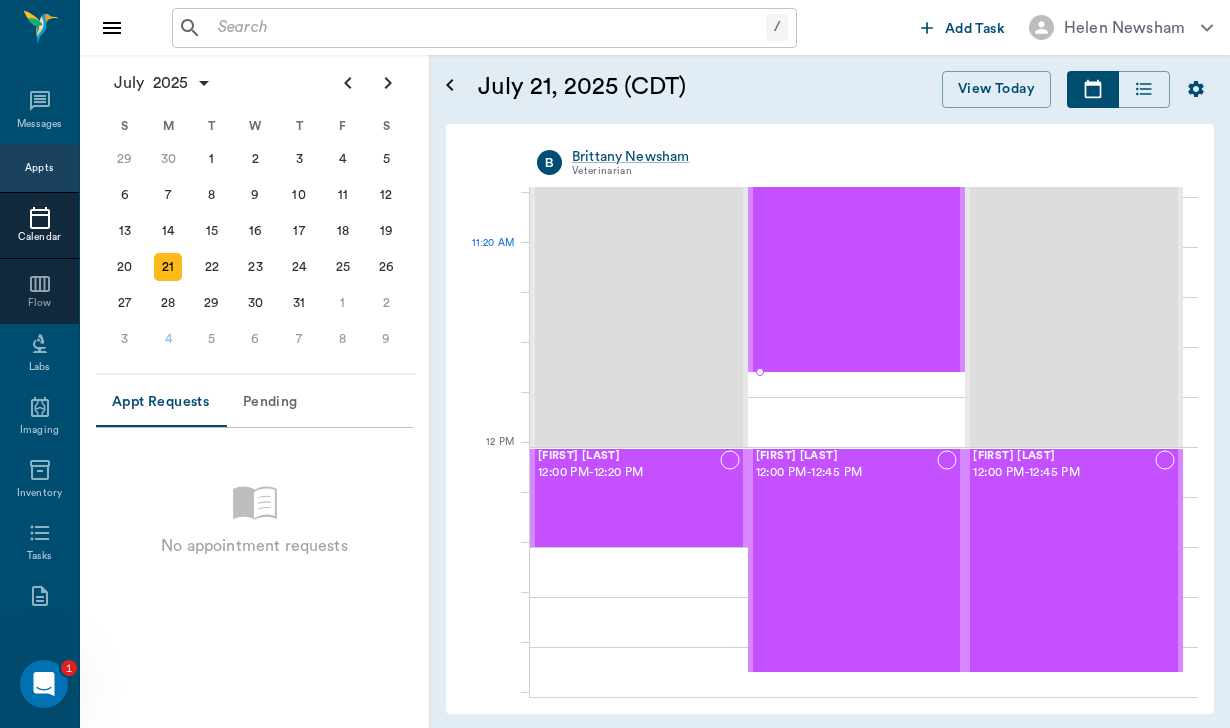 scroll, scrollTop: 955, scrollLeft: 0, axis: vertical 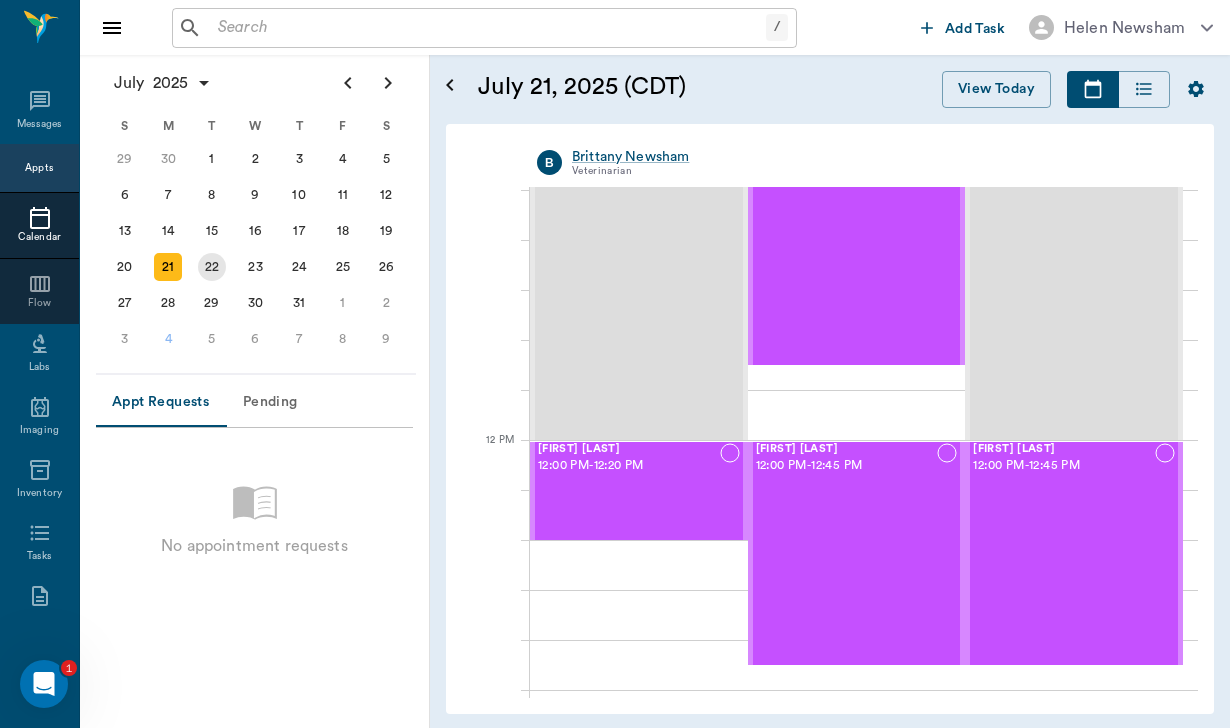 click on "22" at bounding box center (212, 267) 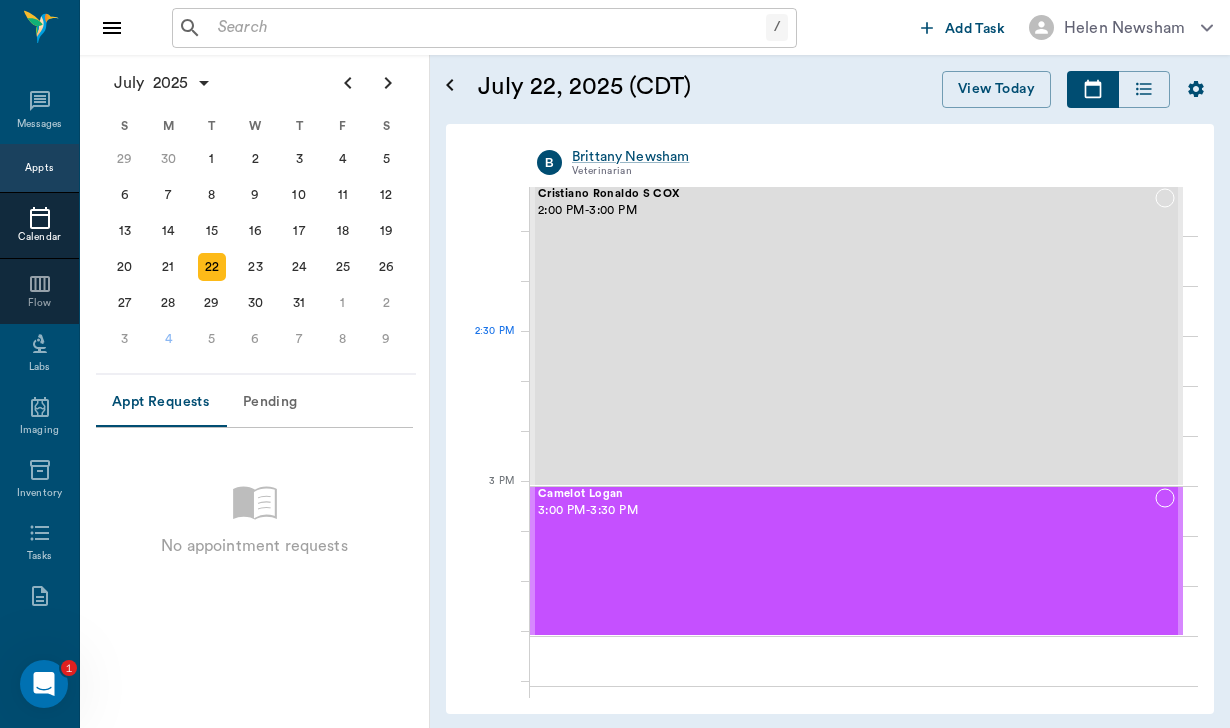 scroll, scrollTop: 1814, scrollLeft: 0, axis: vertical 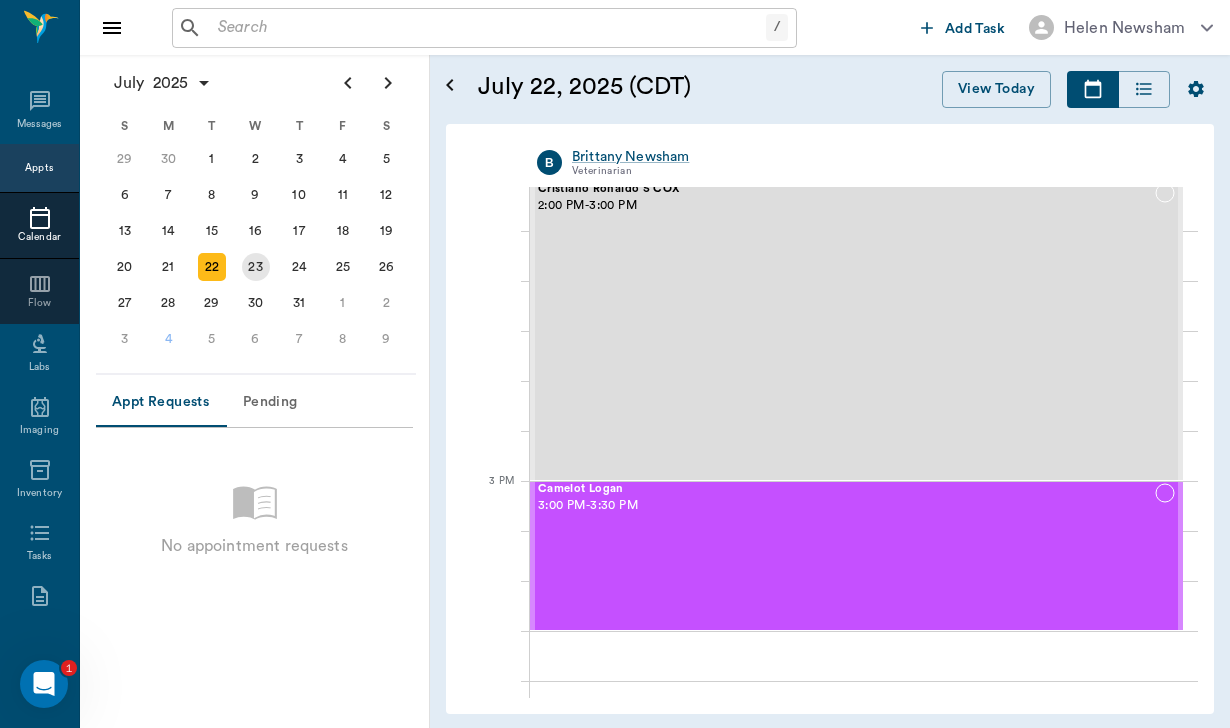 click on "23" at bounding box center (256, 267) 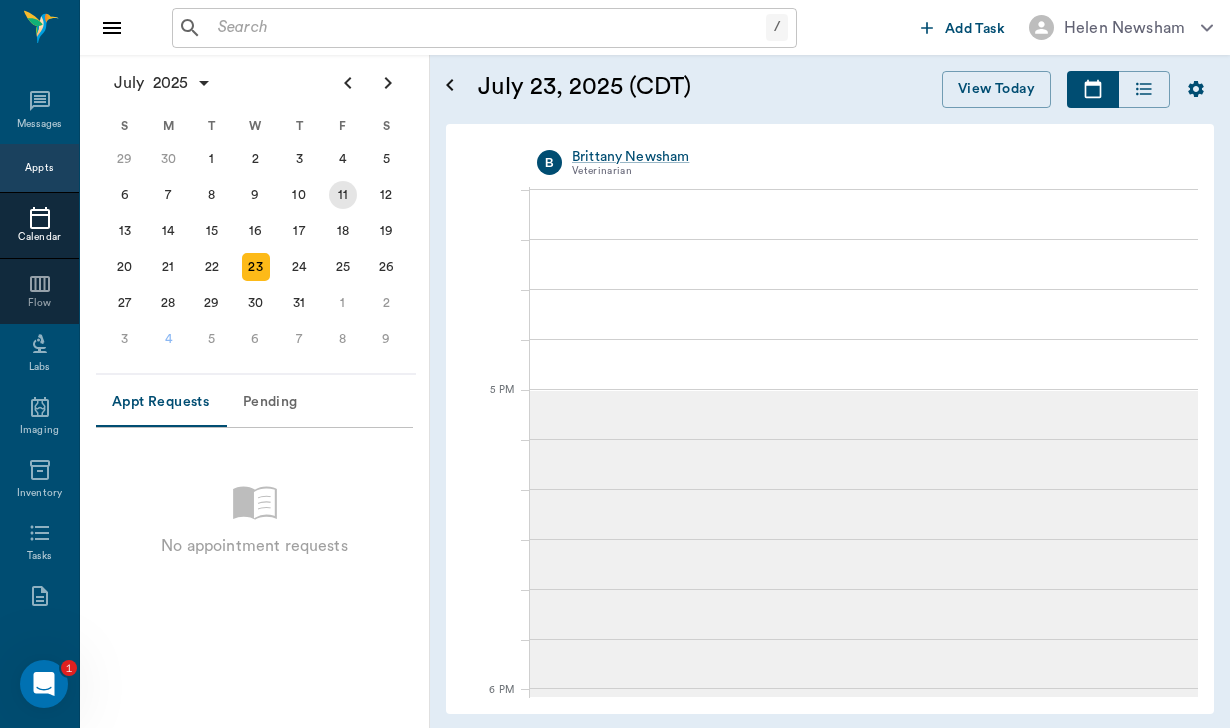 scroll, scrollTop: 2505, scrollLeft: 0, axis: vertical 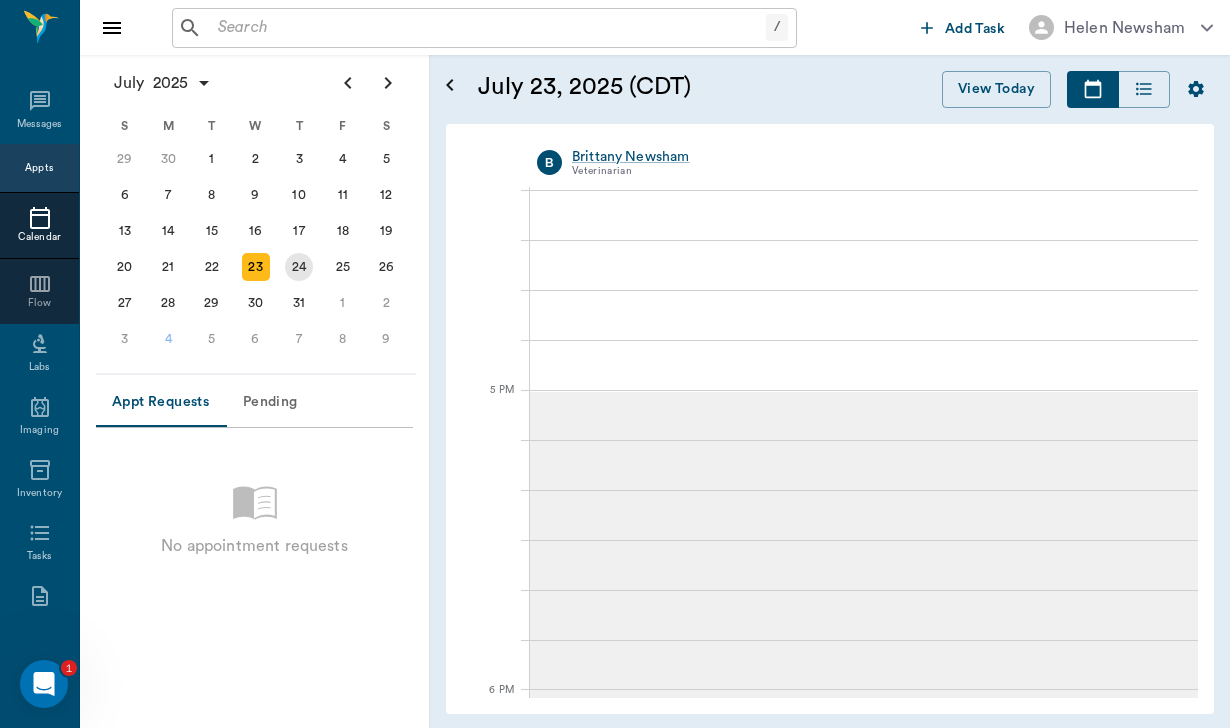 click on "24" at bounding box center [299, 267] 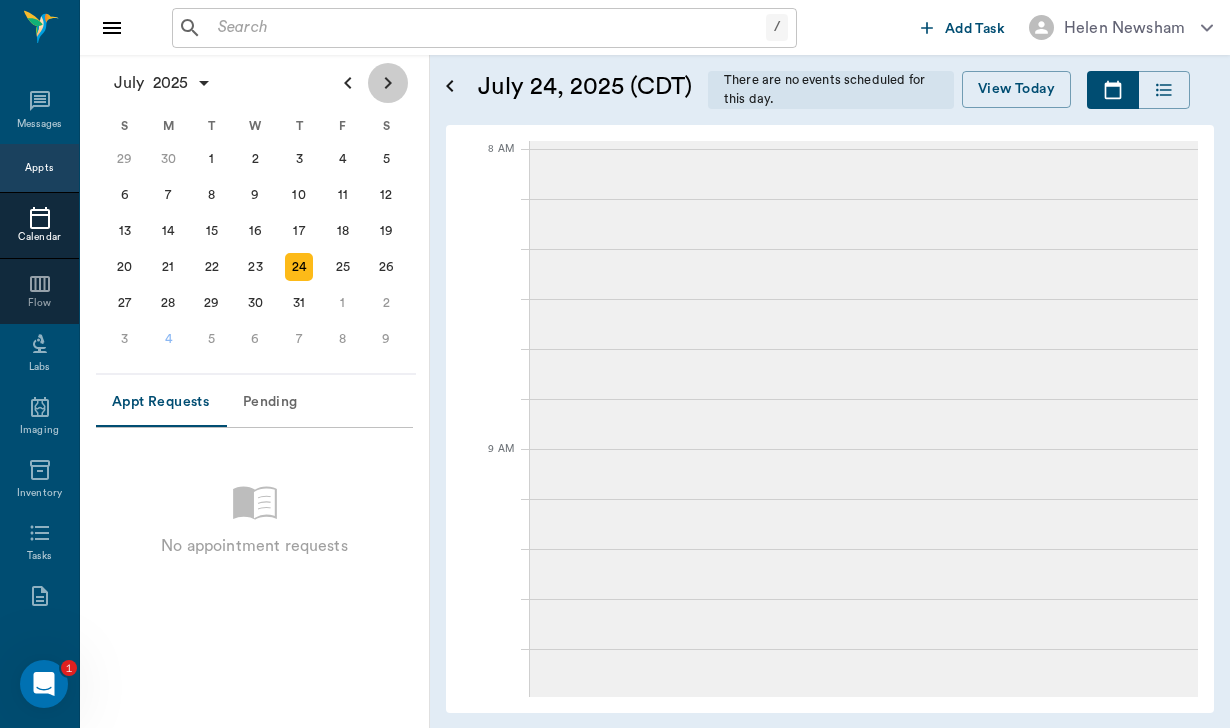 click 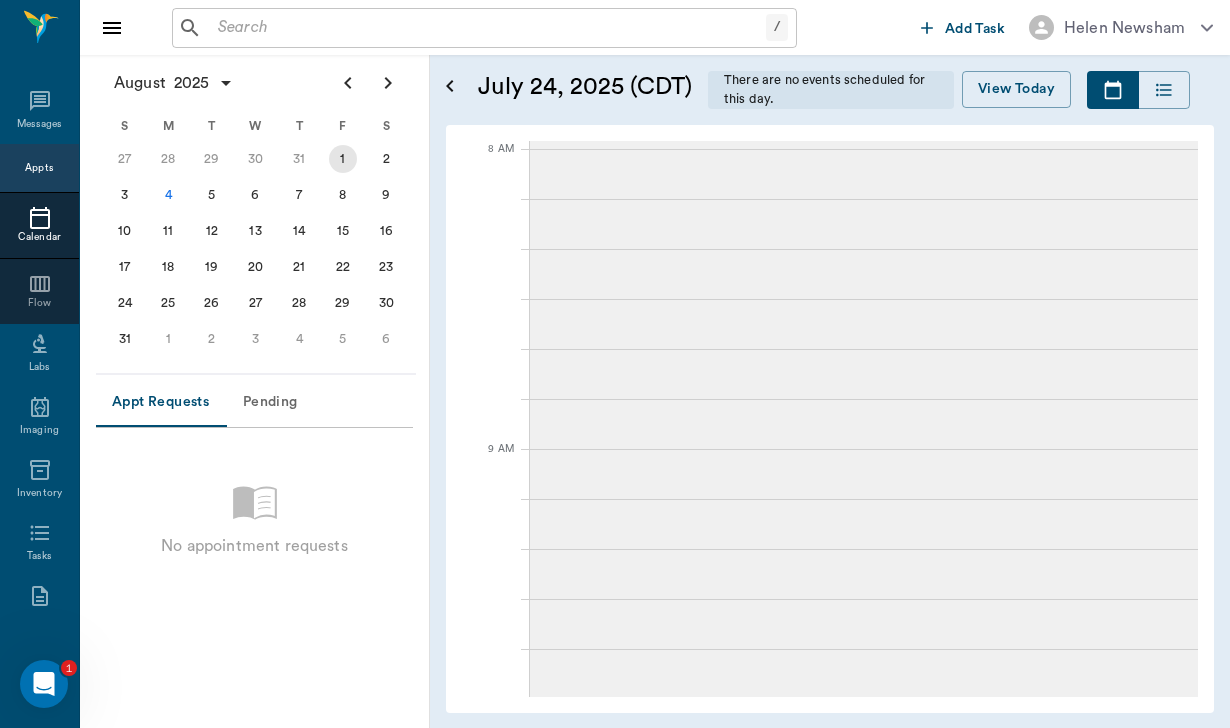 click on "1" at bounding box center (343, 159) 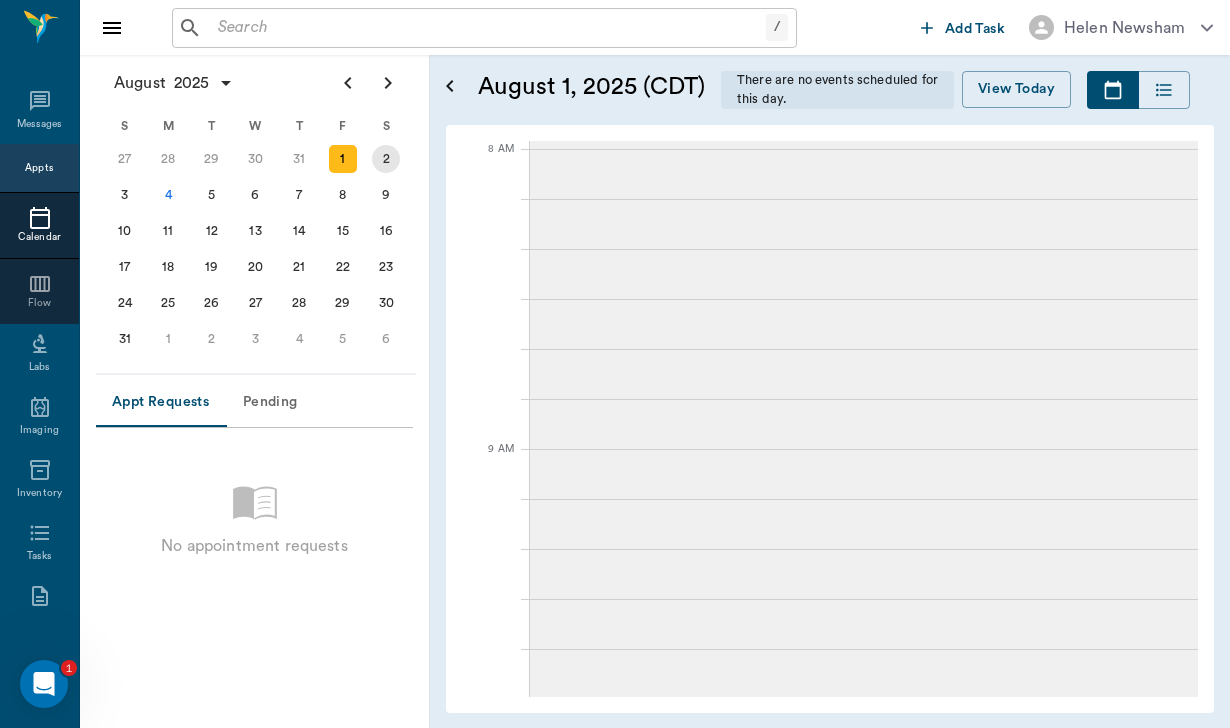 click on "2" at bounding box center (386, 159) 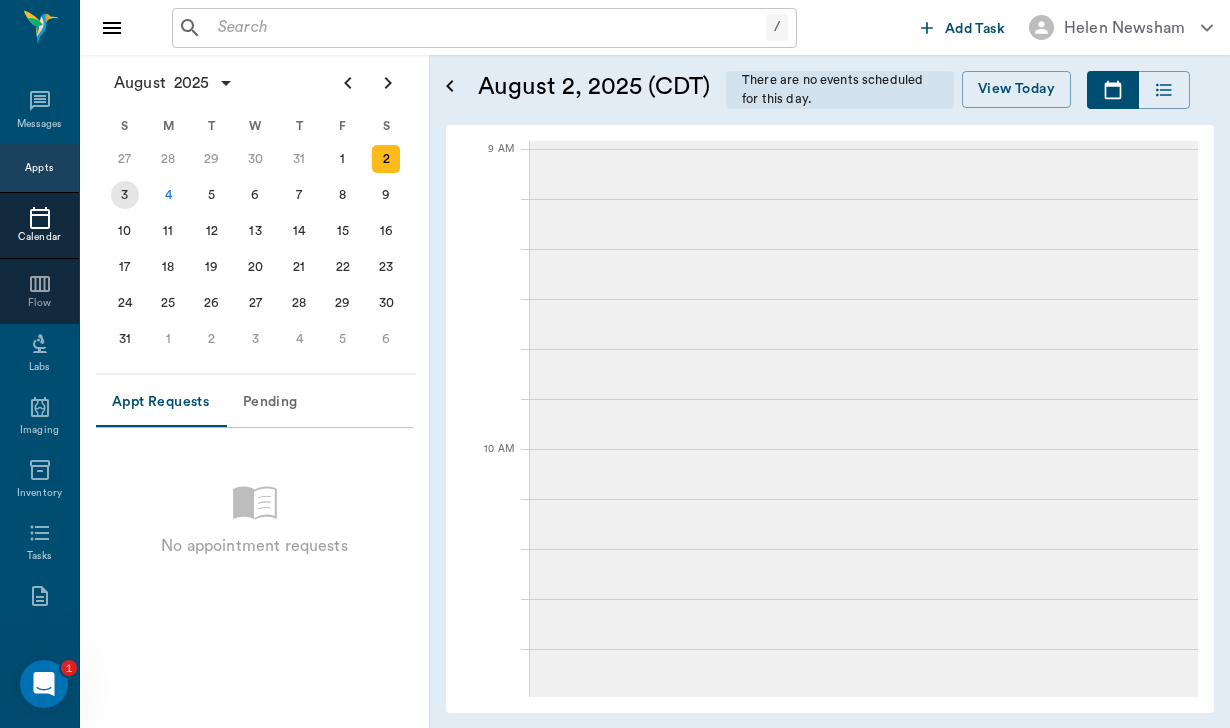 click on "3" at bounding box center (125, 195) 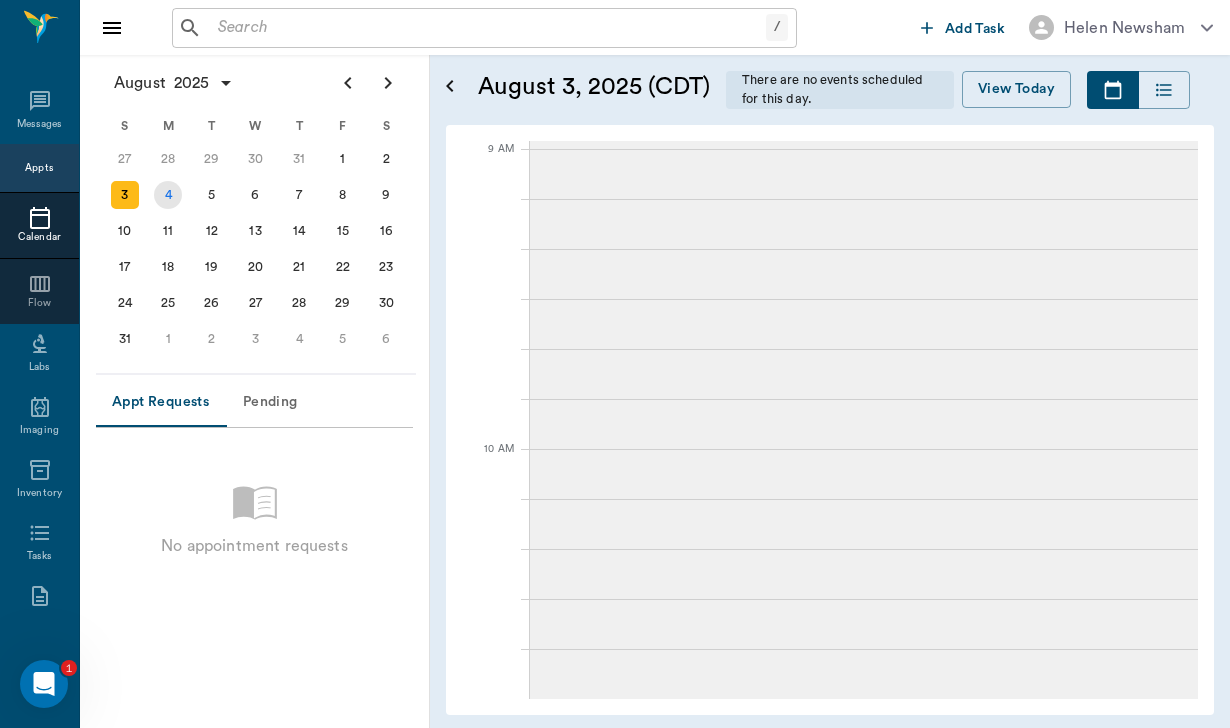 click on "4" at bounding box center (168, 195) 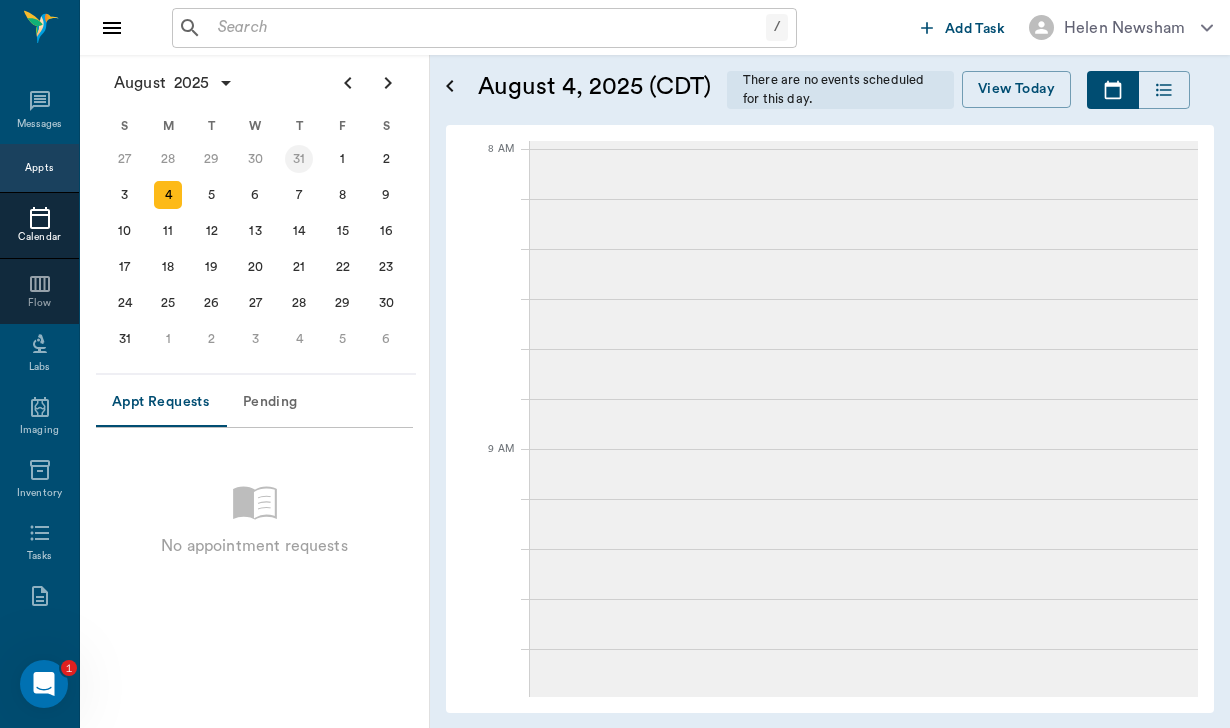 click on "31" at bounding box center [299, 159] 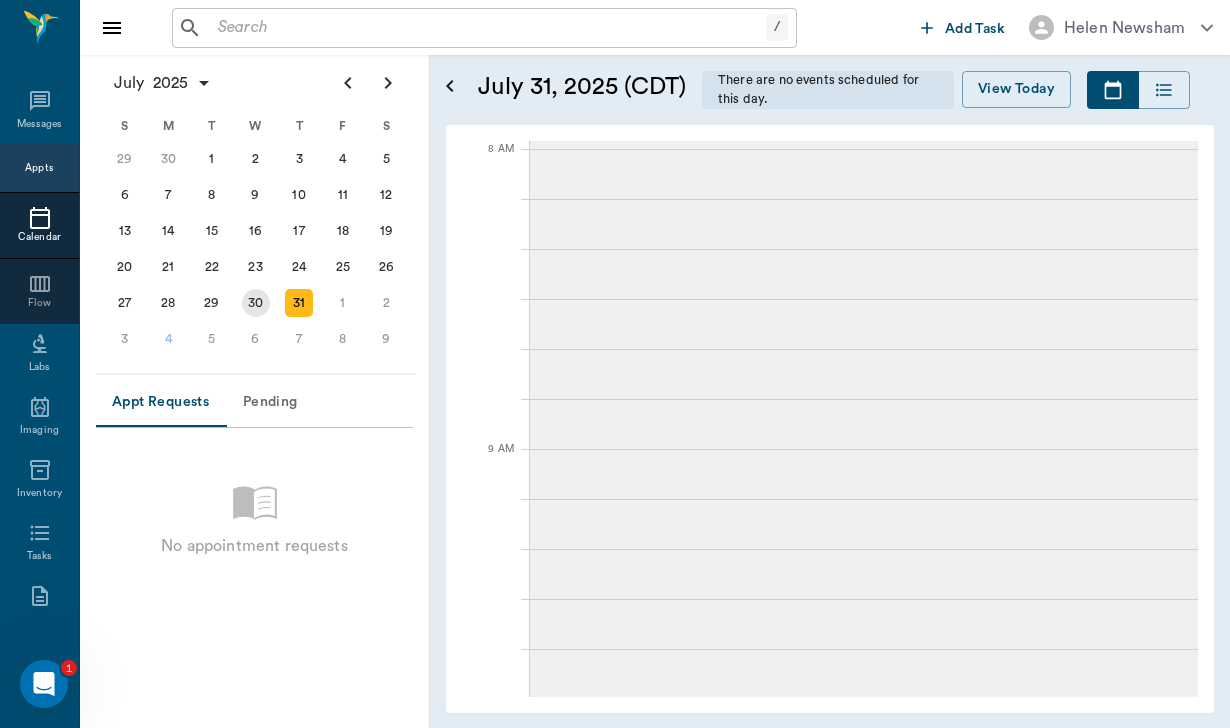 click on "[AGE]" at bounding box center [256, 303] 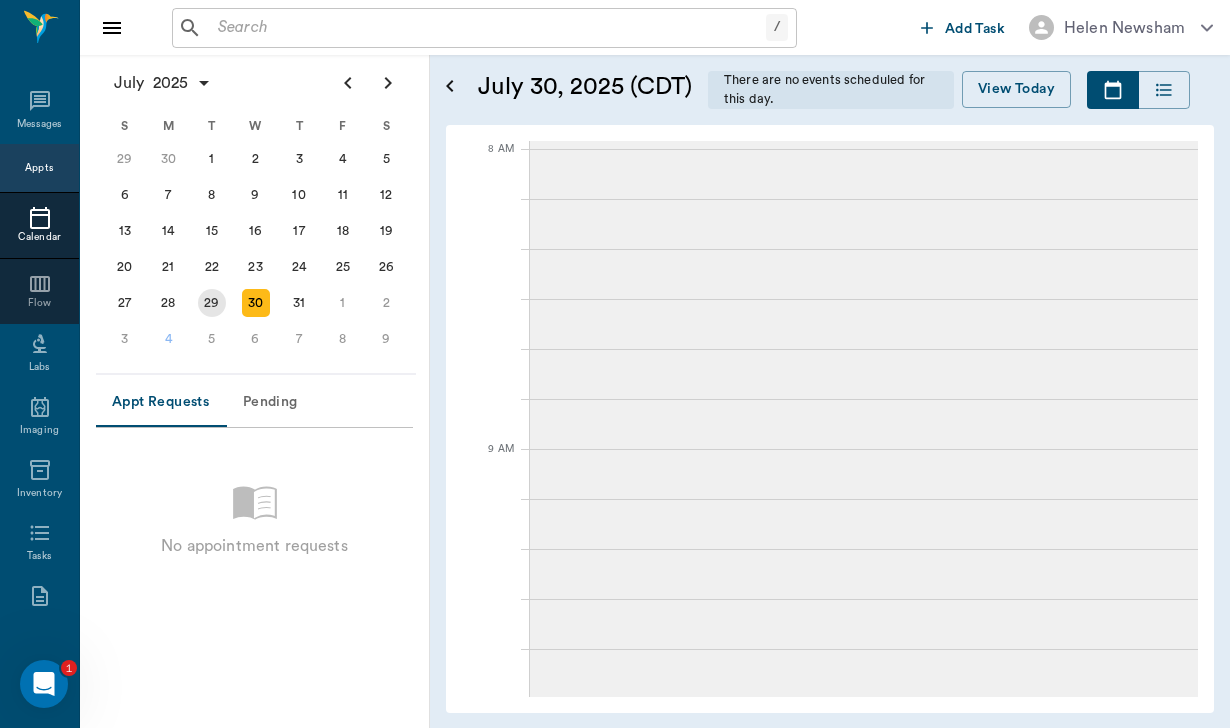 click on "[AGE]" at bounding box center (212, 303) 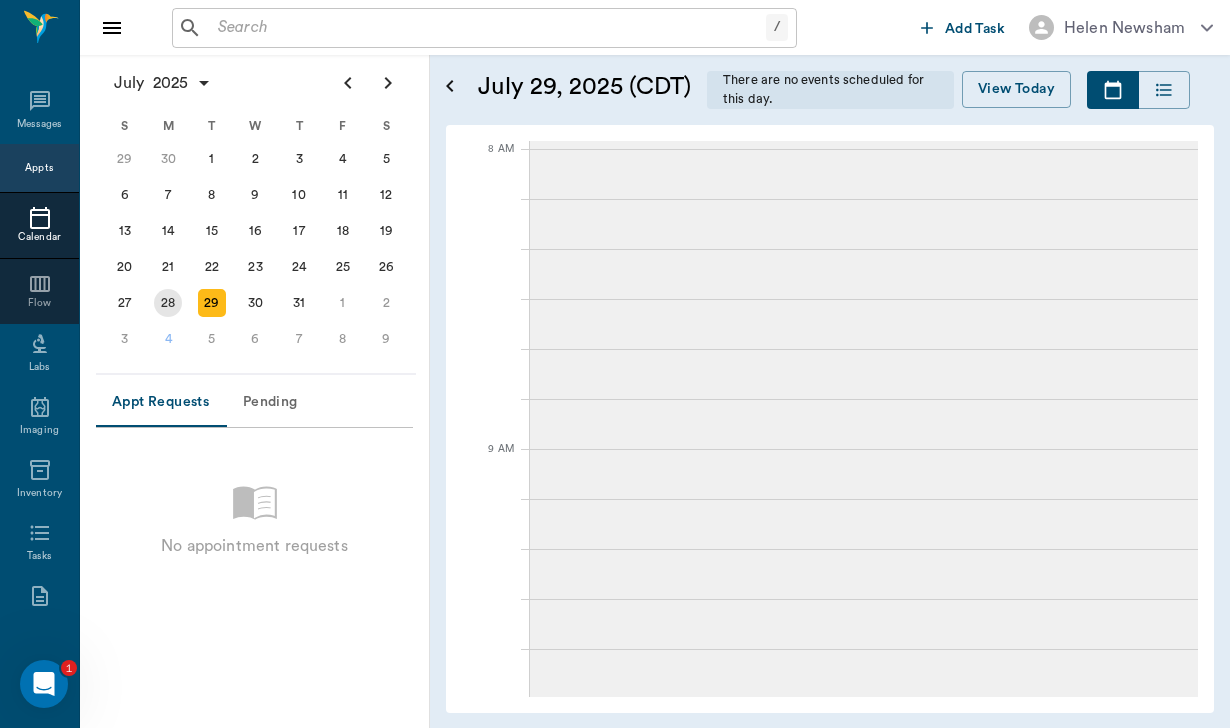 click on "28" at bounding box center (168, 303) 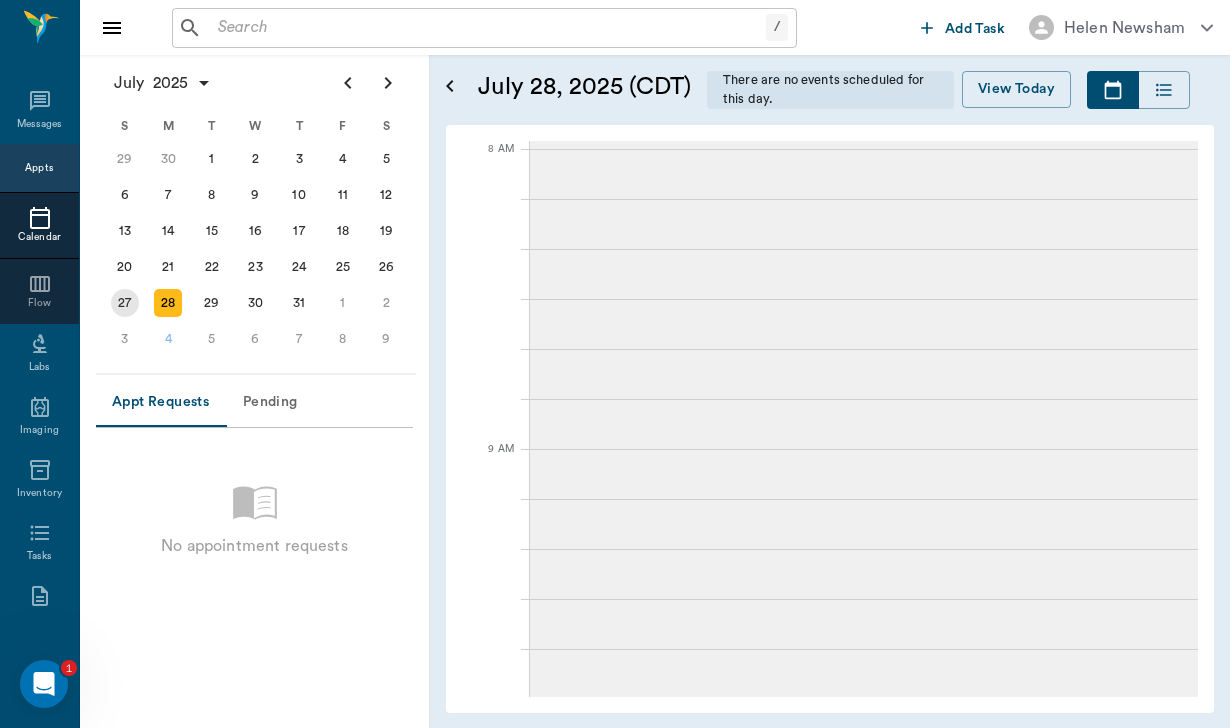 click on "27" at bounding box center [125, 303] 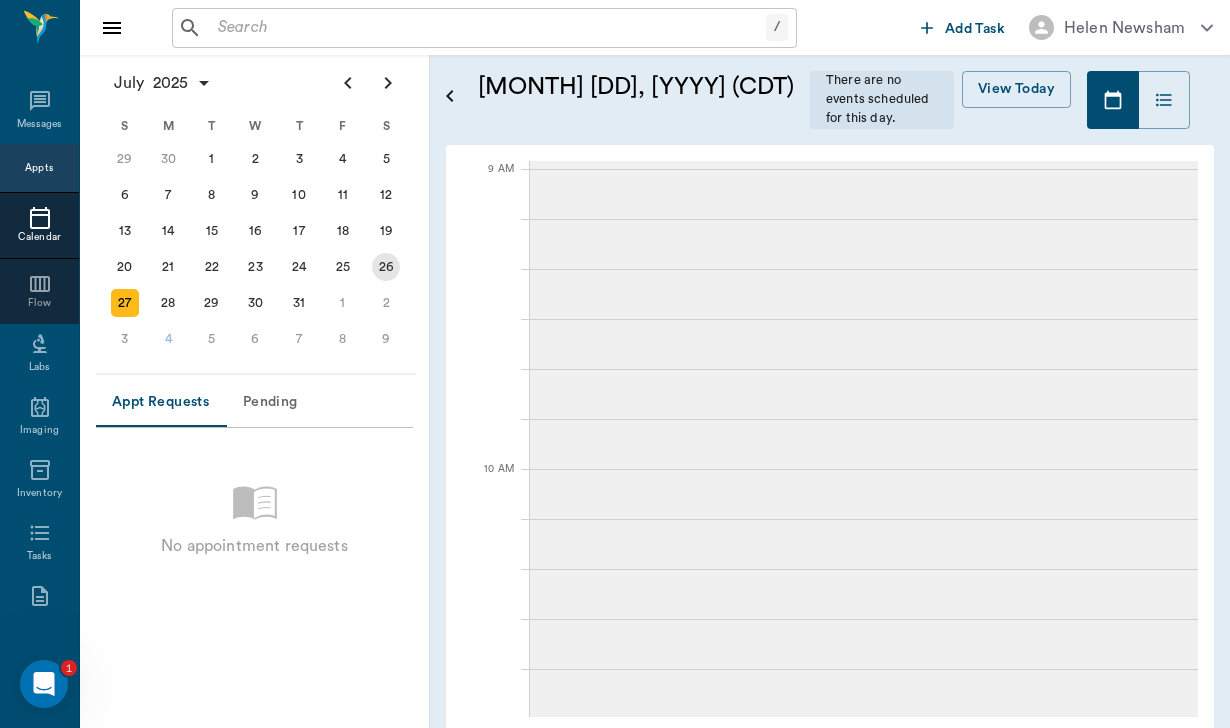 click on "26" at bounding box center (386, 267) 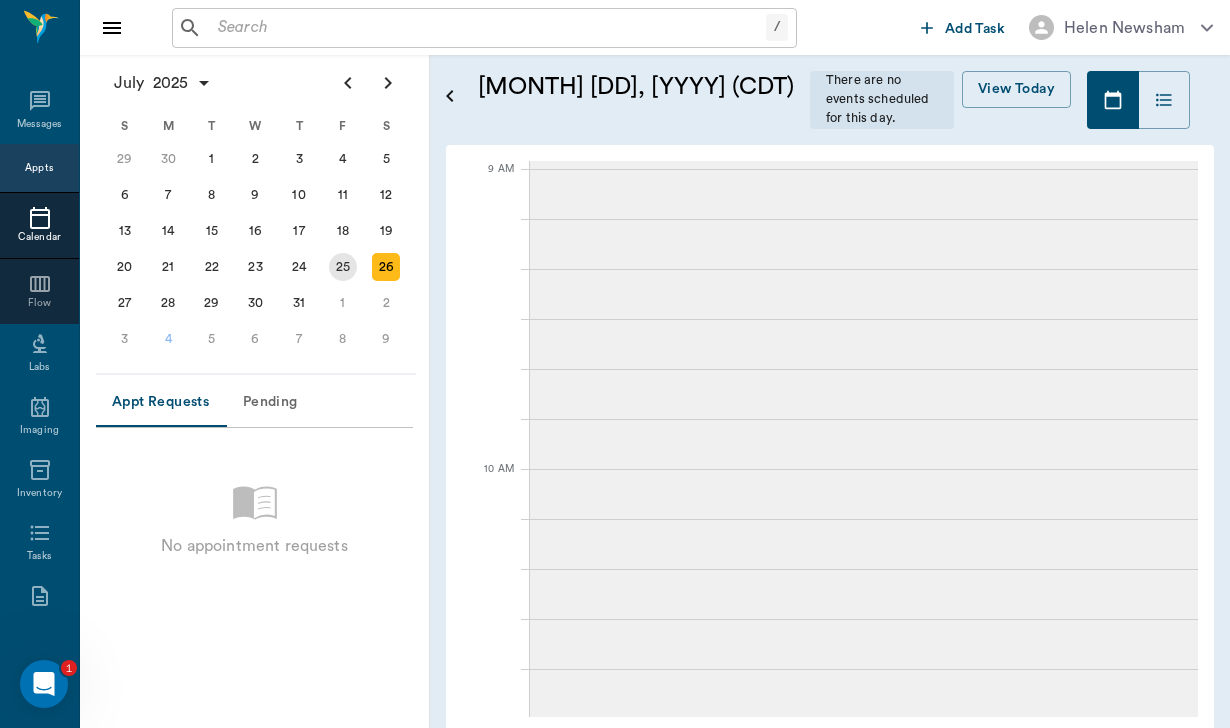 click on "[AGE]" at bounding box center (343, 267) 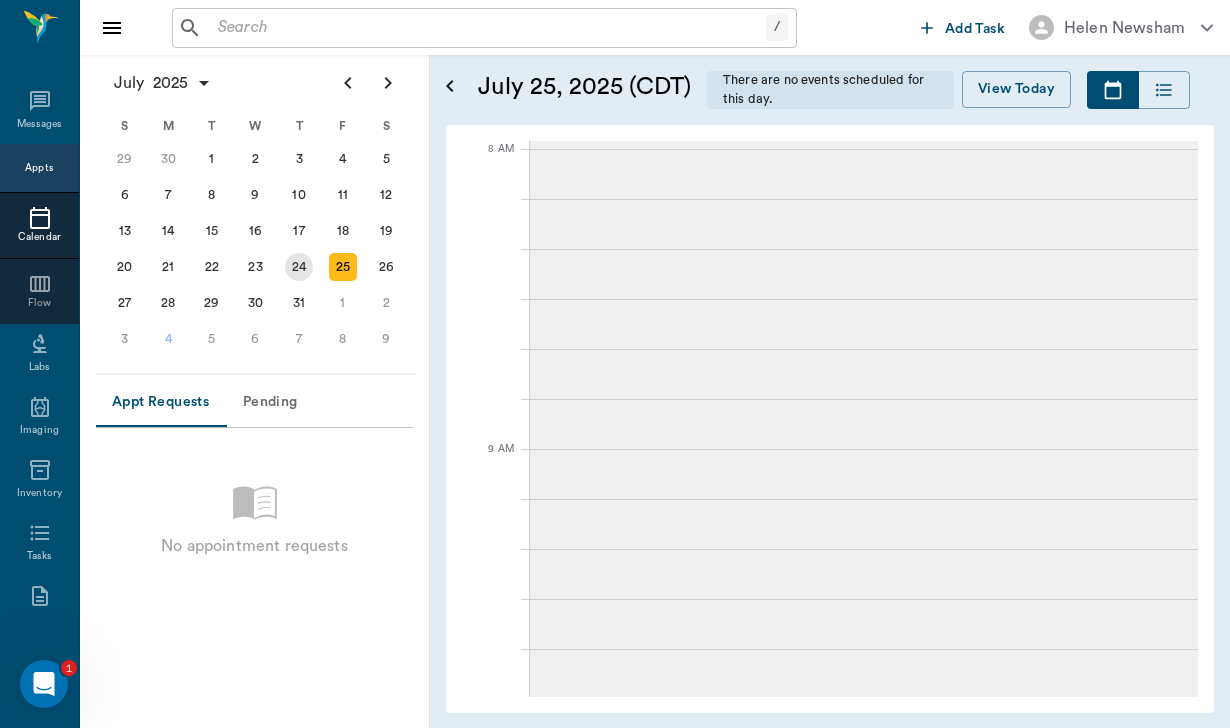 click on "24" at bounding box center (299, 267) 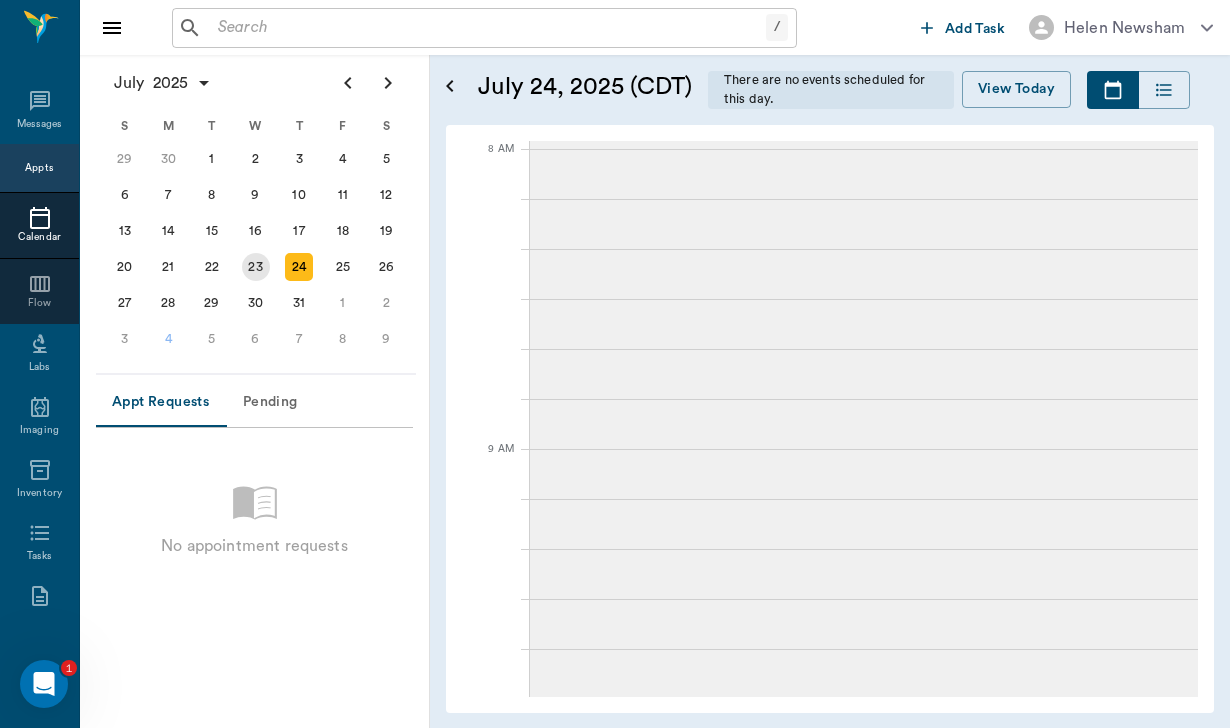 click on "23" at bounding box center [256, 267] 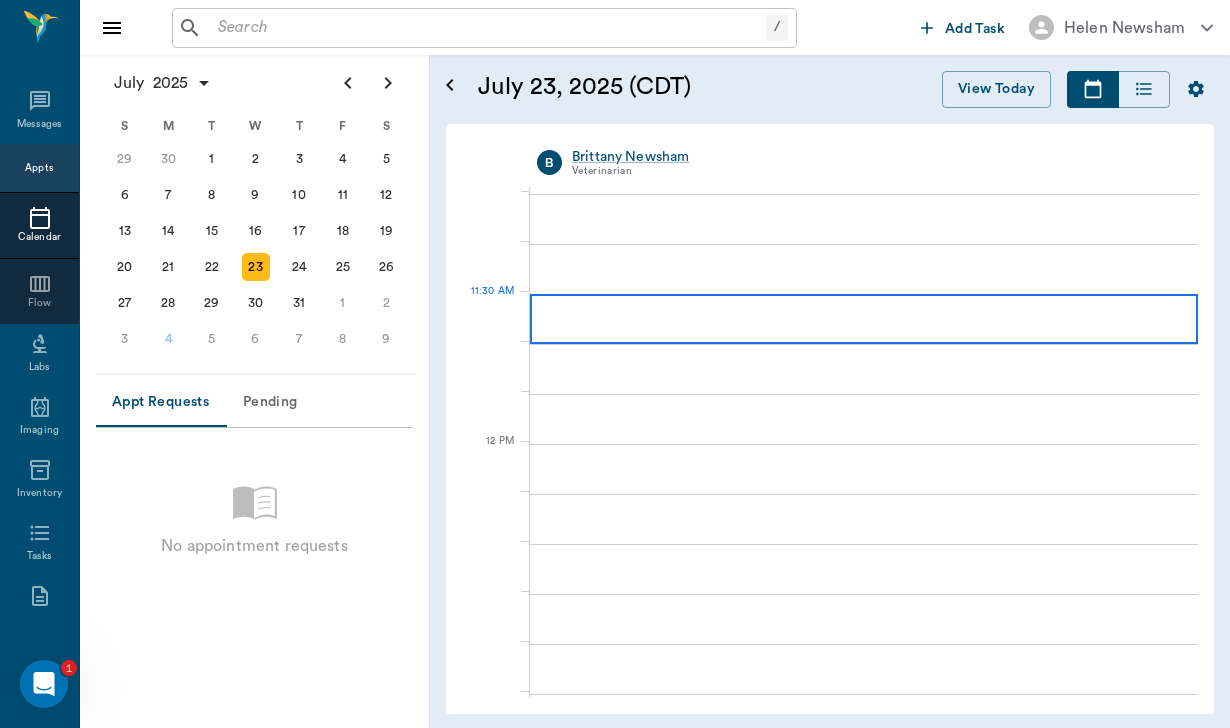 scroll, scrollTop: 954, scrollLeft: 0, axis: vertical 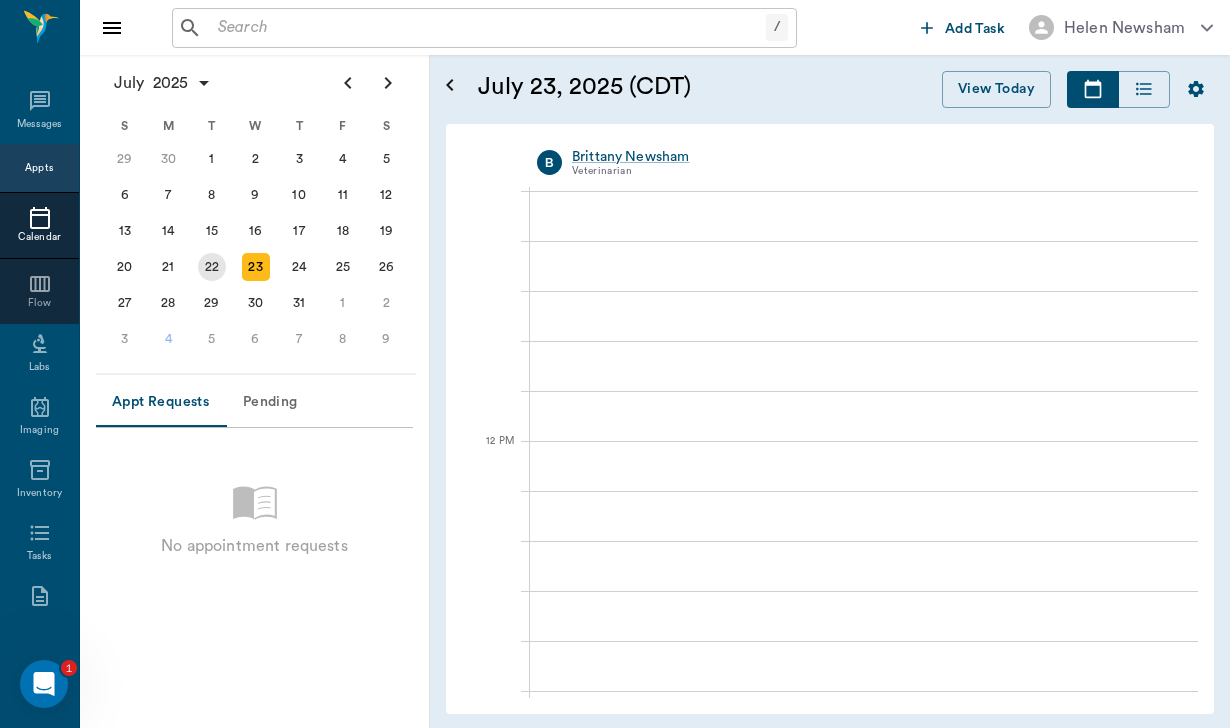 click on "22" at bounding box center (212, 267) 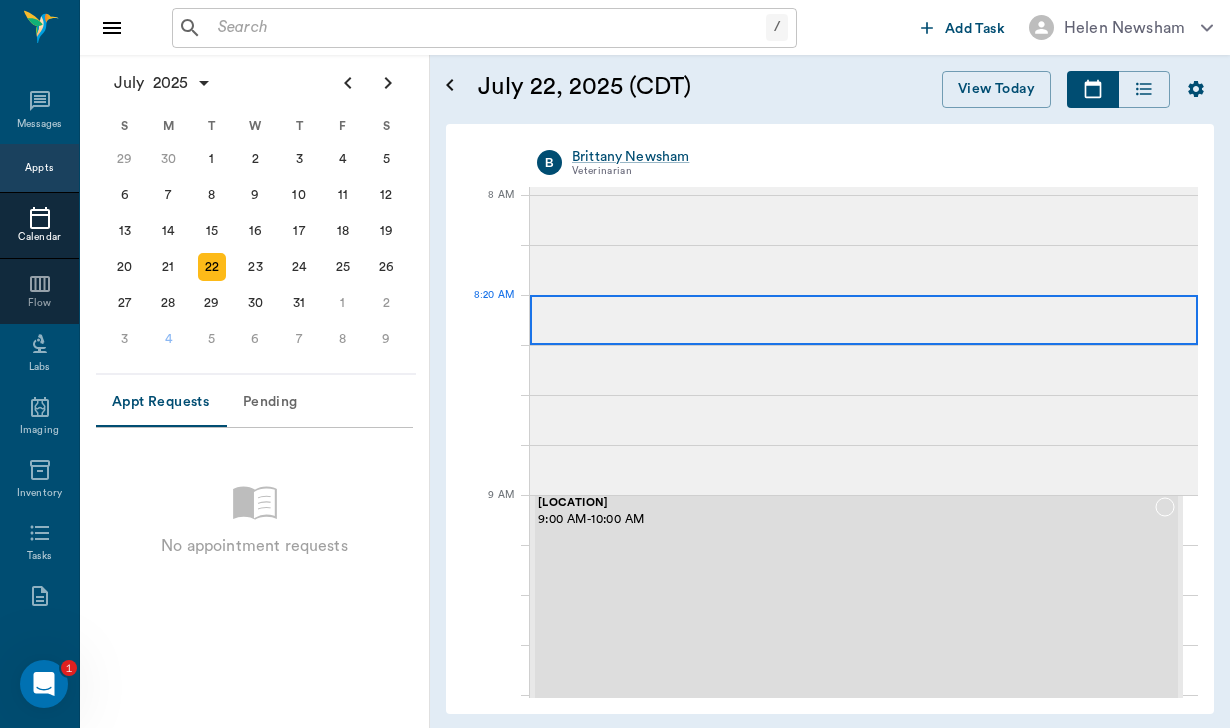 scroll, scrollTop: 0, scrollLeft: 0, axis: both 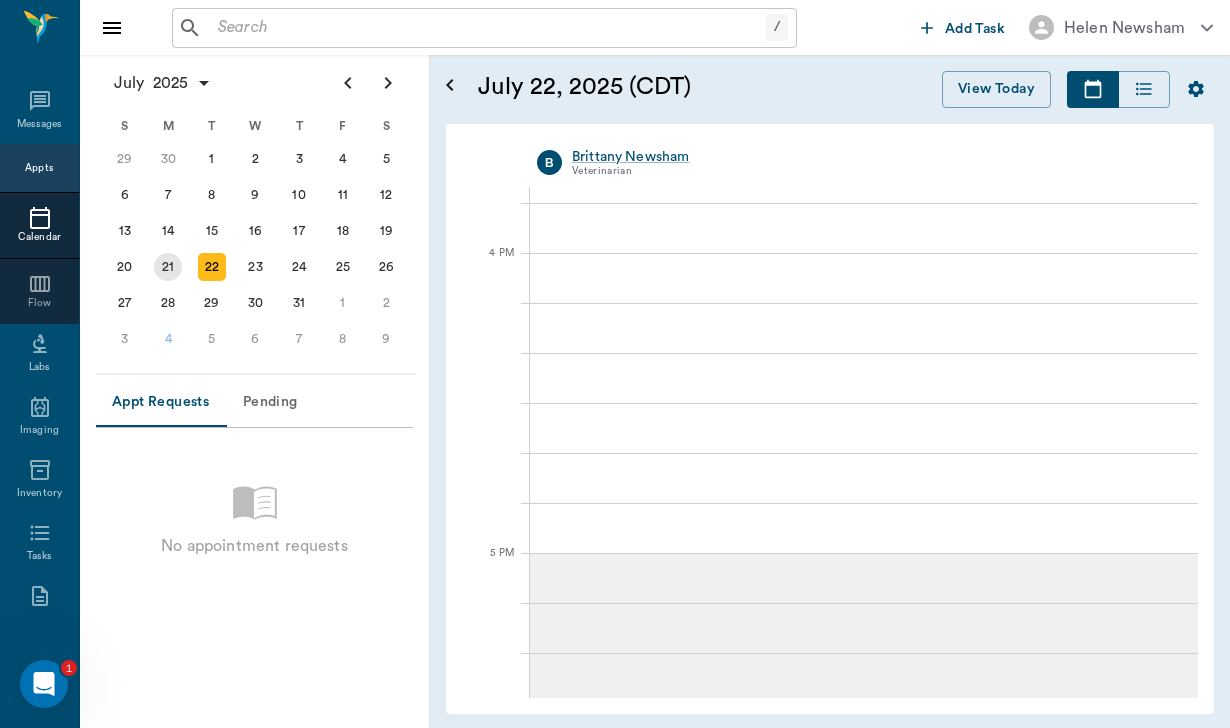 click on "[NUMBER]" at bounding box center [168, 267] 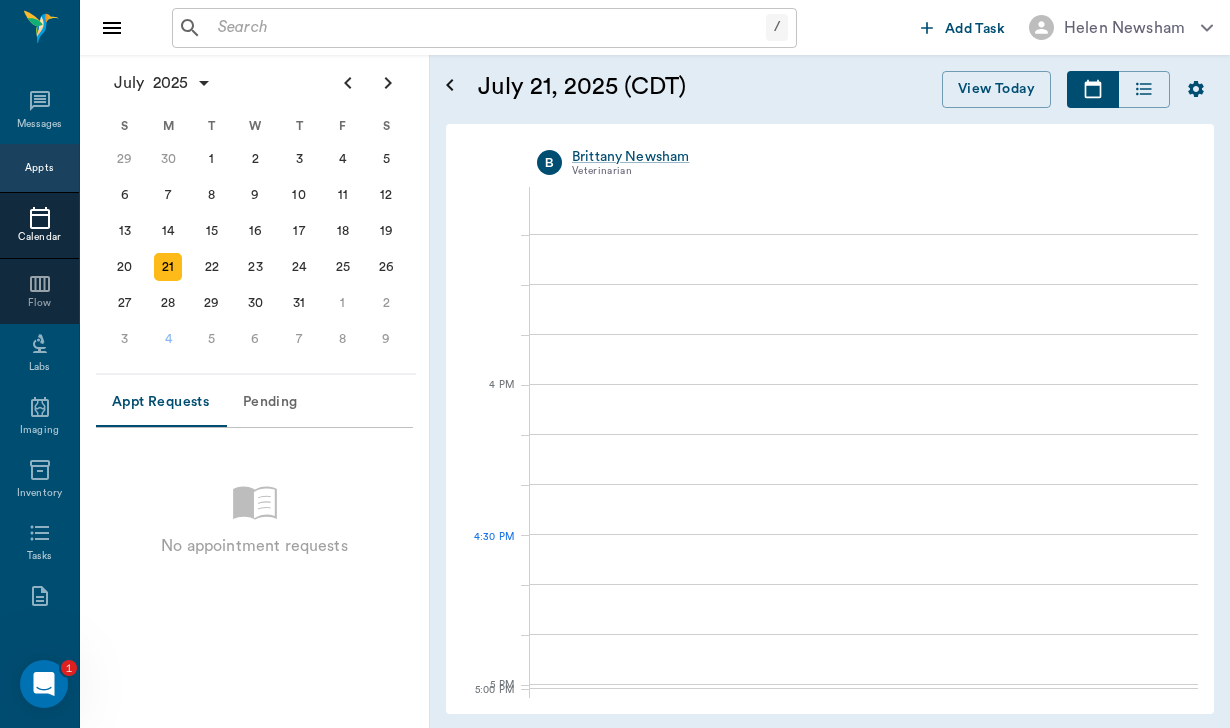 scroll, scrollTop: 2210, scrollLeft: 0, axis: vertical 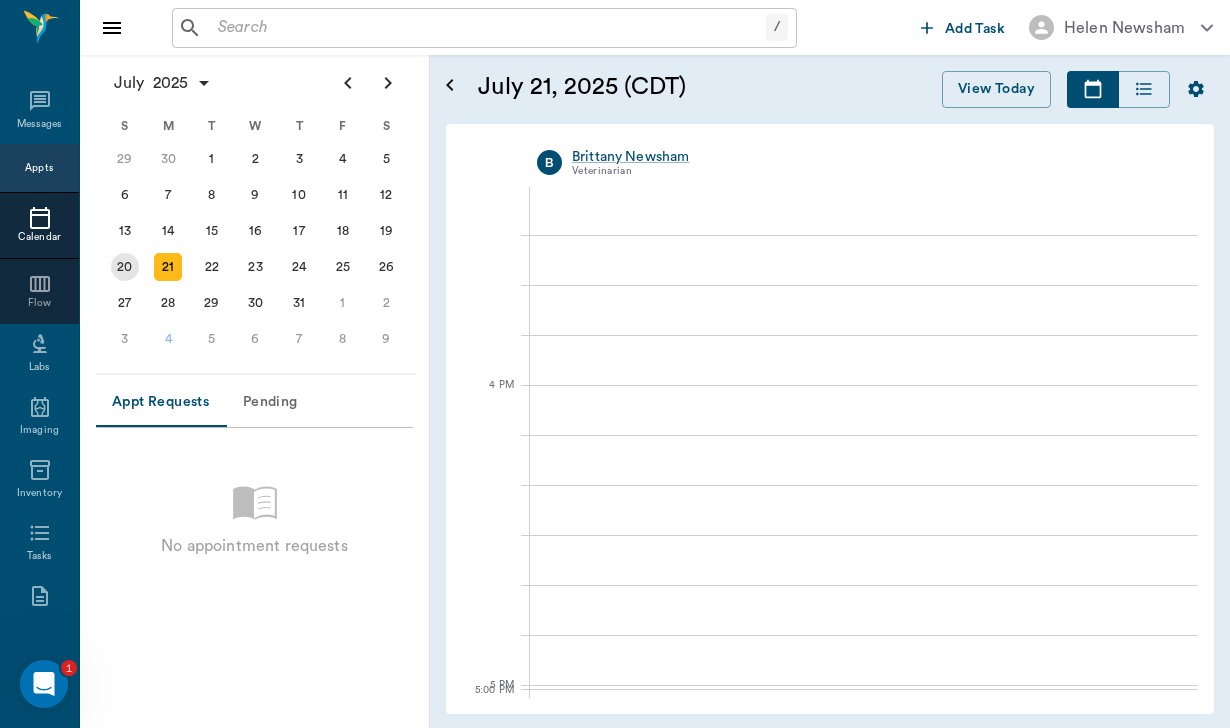 click on "20" at bounding box center [125, 267] 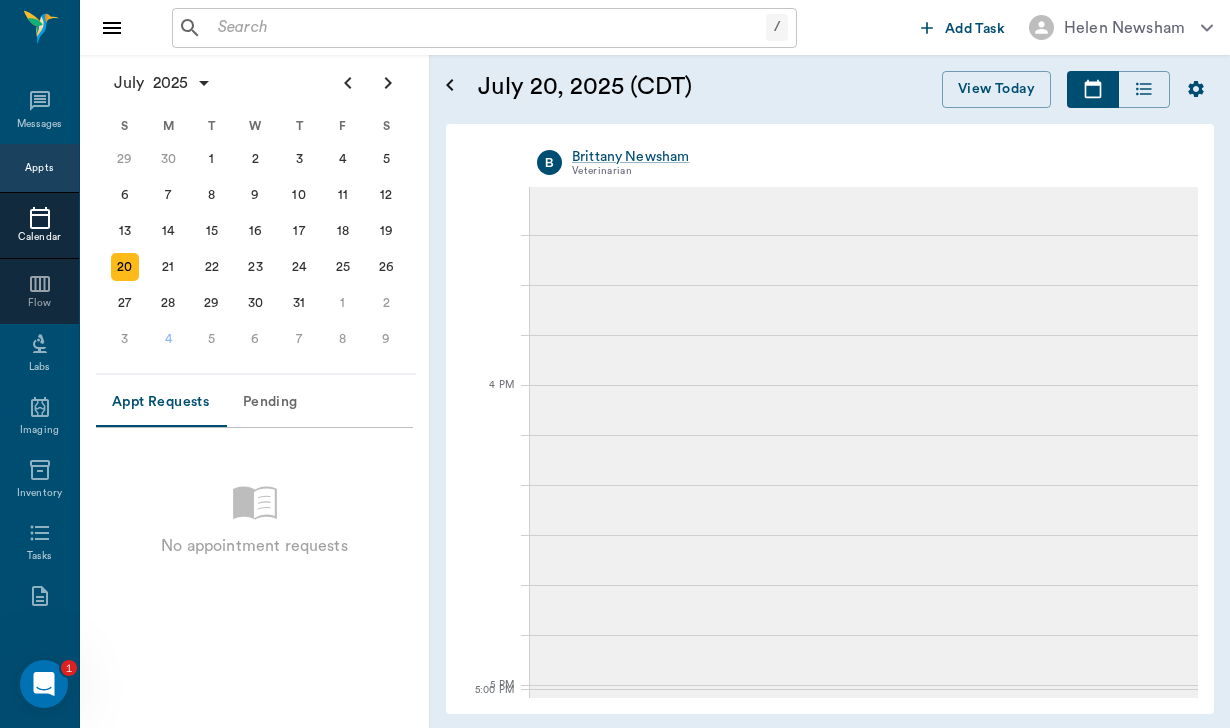 scroll, scrollTop: 0, scrollLeft: 0, axis: both 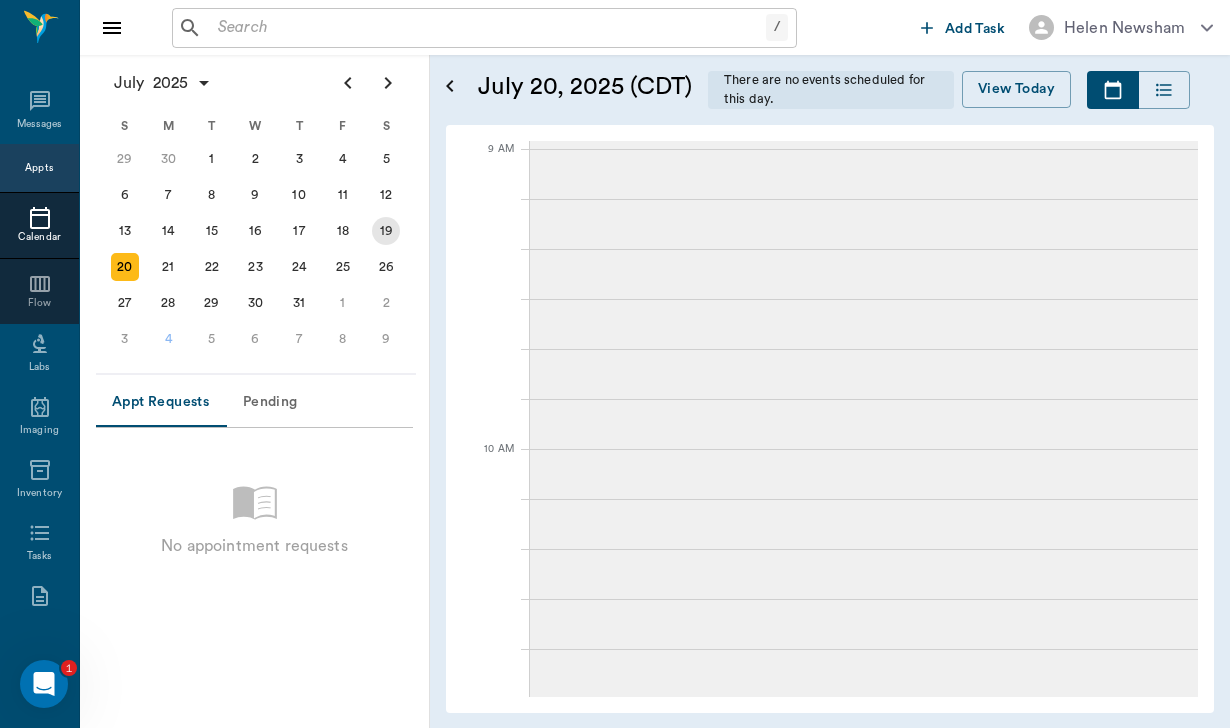 click on "19" at bounding box center (386, 231) 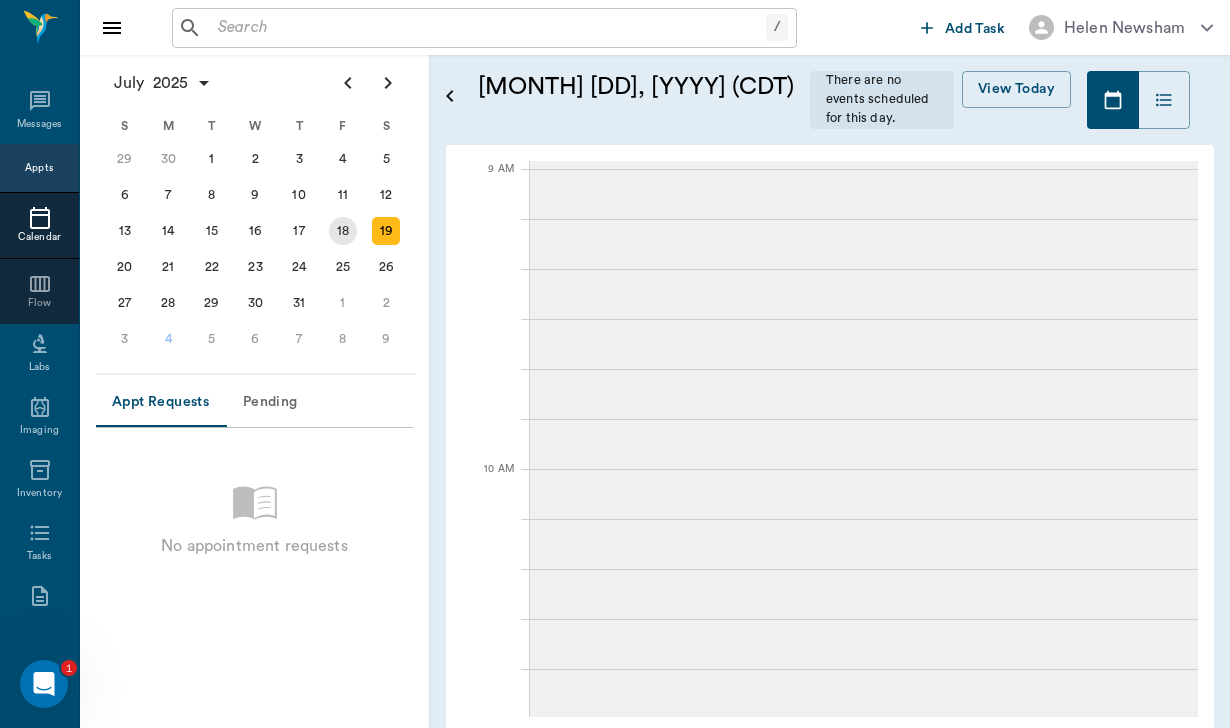 click on "18" at bounding box center [343, 231] 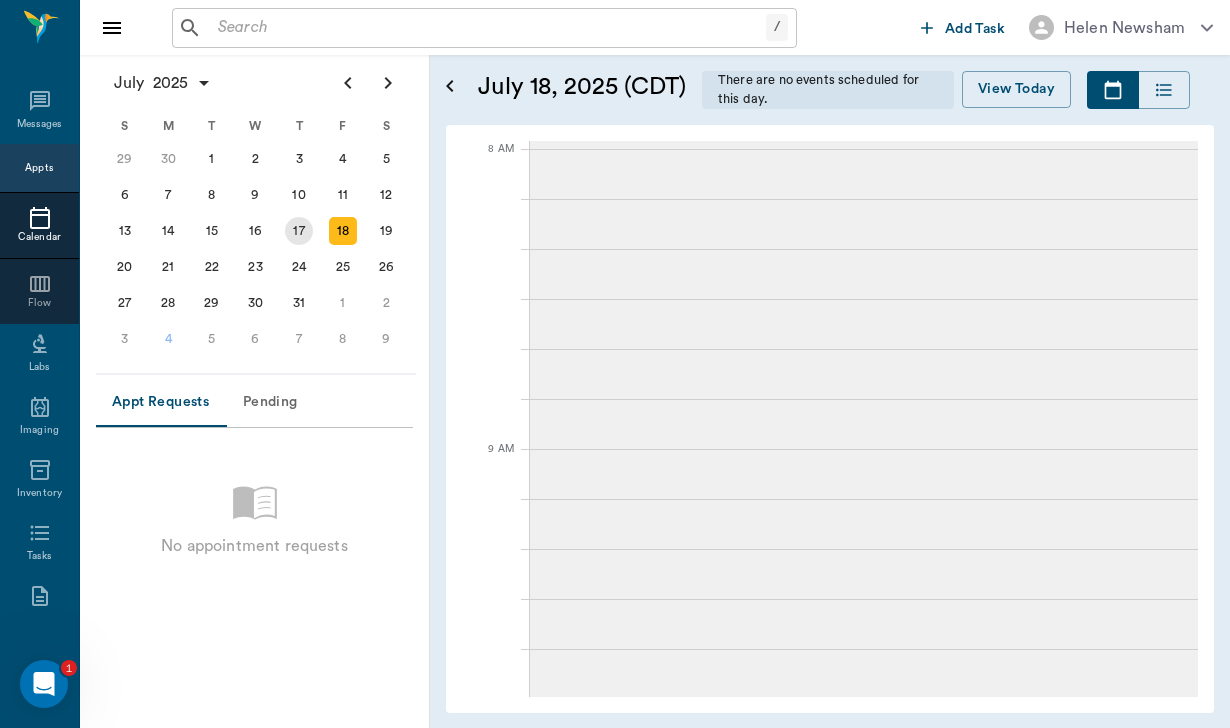 click on "17" at bounding box center [299, 231] 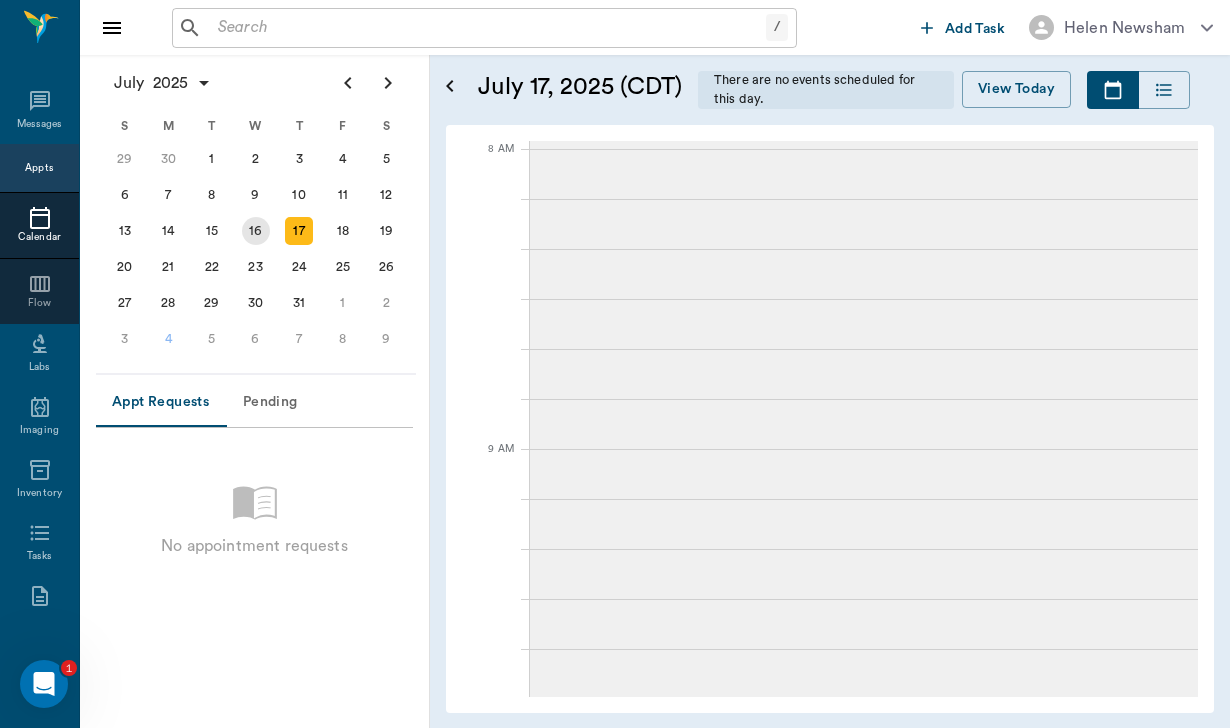click on "16" at bounding box center (256, 231) 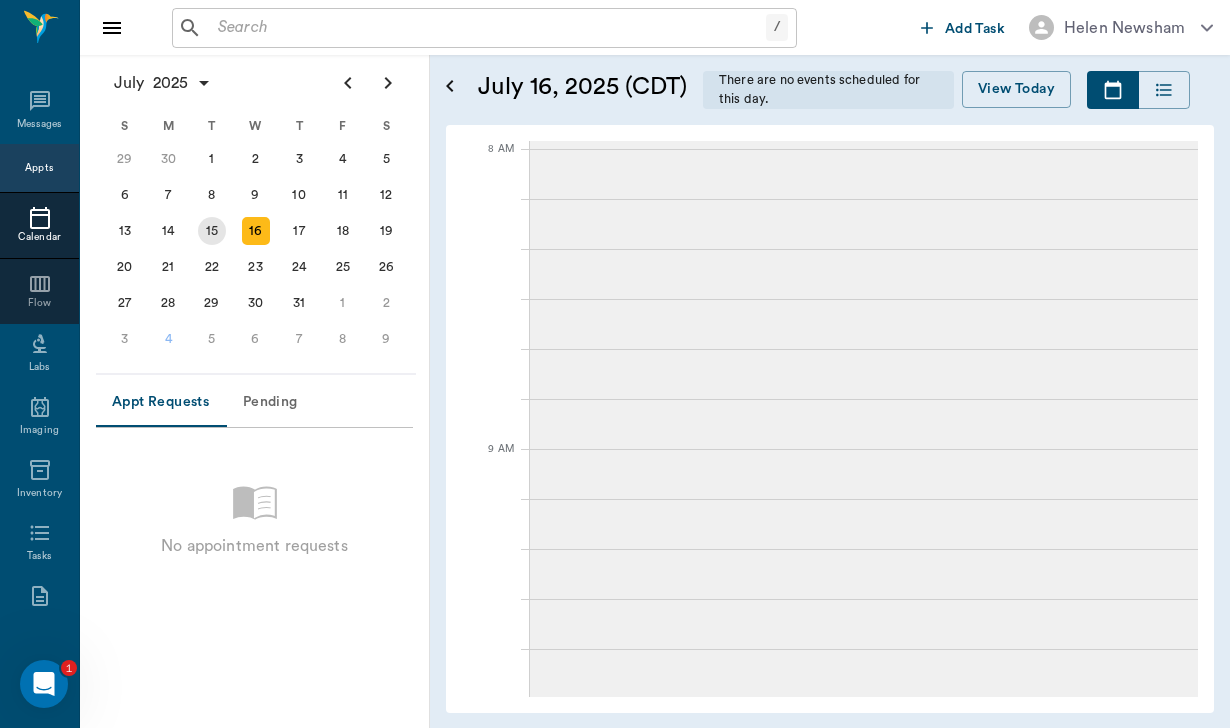 click on "15" at bounding box center [212, 231] 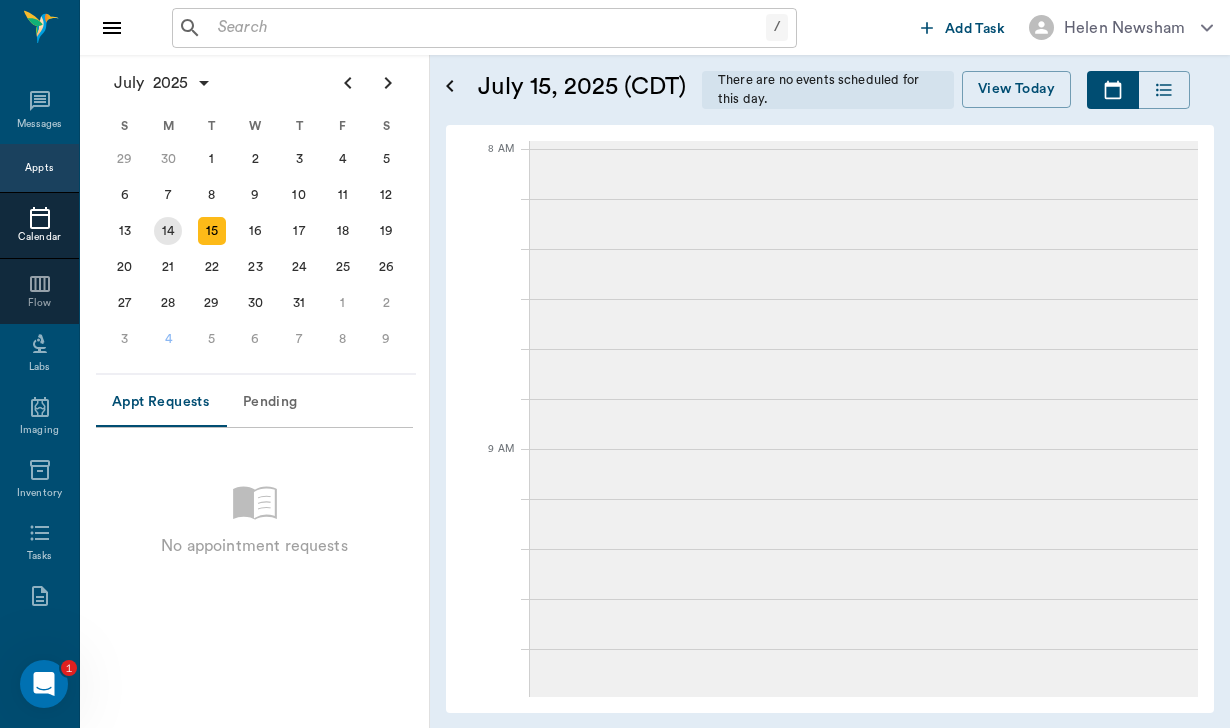 click on "[NUMBER]" at bounding box center (169, 231) 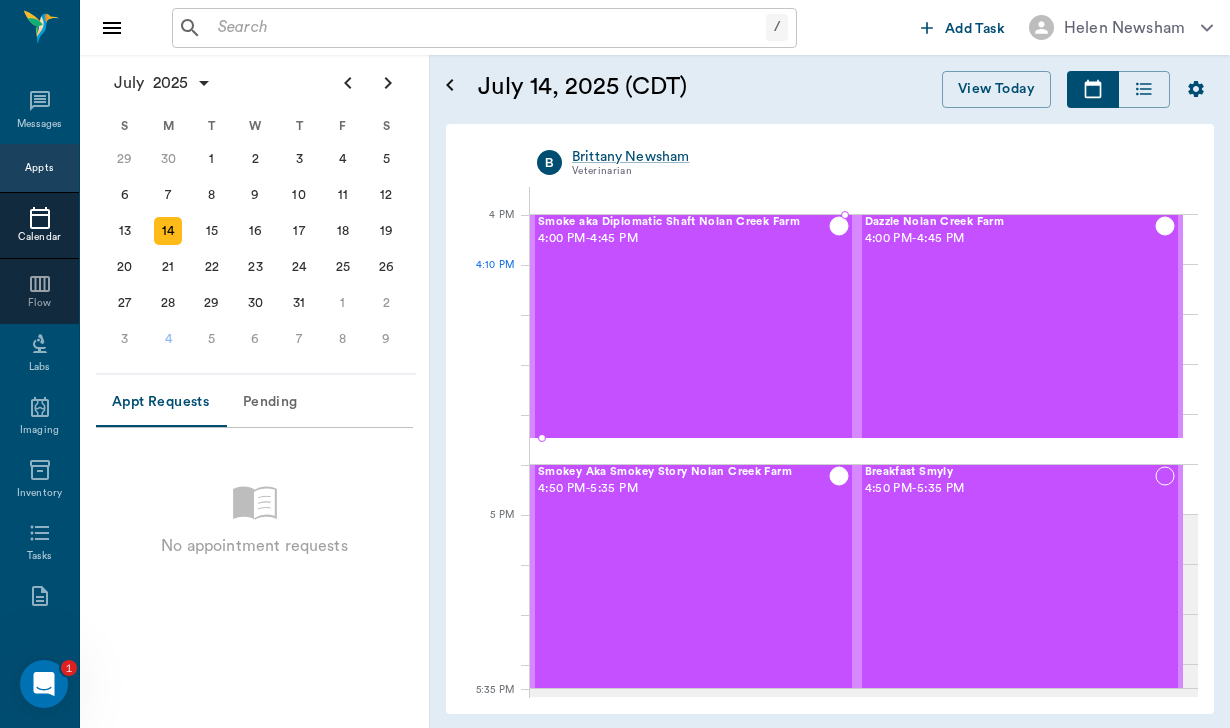 scroll, scrollTop: 2380, scrollLeft: 0, axis: vertical 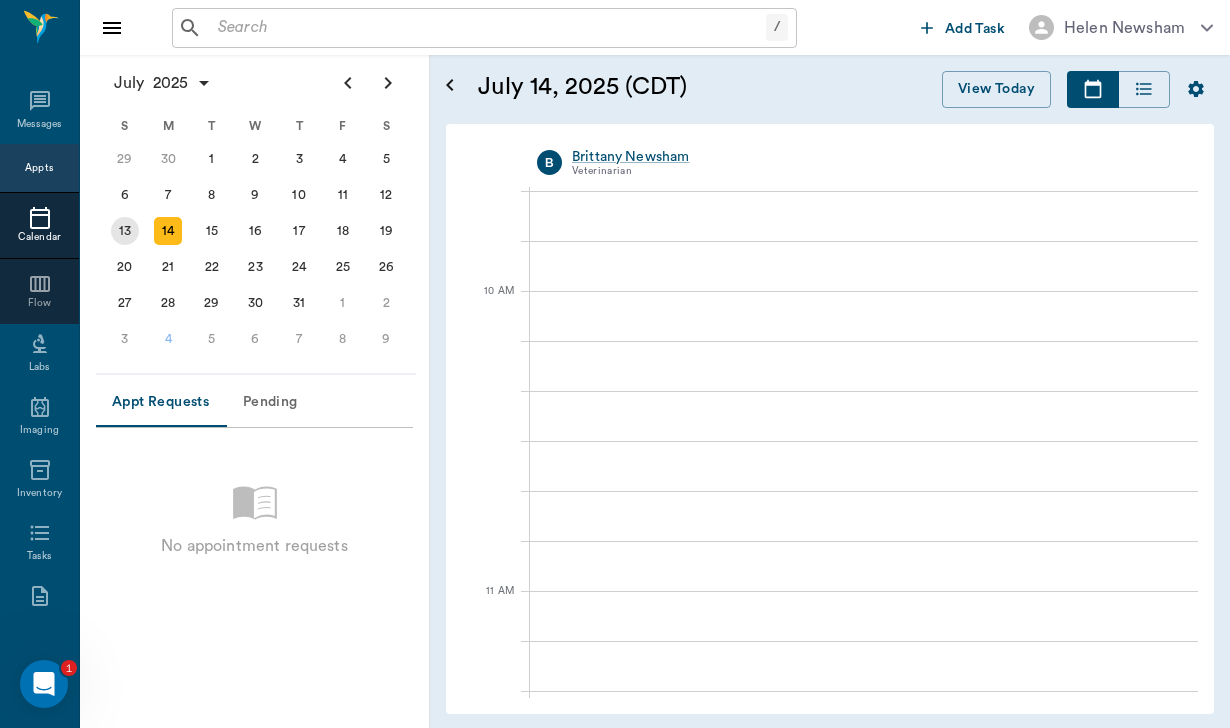 click on "13" at bounding box center (125, 231) 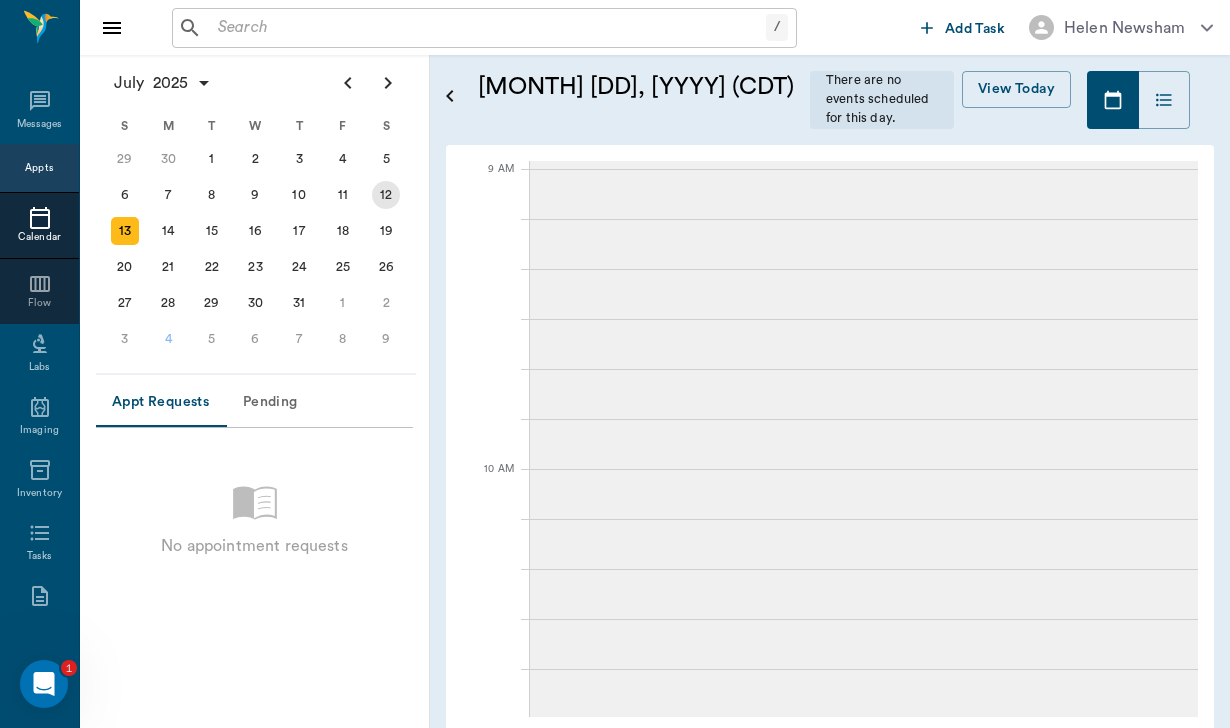 click on "12" at bounding box center [386, 195] 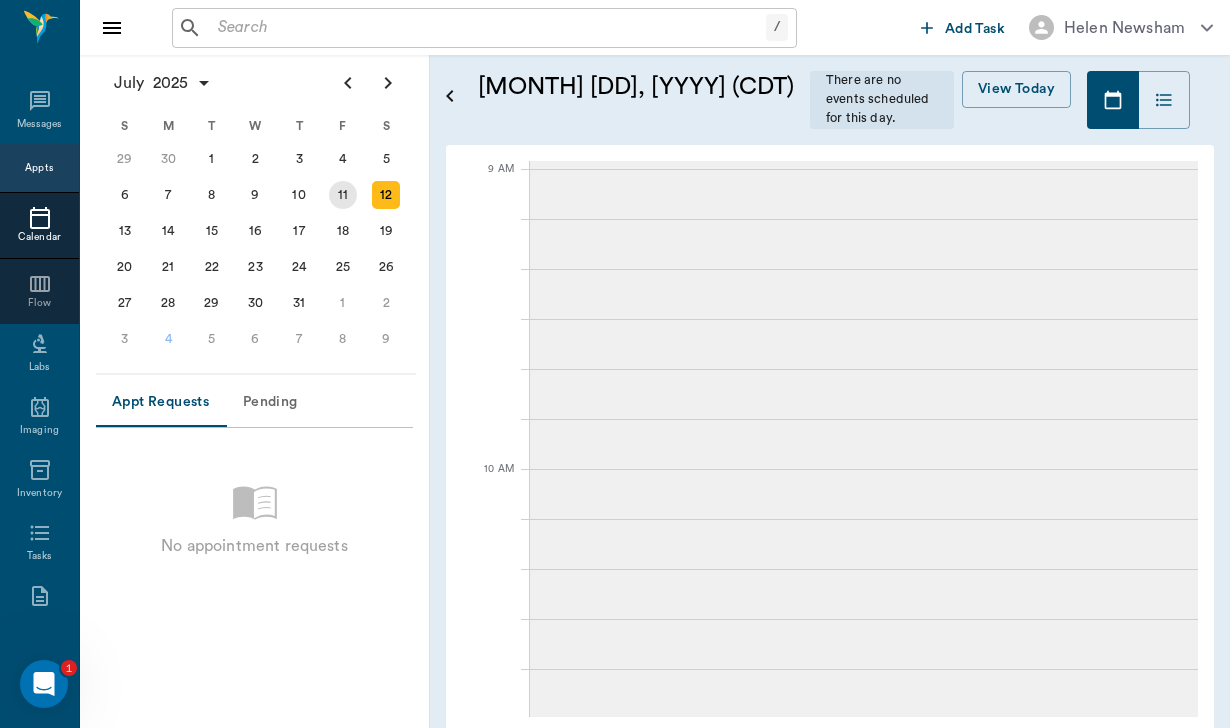 click on "11" at bounding box center [343, 195] 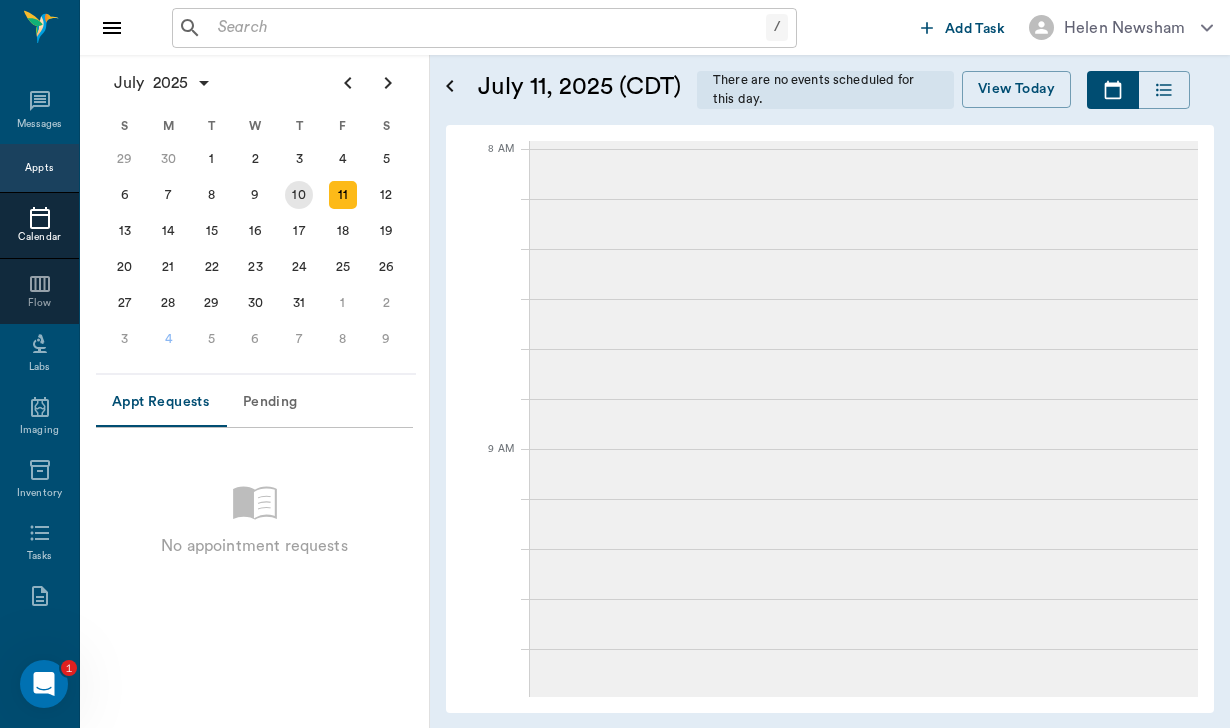 click on "10" at bounding box center (299, 195) 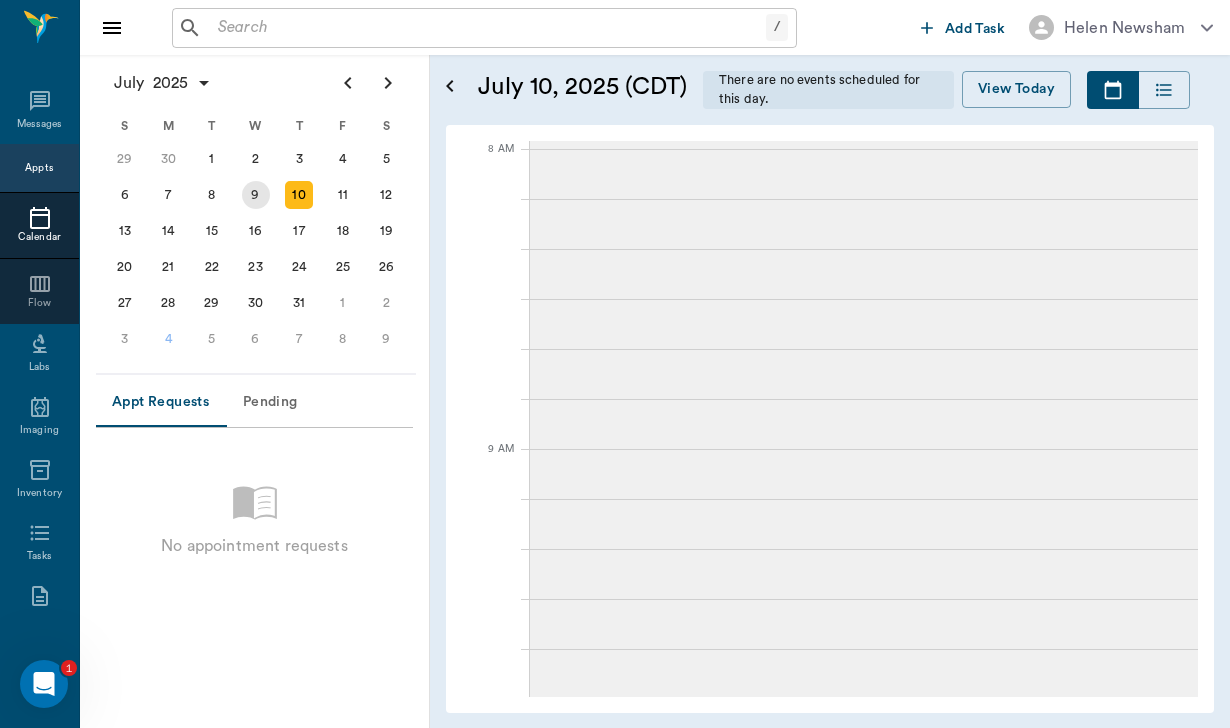 click on "9" at bounding box center (256, 195) 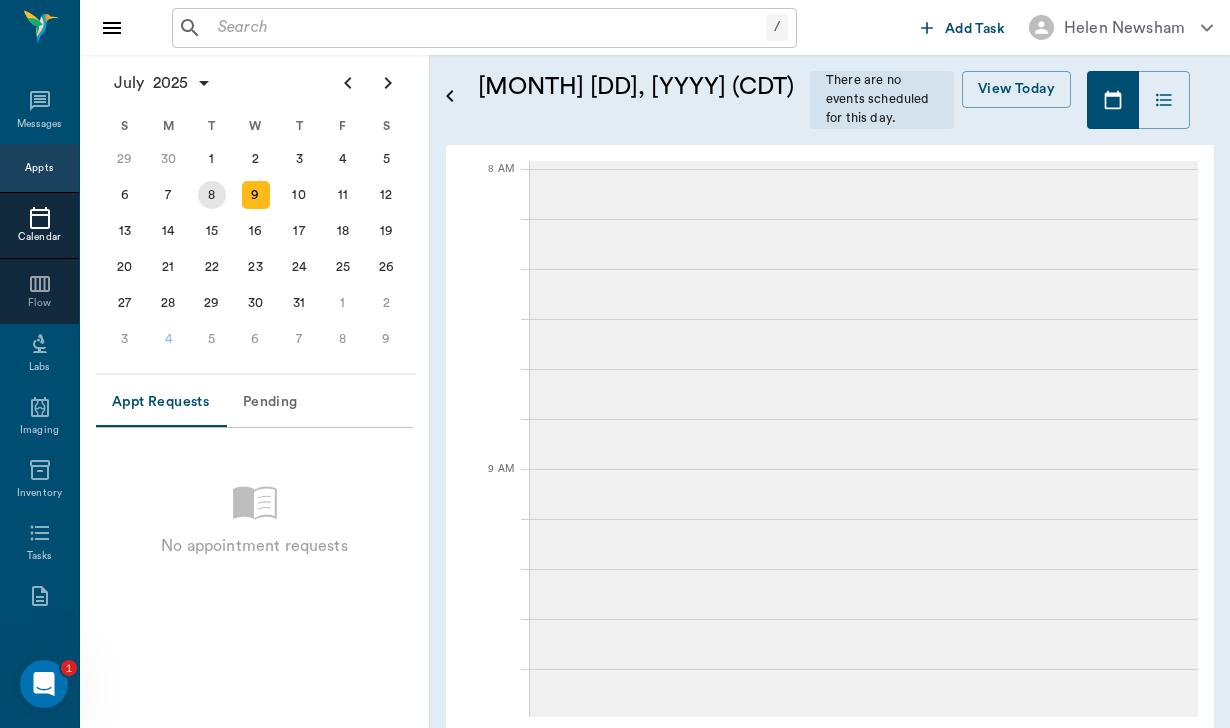 click on "8" at bounding box center [212, 195] 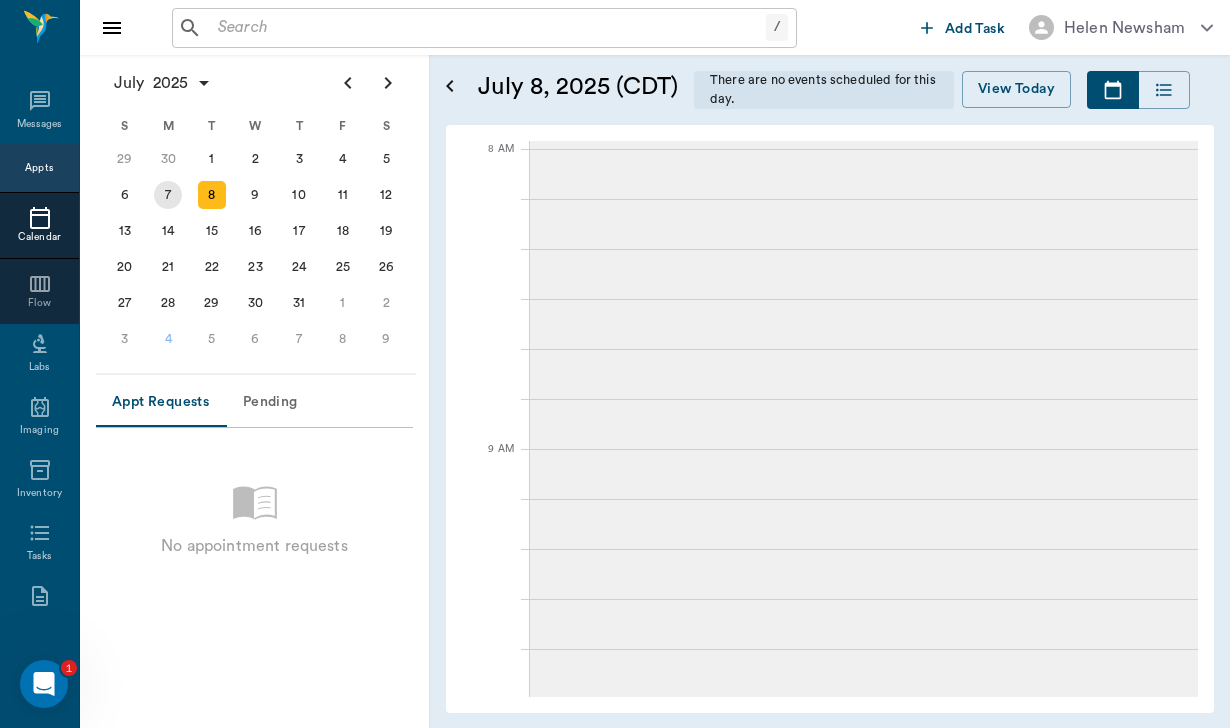 click on "7" at bounding box center (168, 195) 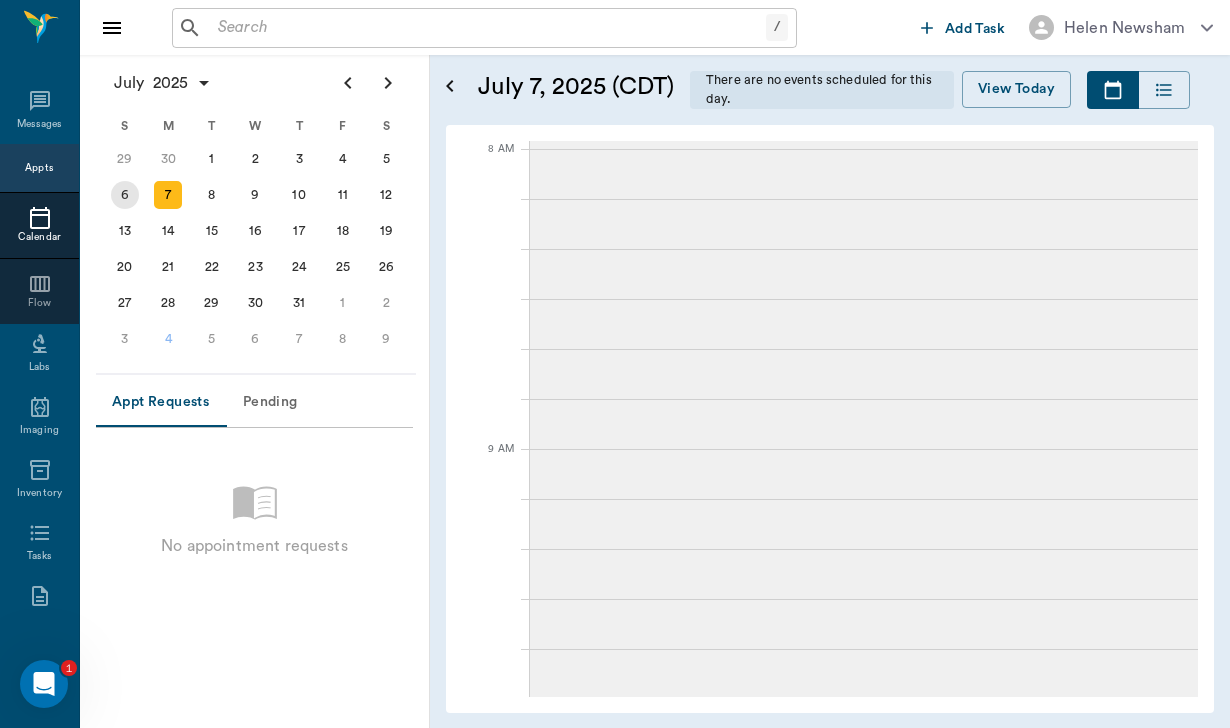click on "[NUMBER]" at bounding box center [125, 195] 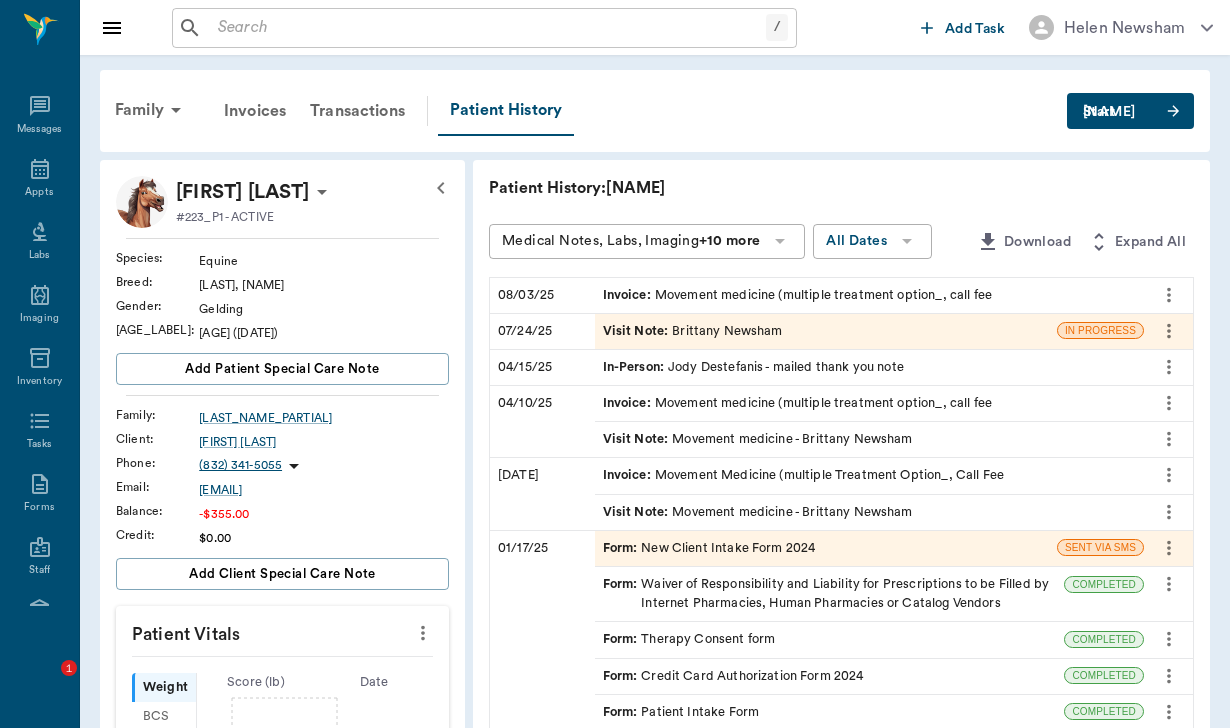 scroll, scrollTop: 0, scrollLeft: 0, axis: both 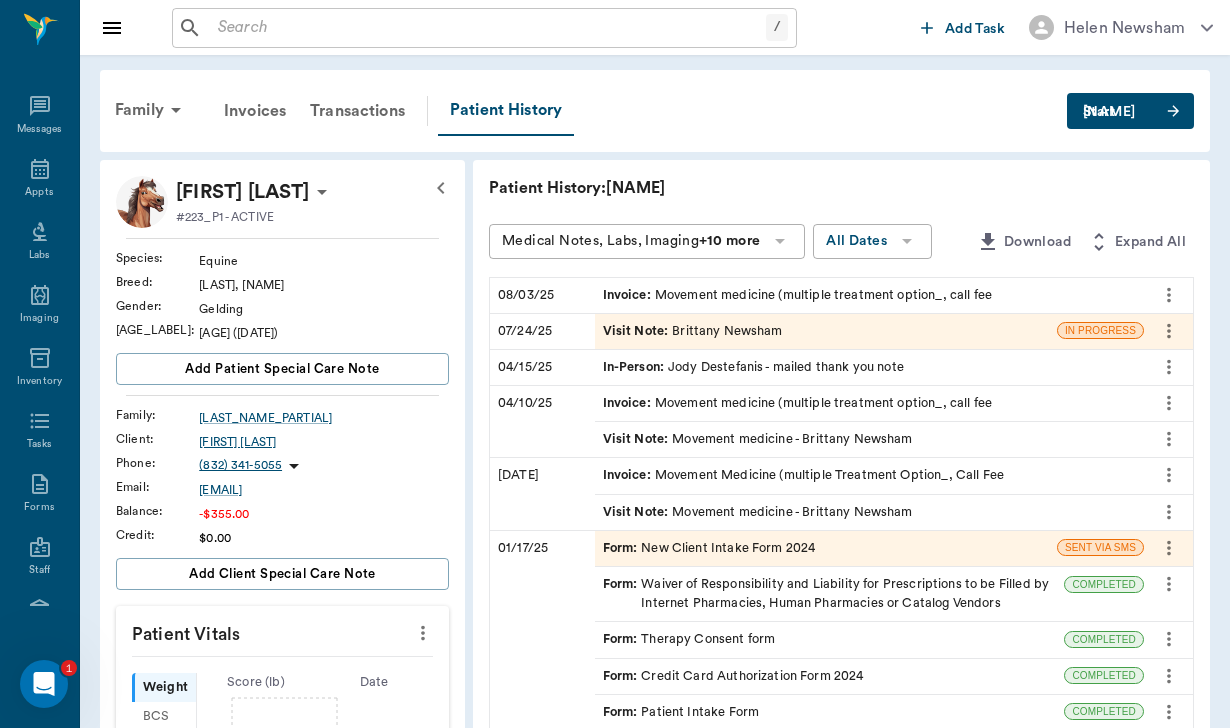 click on "[FIRST] [LAST]" at bounding box center (324, 442) 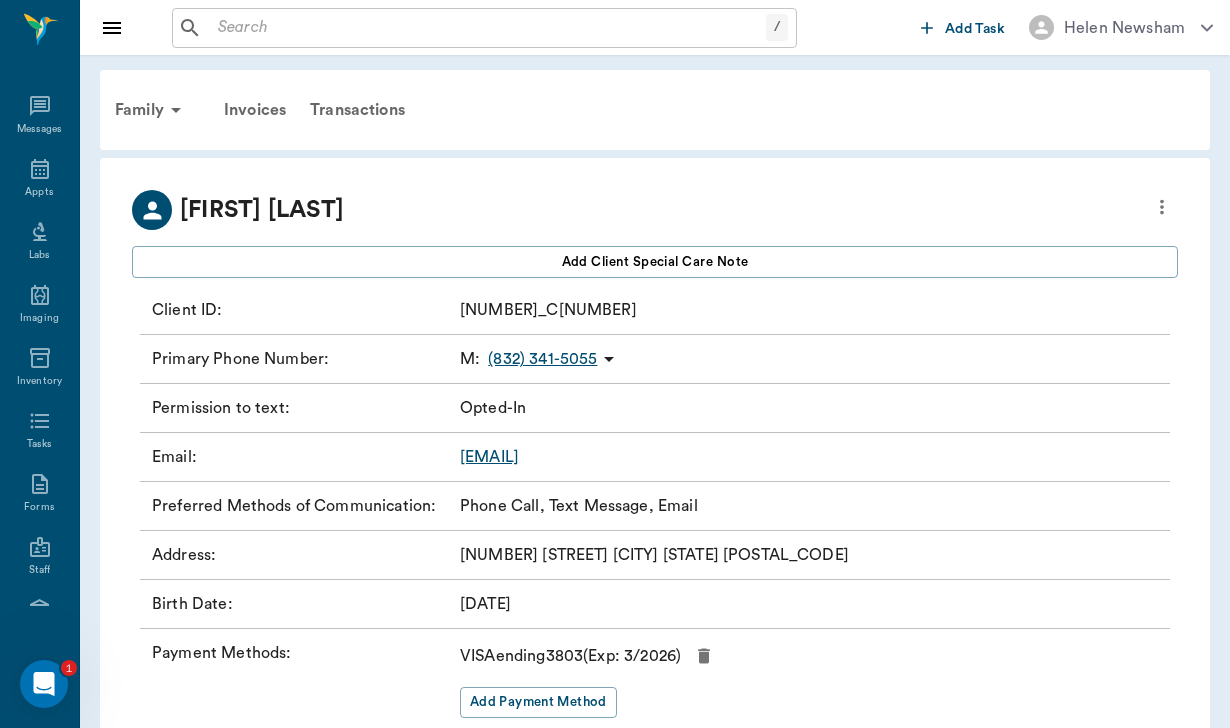 scroll, scrollTop: 0, scrollLeft: 0, axis: both 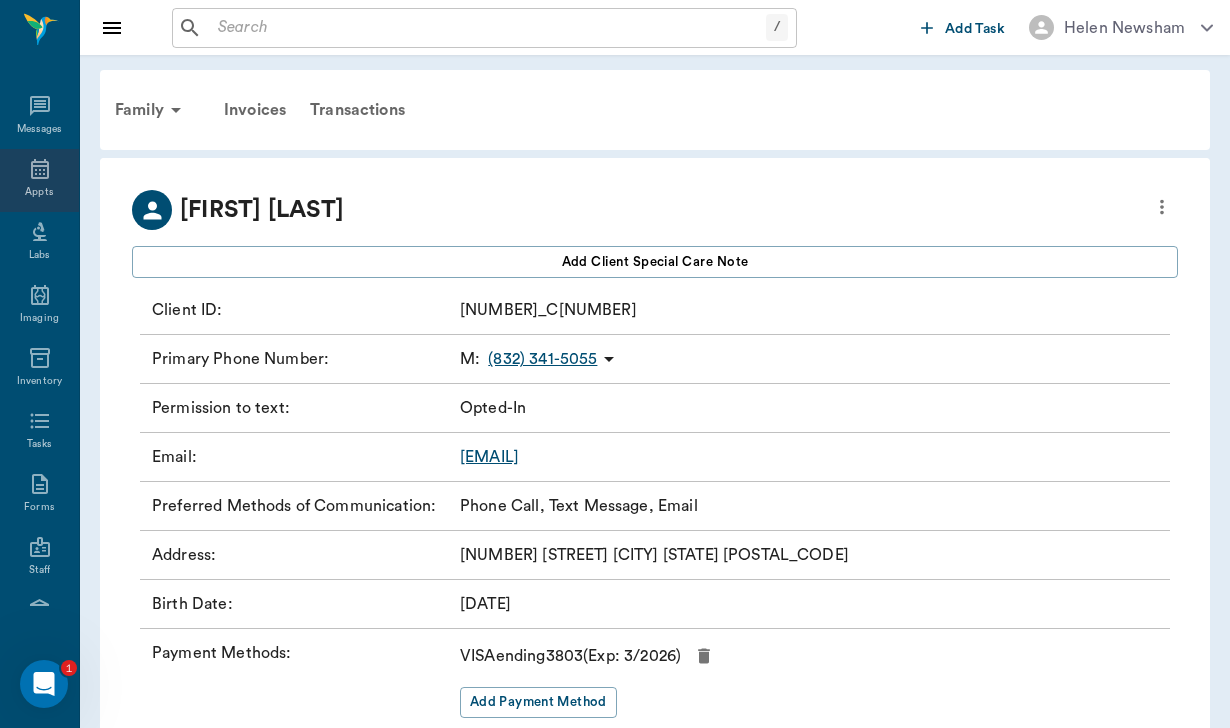 click 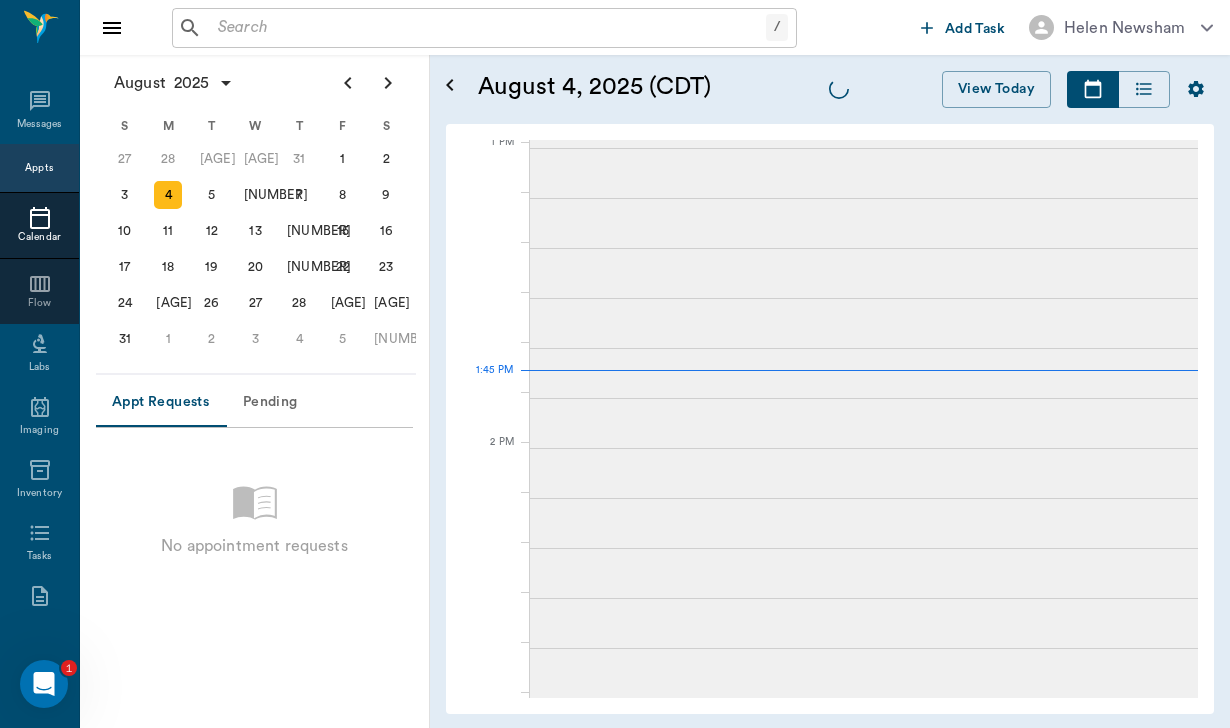 scroll, scrollTop: 1506, scrollLeft: 0, axis: vertical 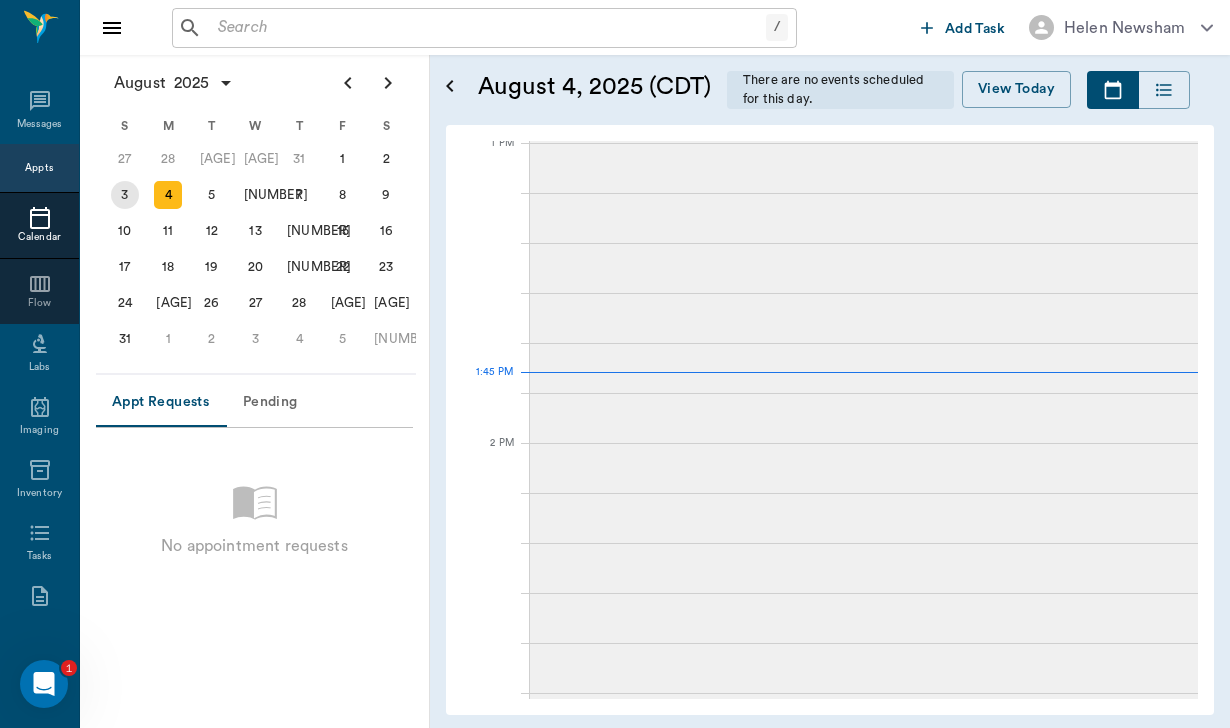 click on "3" at bounding box center [125, 195] 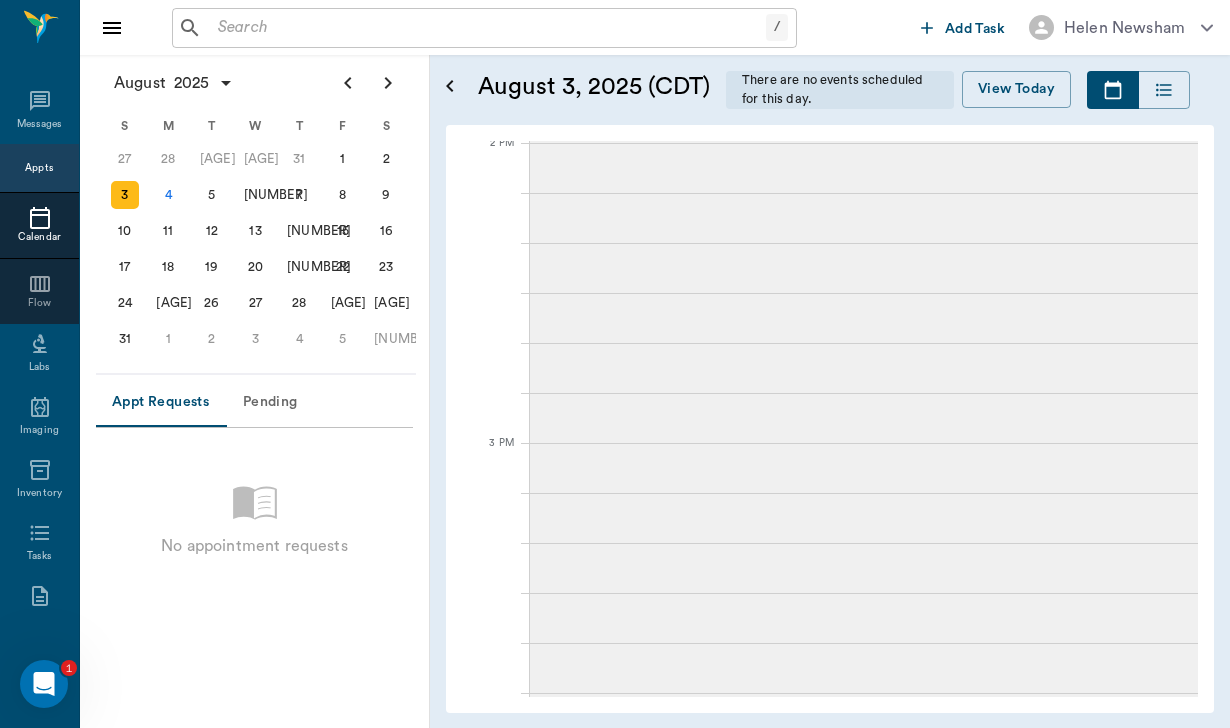 scroll, scrollTop: 0, scrollLeft: 0, axis: both 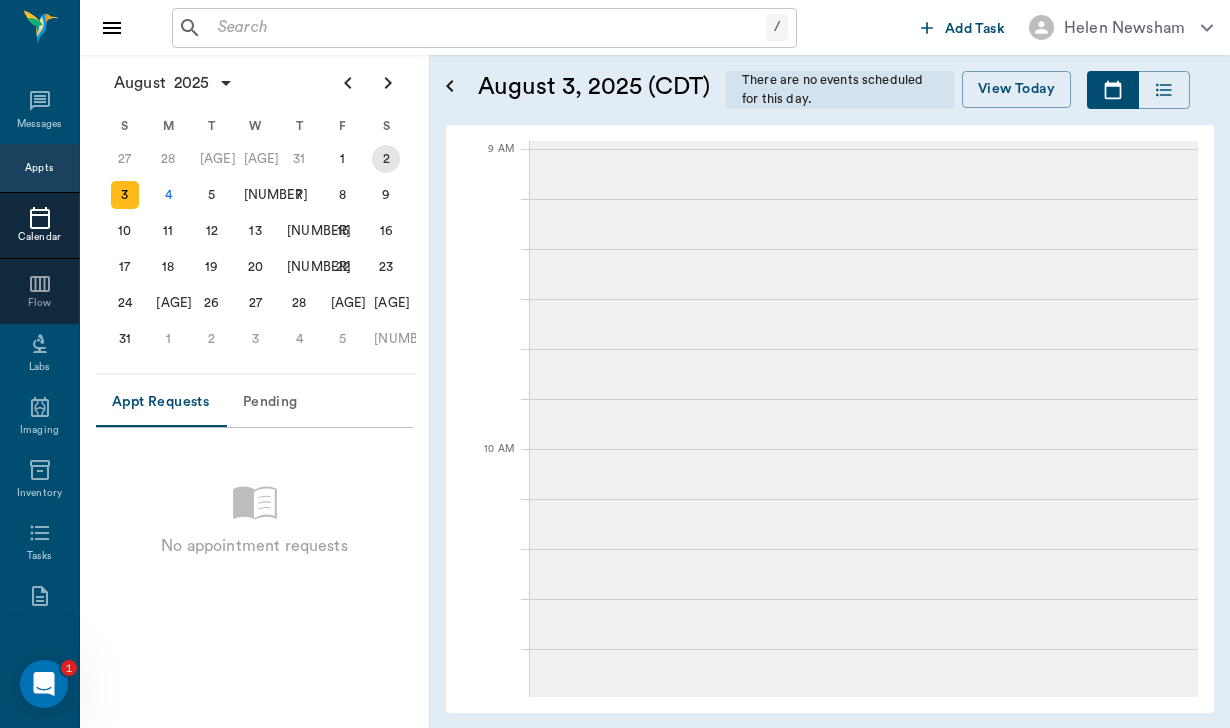 click on "2" at bounding box center [386, 159] 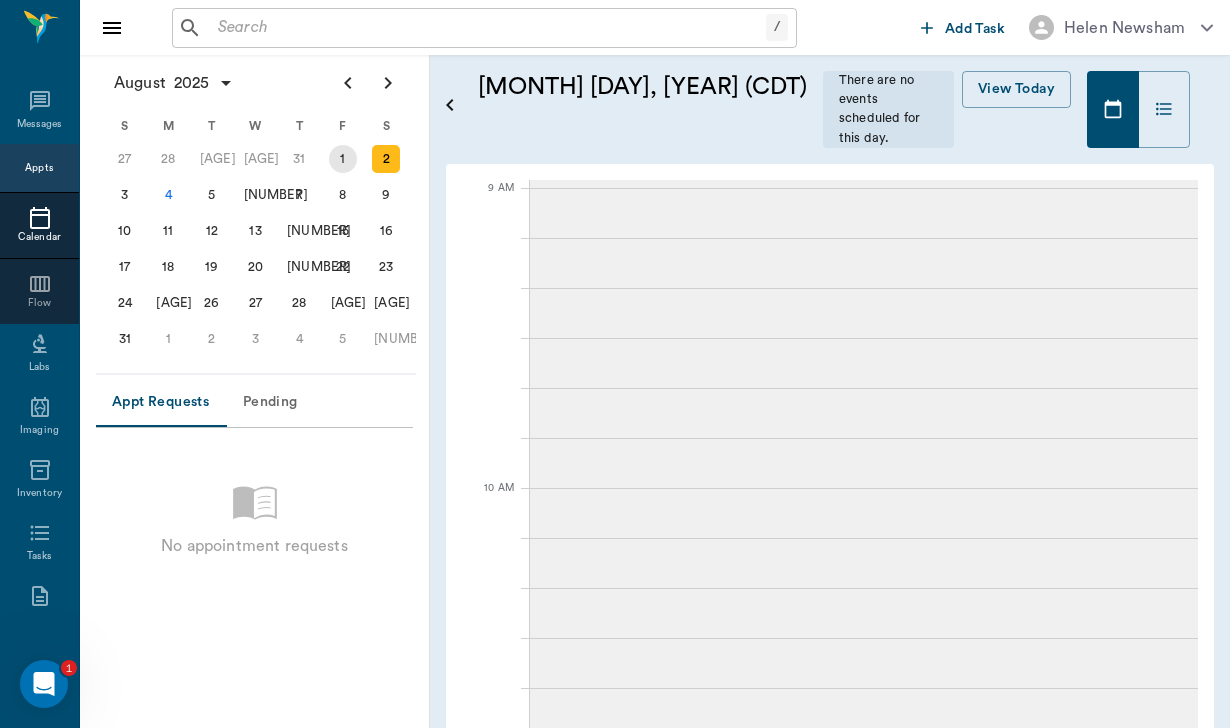 click on "1" at bounding box center [343, 159] 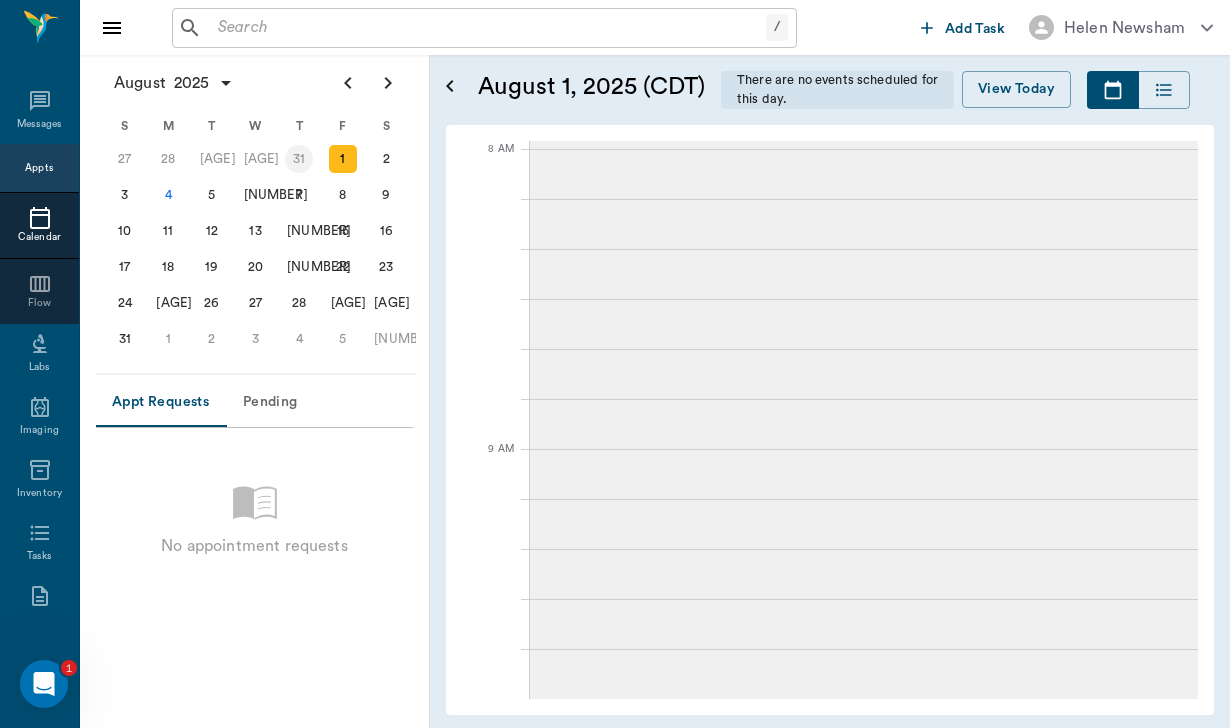 click on "31" at bounding box center [299, 159] 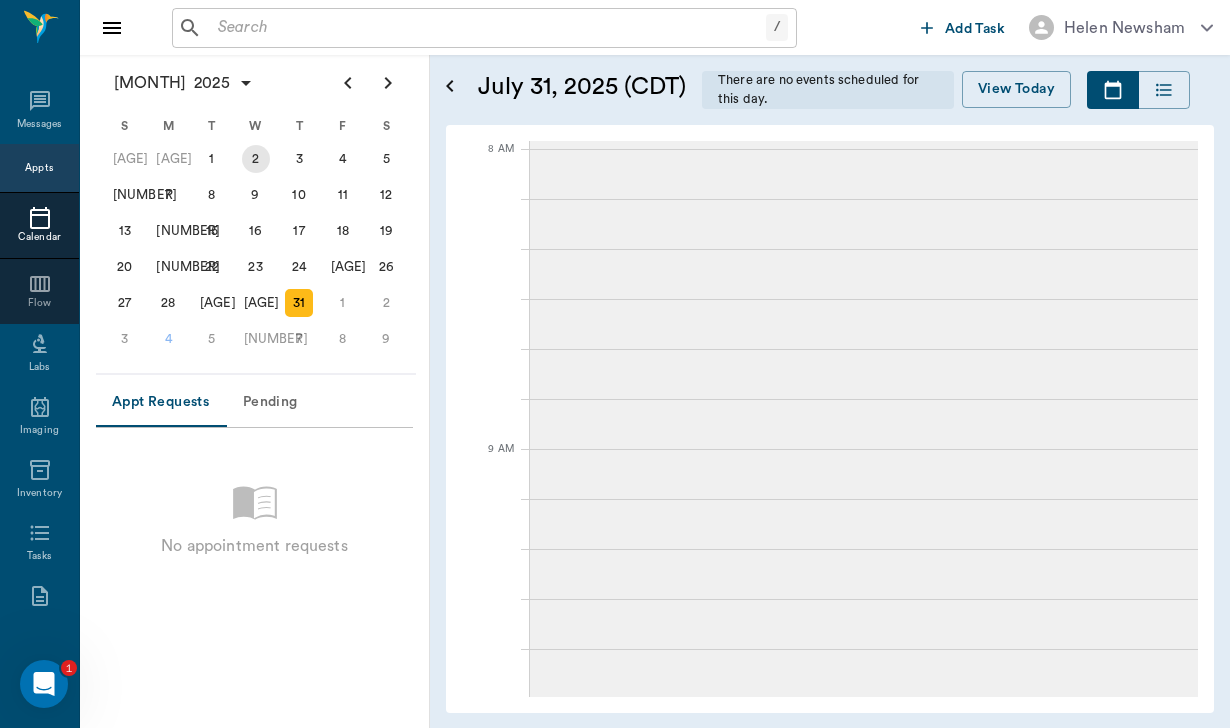 click on "2" at bounding box center [256, 159] 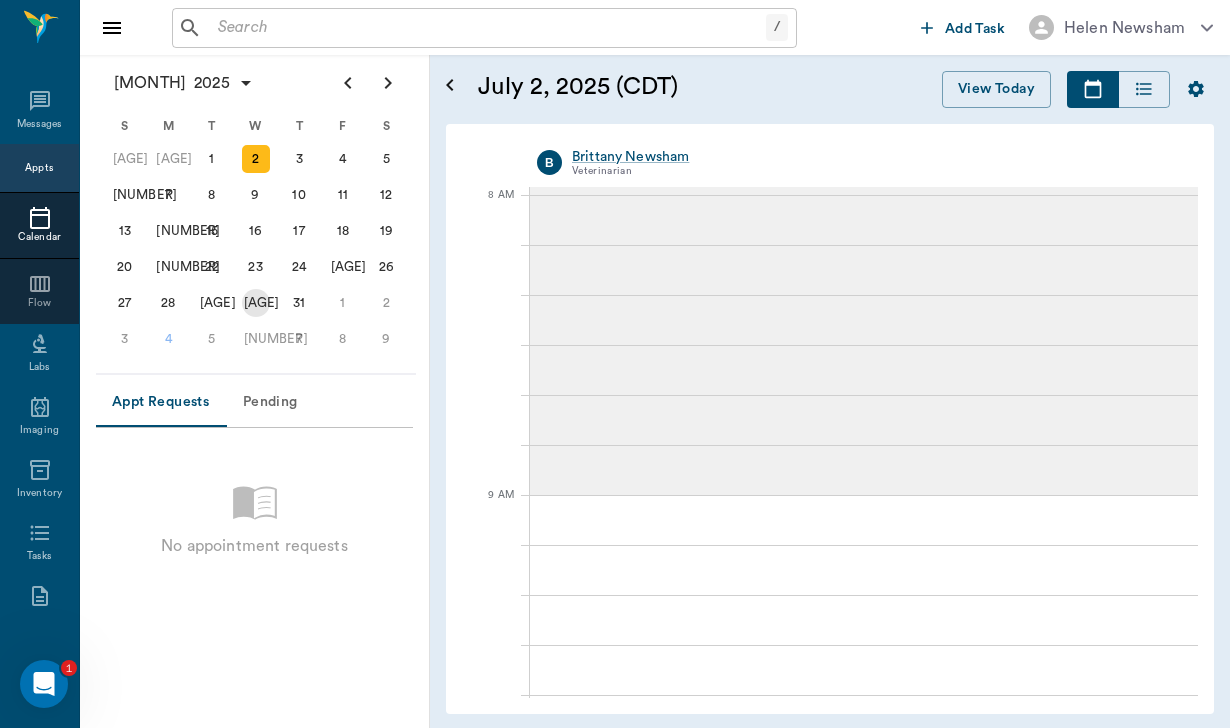 click on "[AGE]" at bounding box center (256, 303) 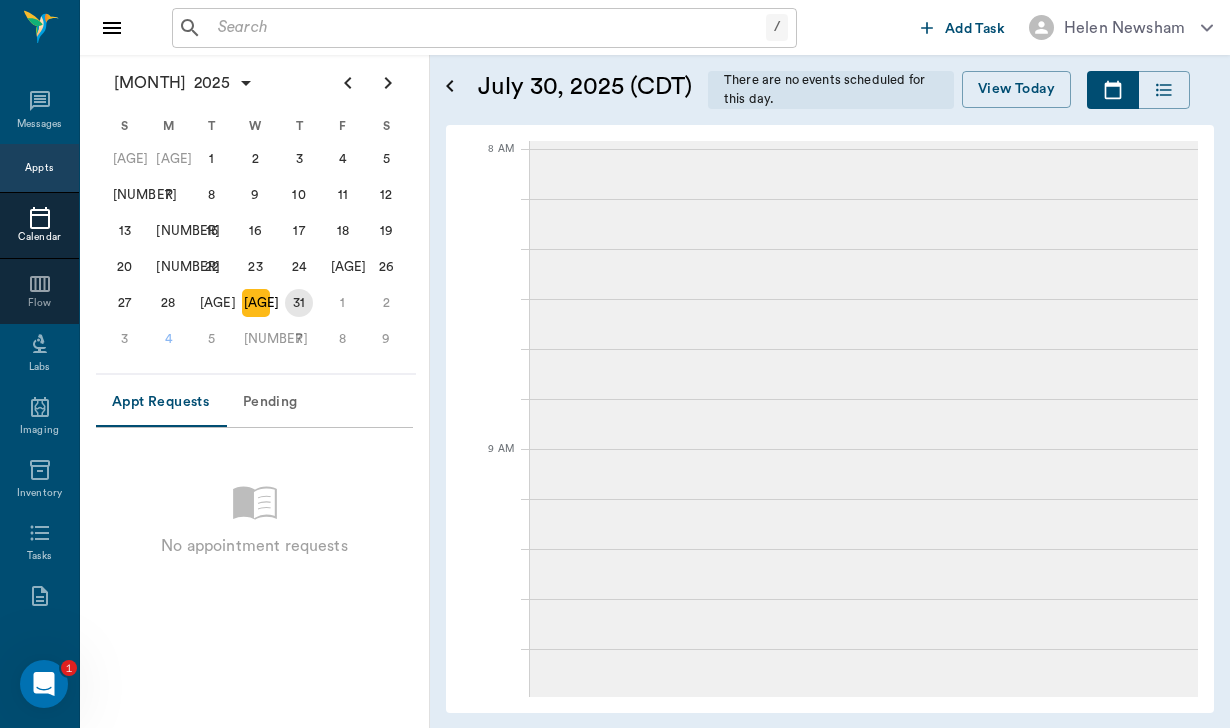 click on "31" at bounding box center [299, 303] 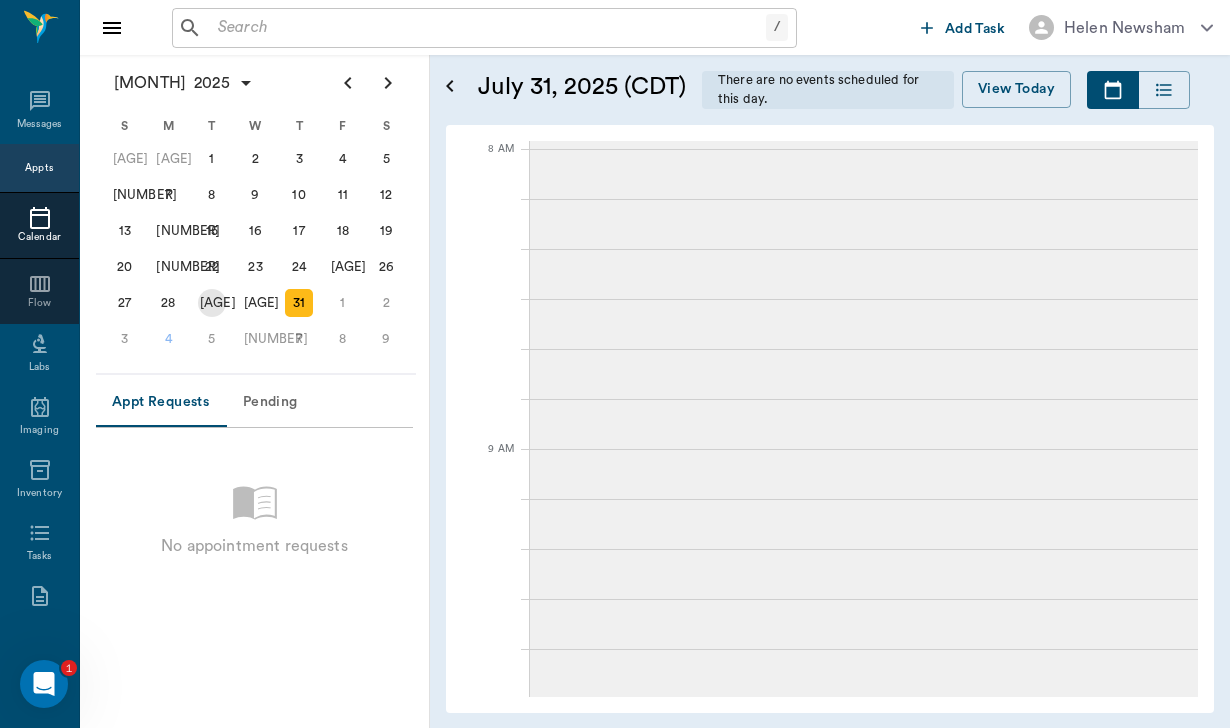 click on "[AGE]" at bounding box center (212, 303) 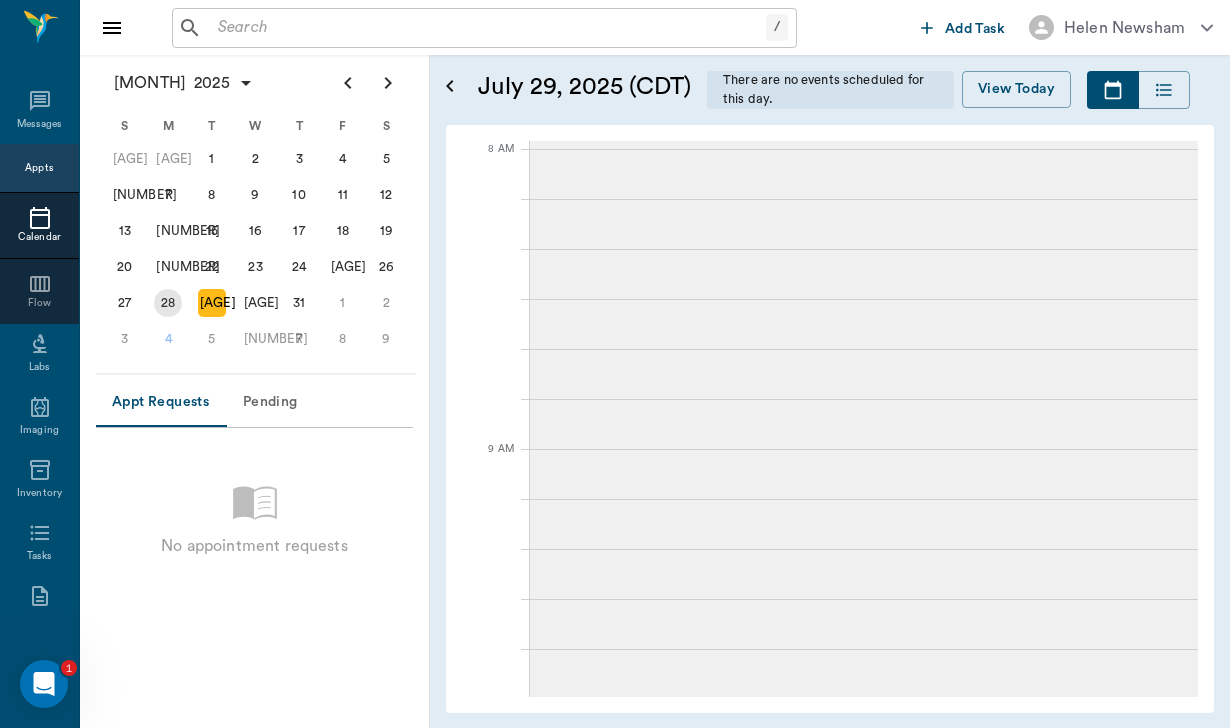 click on "28" at bounding box center (168, 303) 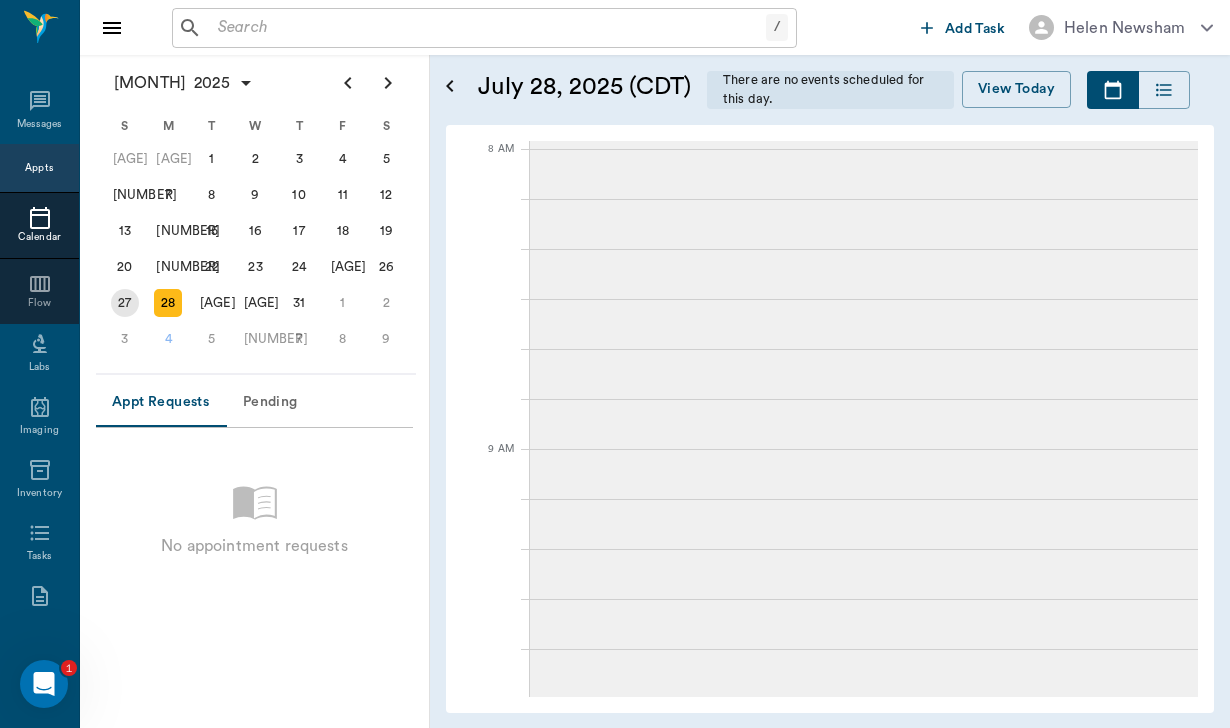click on "27" at bounding box center (125, 303) 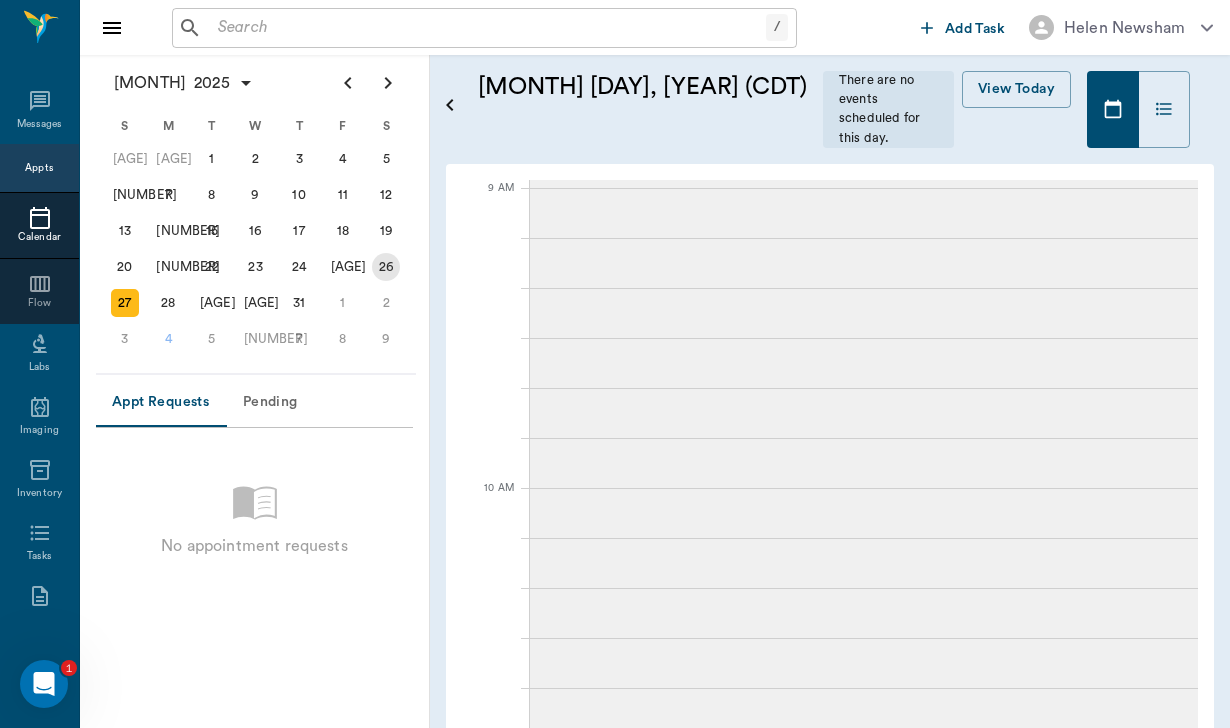click on "26" at bounding box center (386, 267) 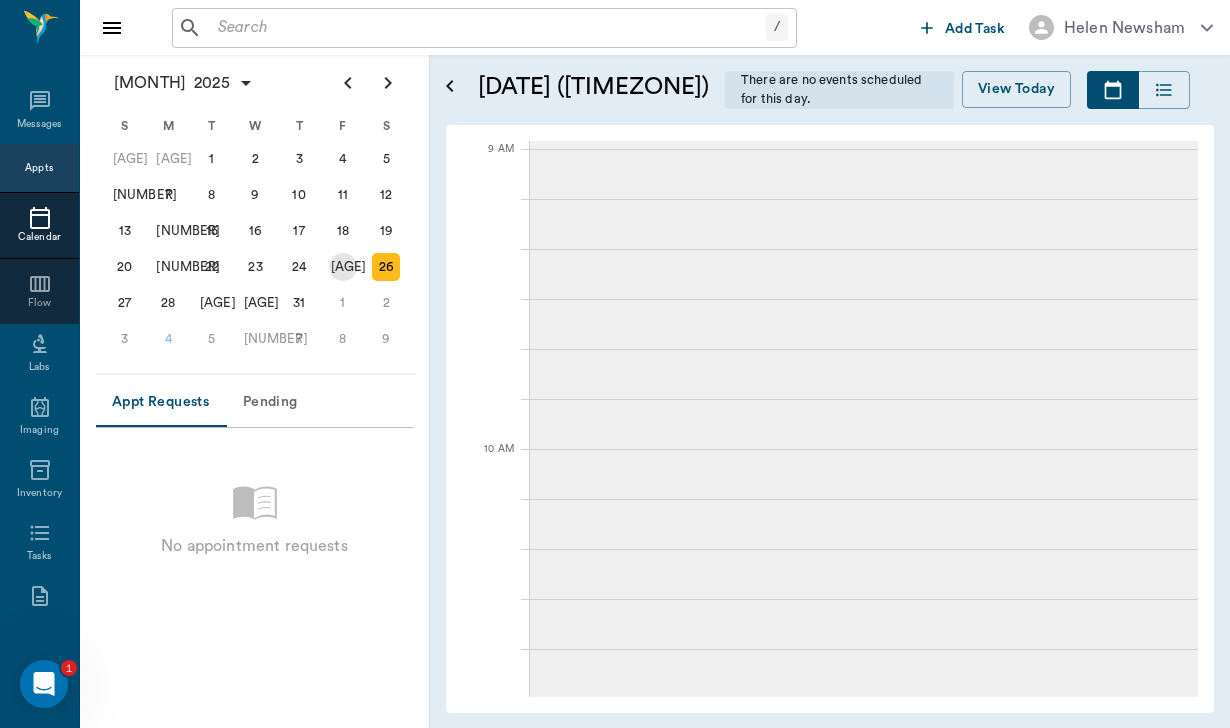 click on "[AGE]" at bounding box center (343, 267) 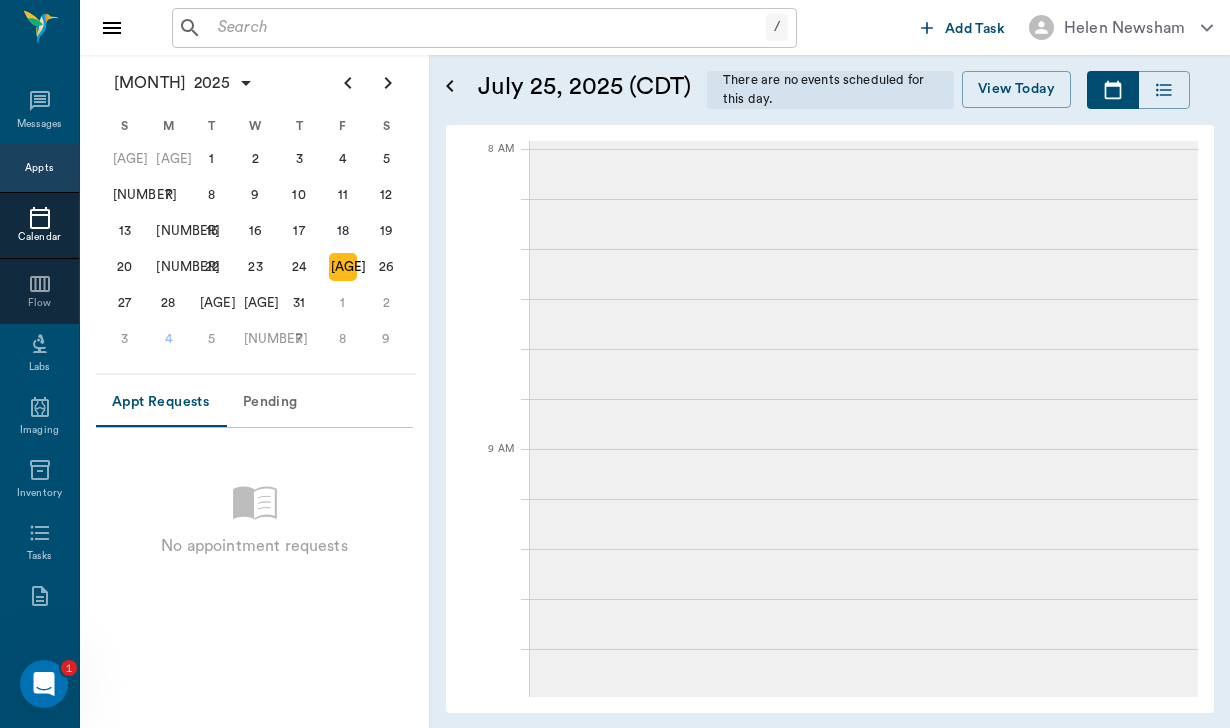 scroll, scrollTop: 0, scrollLeft: 0, axis: both 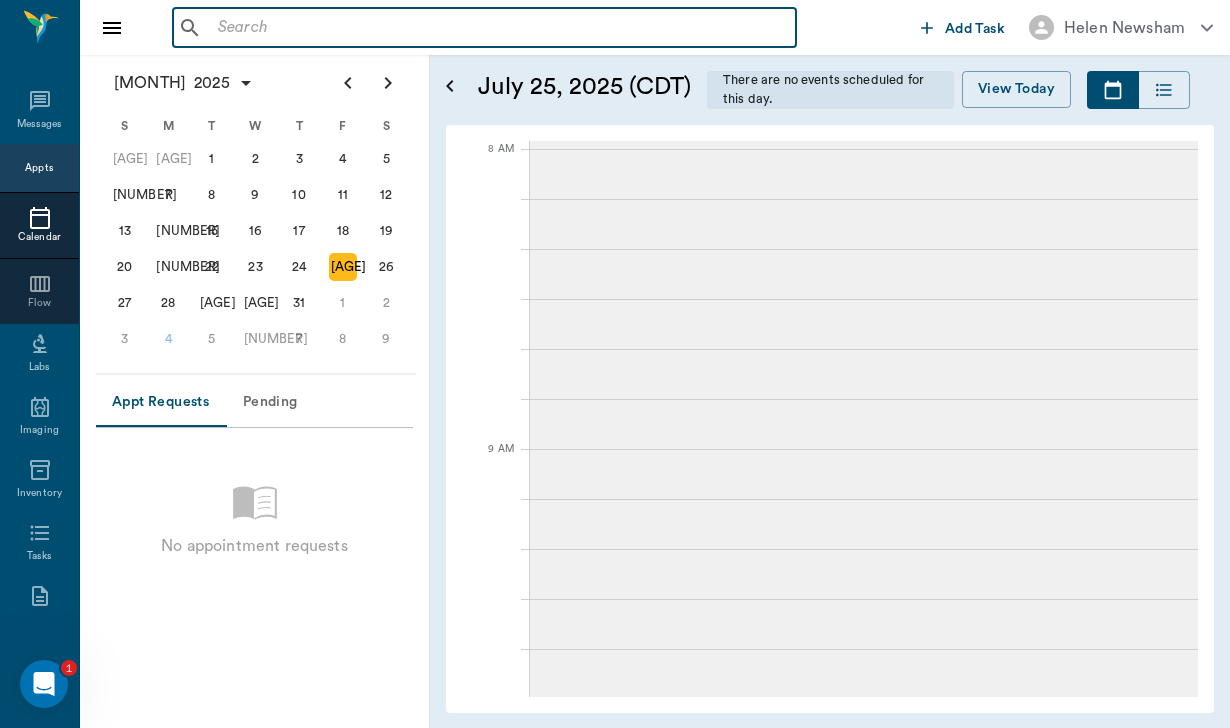 click at bounding box center [499, 28] 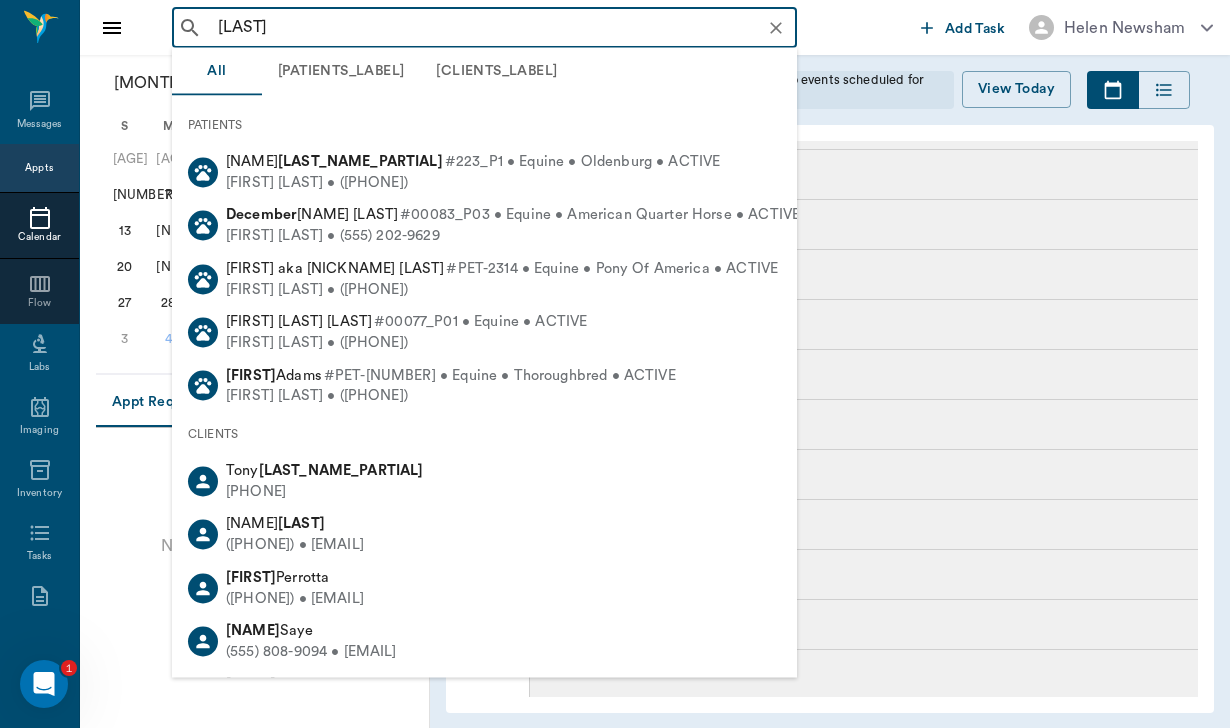 type on "[LAST]" 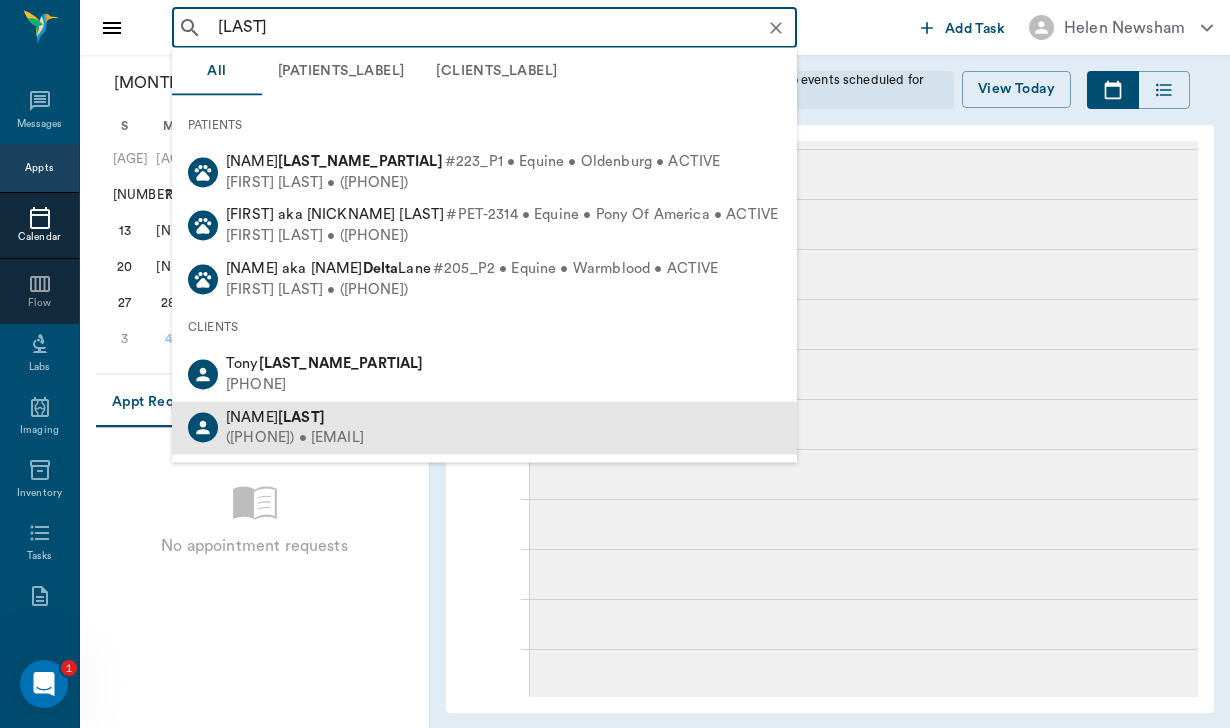 click on "[FIRST] [LAST]" at bounding box center (295, 417) 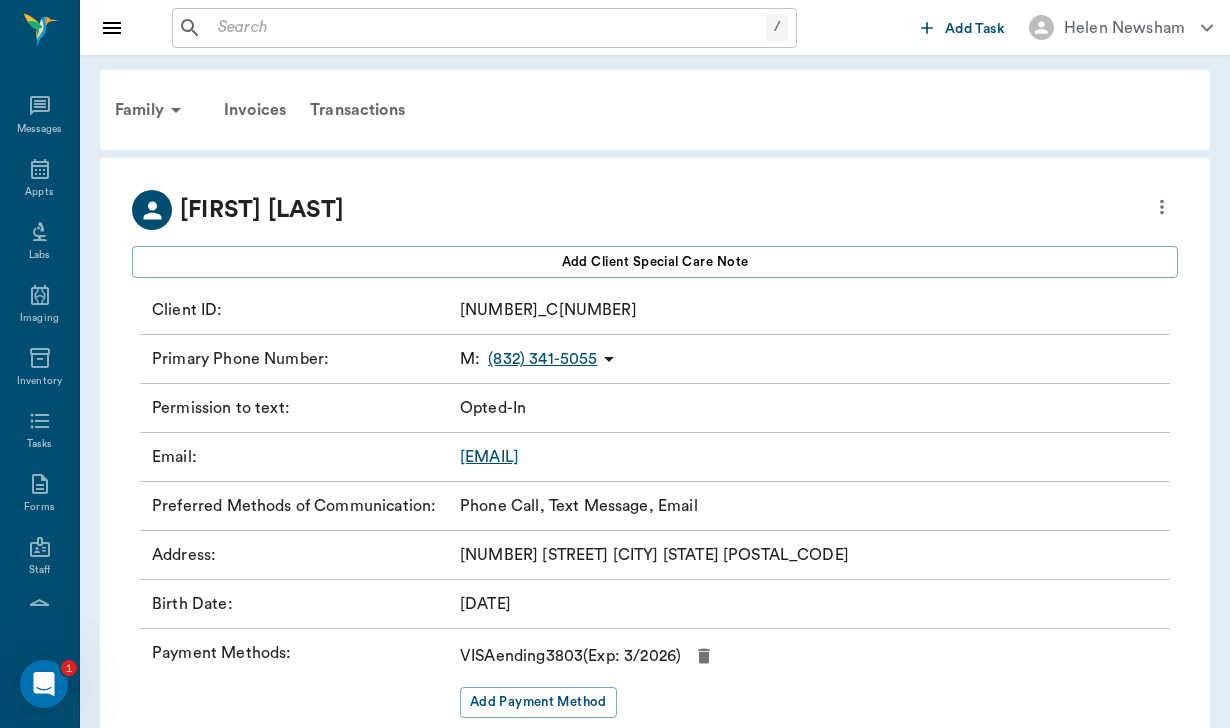click on "[EMAIL]" at bounding box center [489, 457] 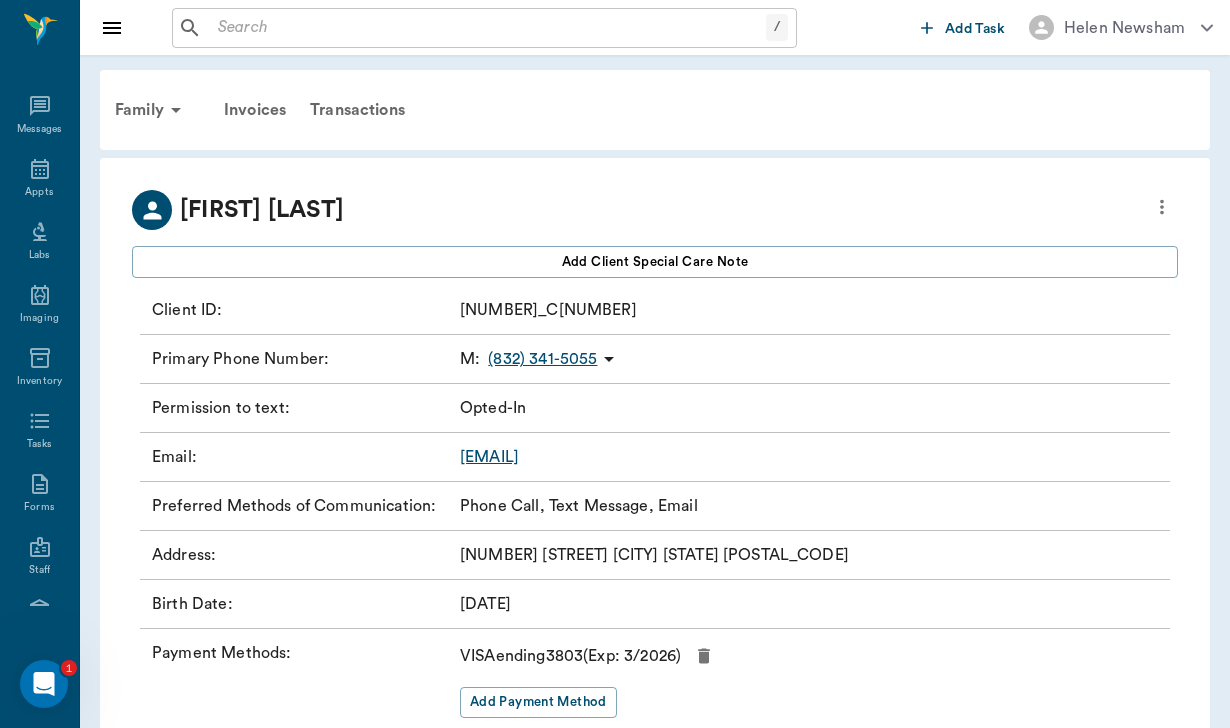 click at bounding box center (488, 28) 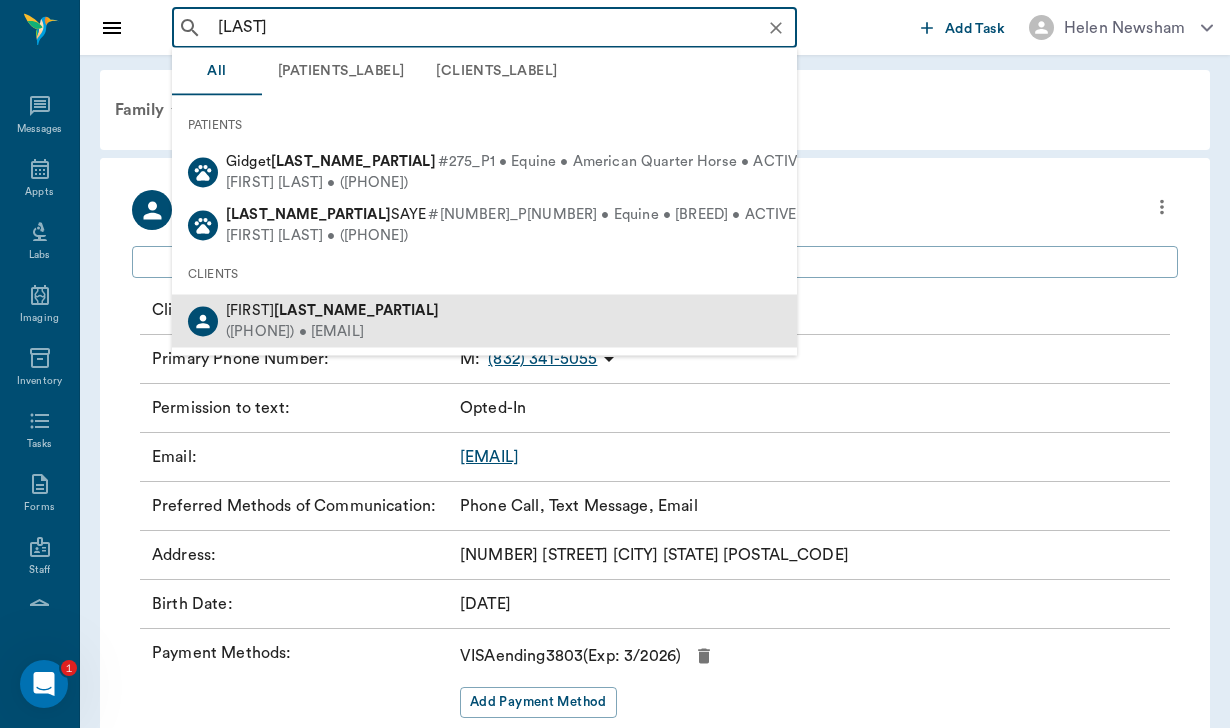 click on "([PHONE])   • [EMAIL]" at bounding box center (332, 331) 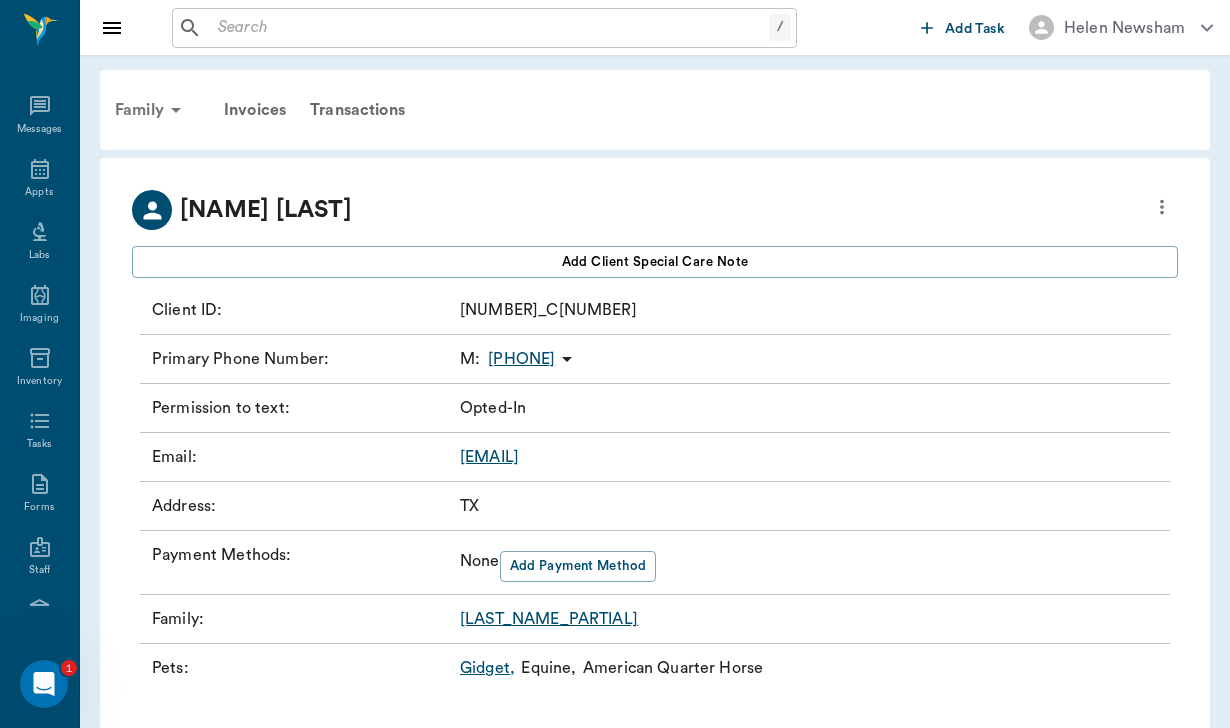 click on "Family" at bounding box center [151, 110] 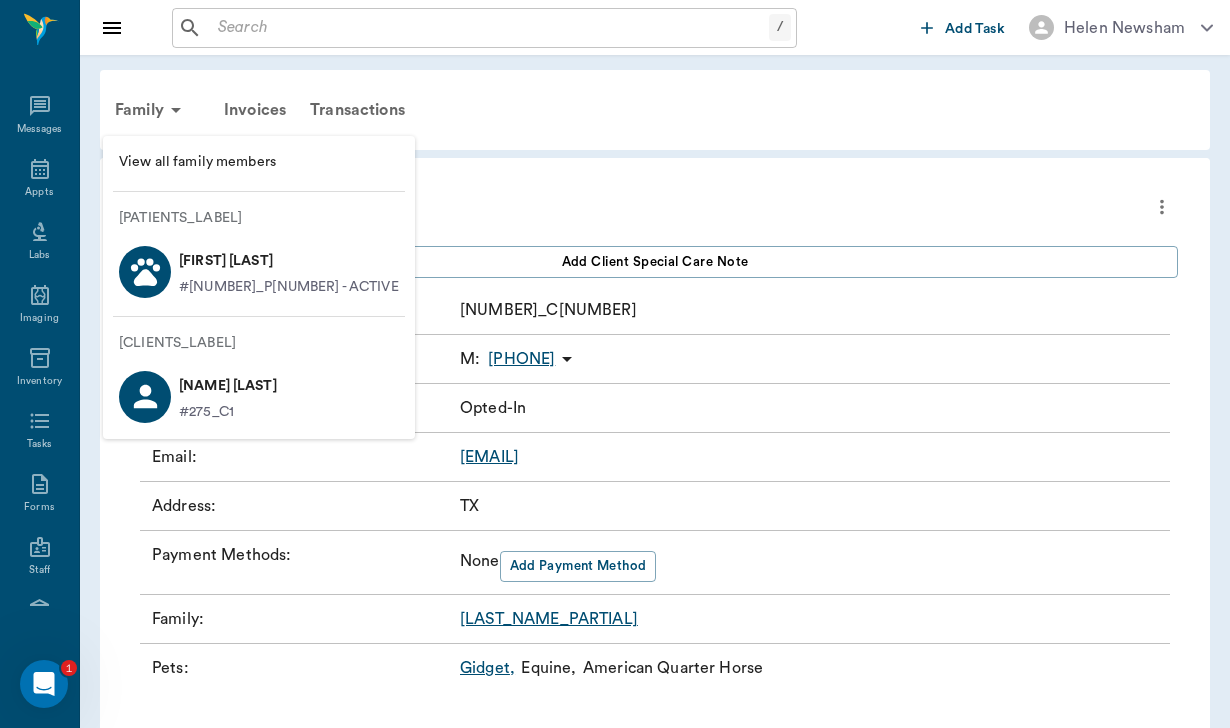 click on "[FIRST] [LAST] #275_P1    -    ACTIVE" at bounding box center (259, 271) 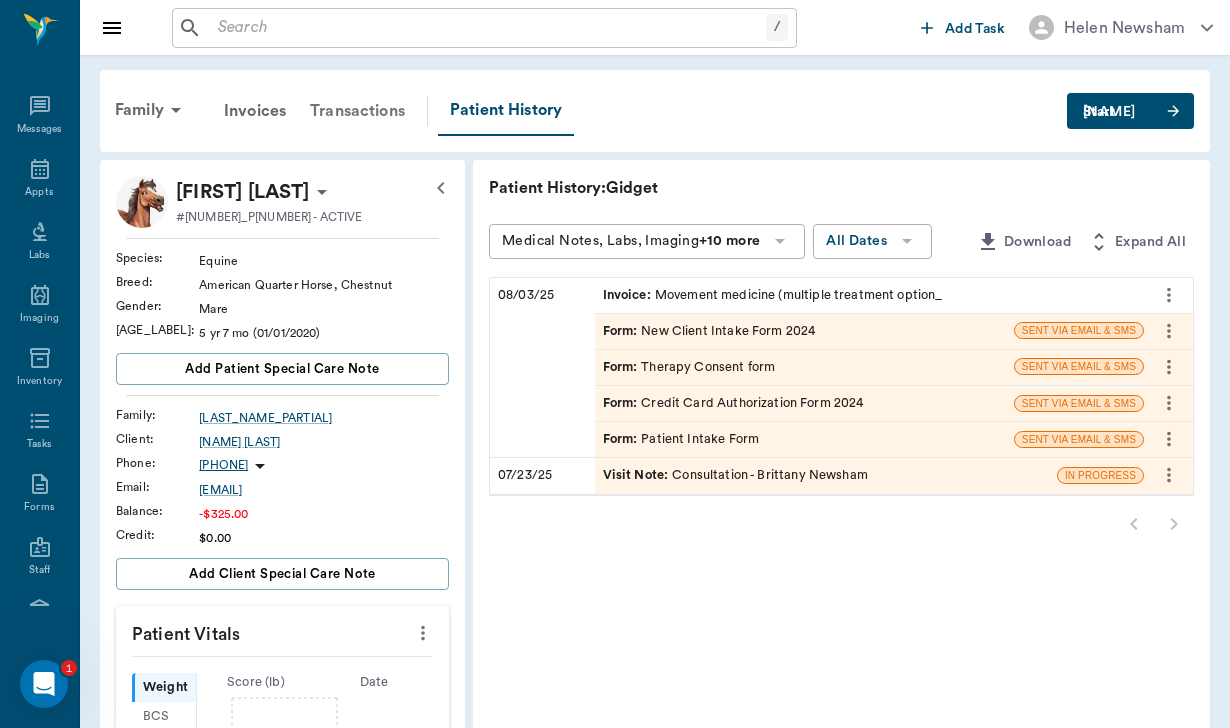 click on "Transactions" at bounding box center [357, 111] 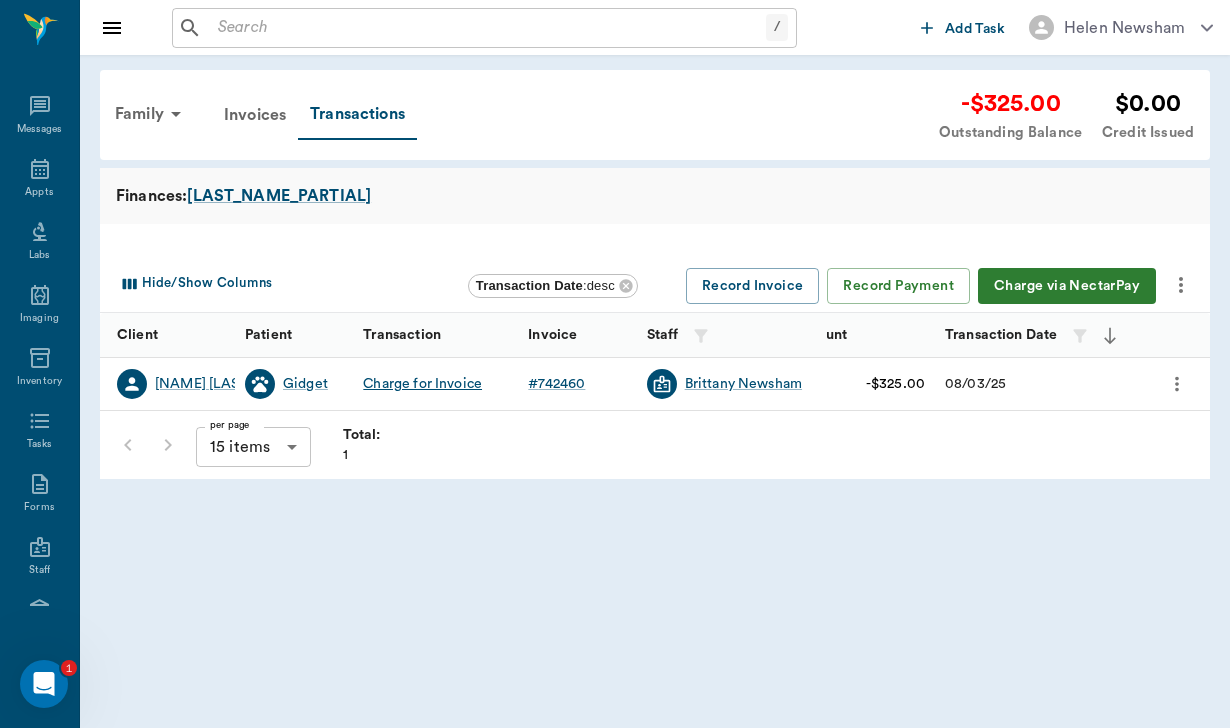 click 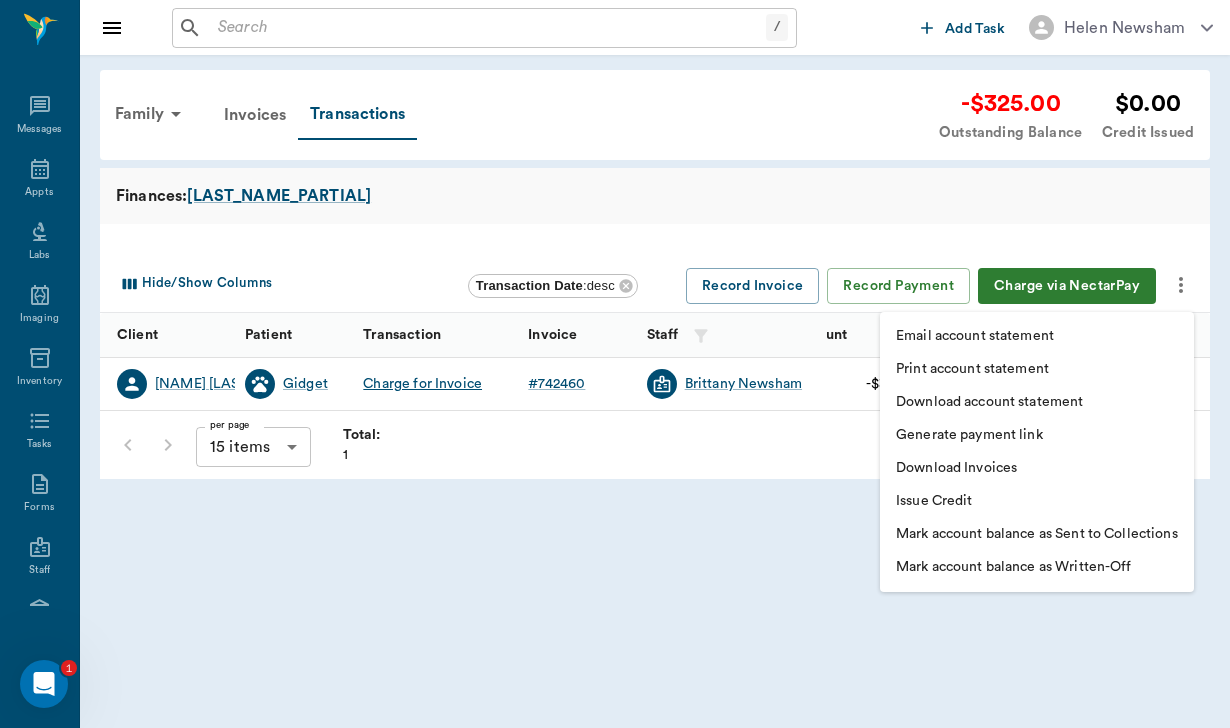 click on "Download Invoices" at bounding box center [956, 468] 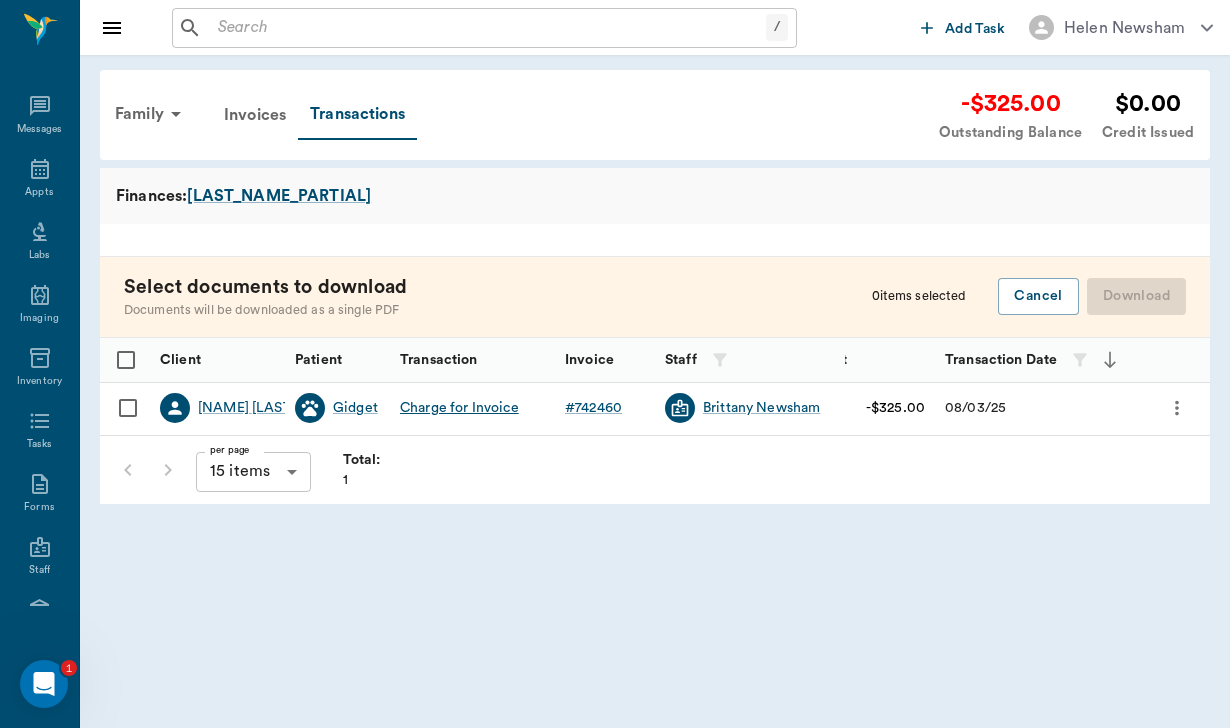 click at bounding box center (128, 408) 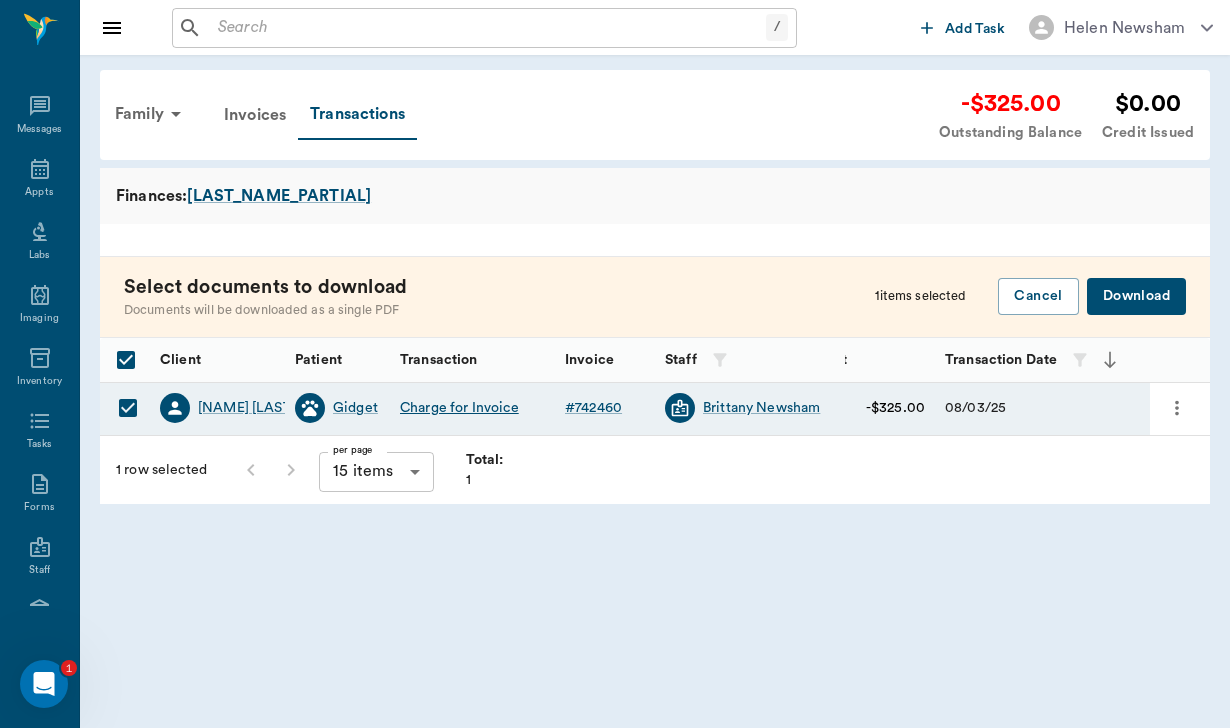 click on "Download" at bounding box center [1136, 296] 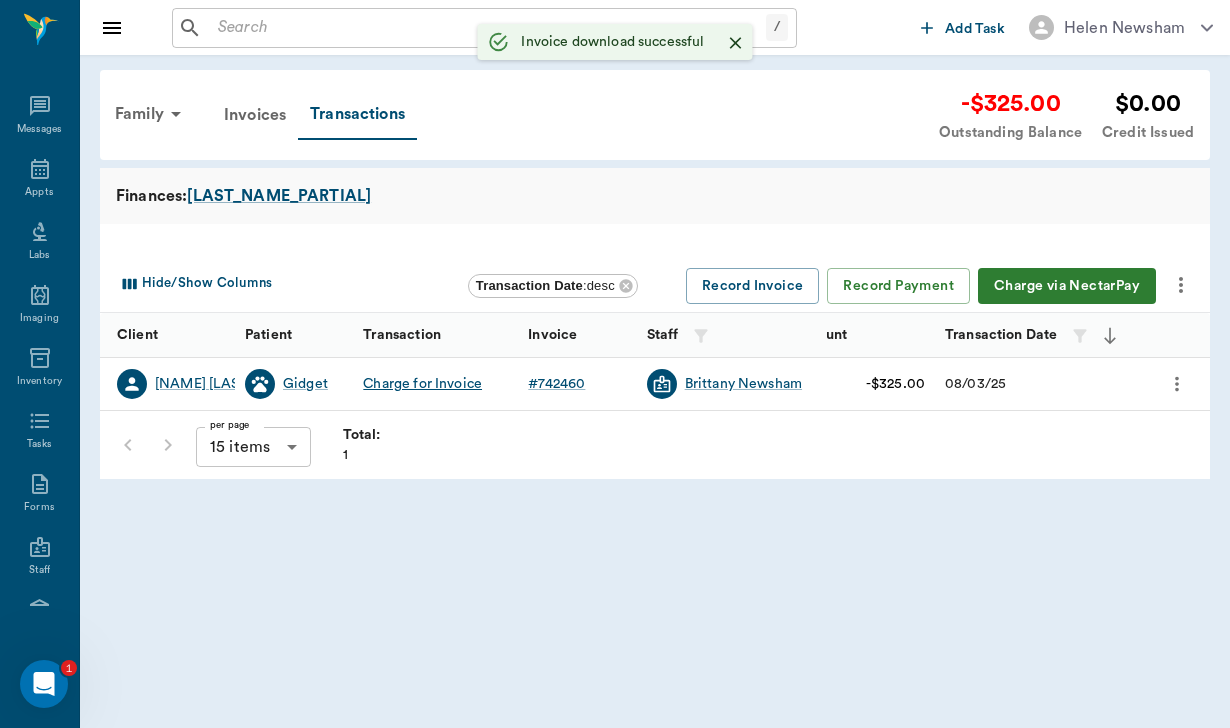 click on "Charge via NectarPay" at bounding box center (1067, 286) 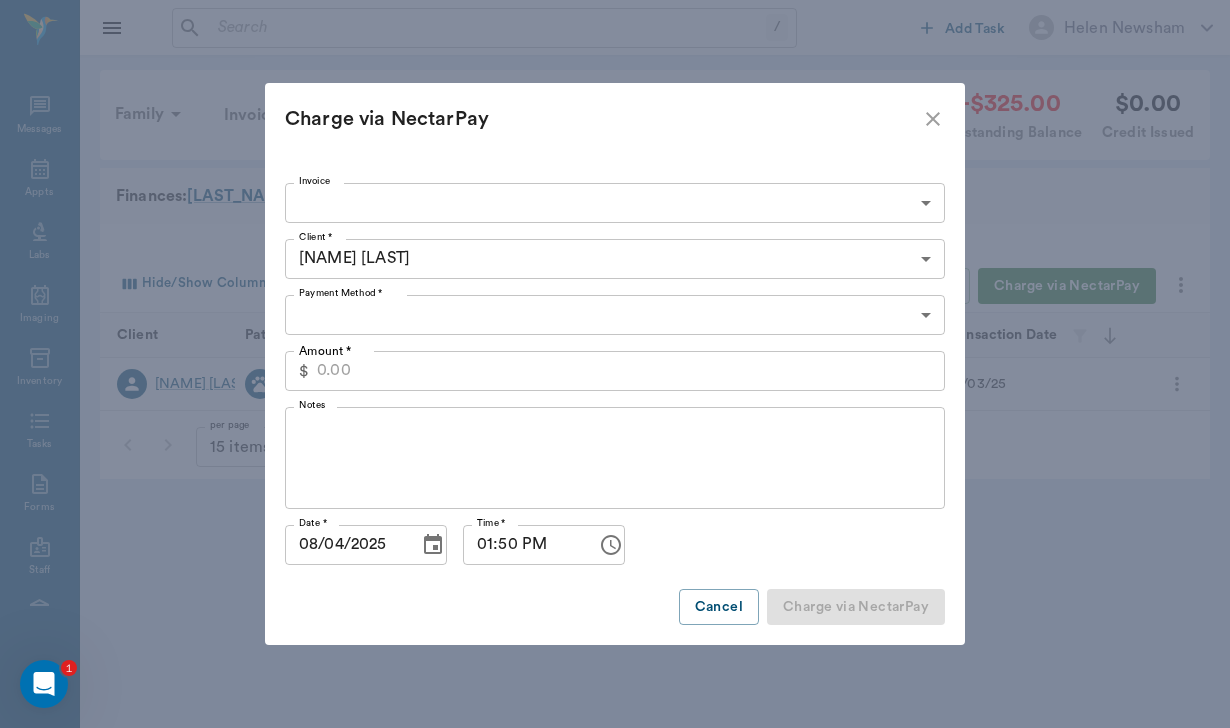 type on "ADD_NEW_CREDIT_CARD" 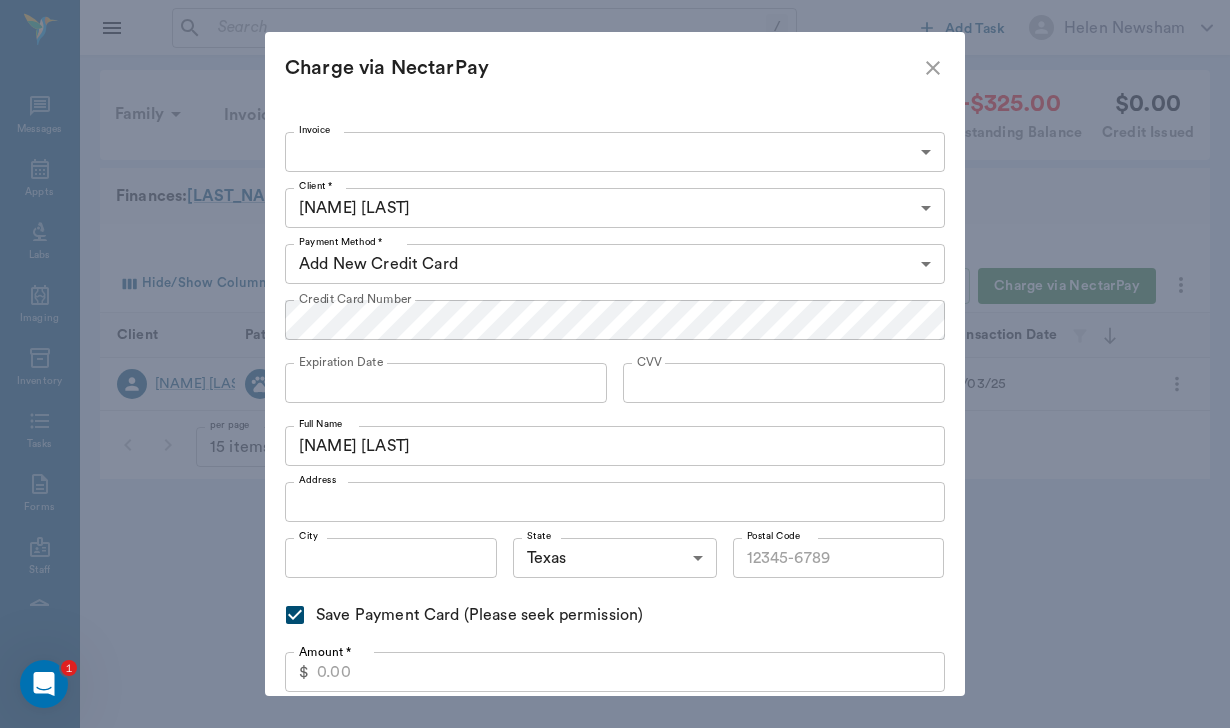 click 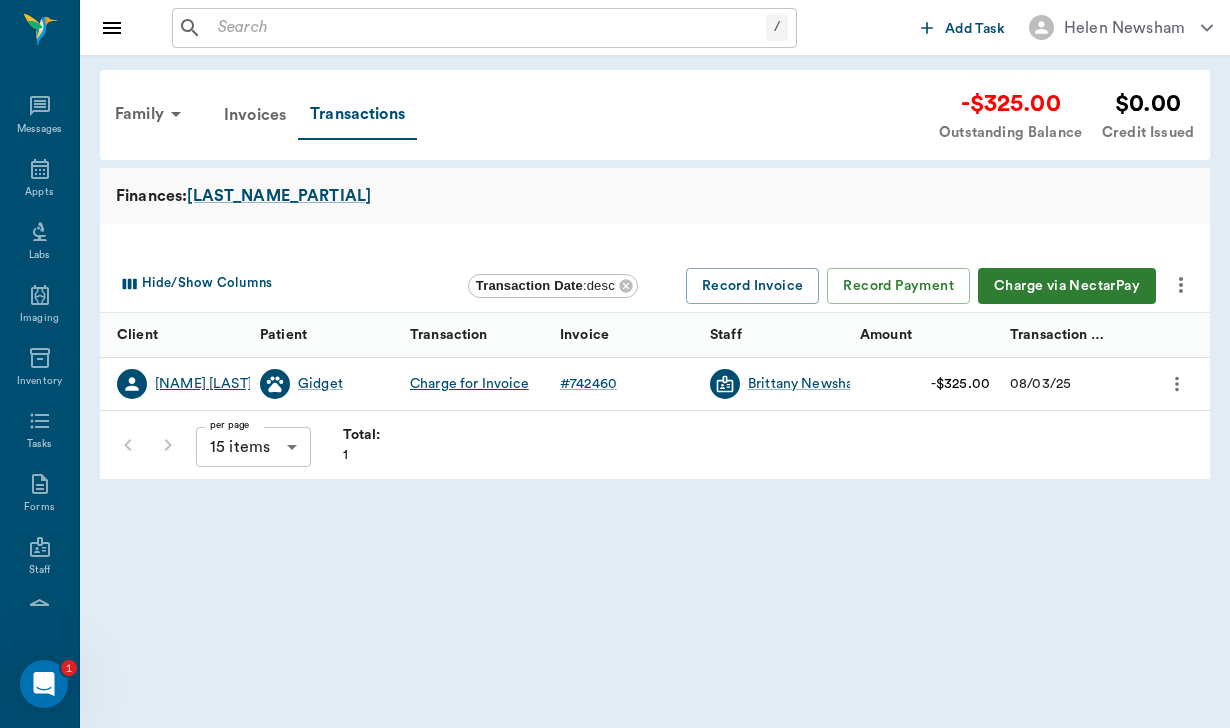click on "[NAME] [LAST]" at bounding box center (203, 384) 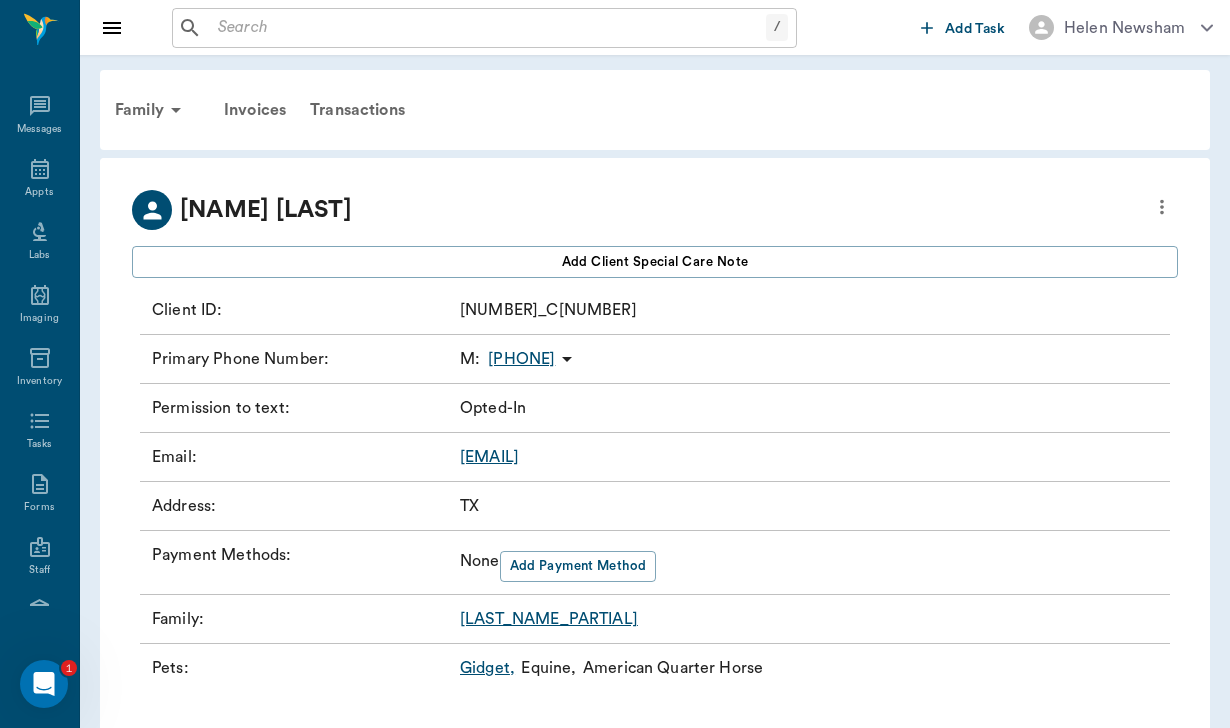 click on "[EMAIL]" at bounding box center (489, 457) 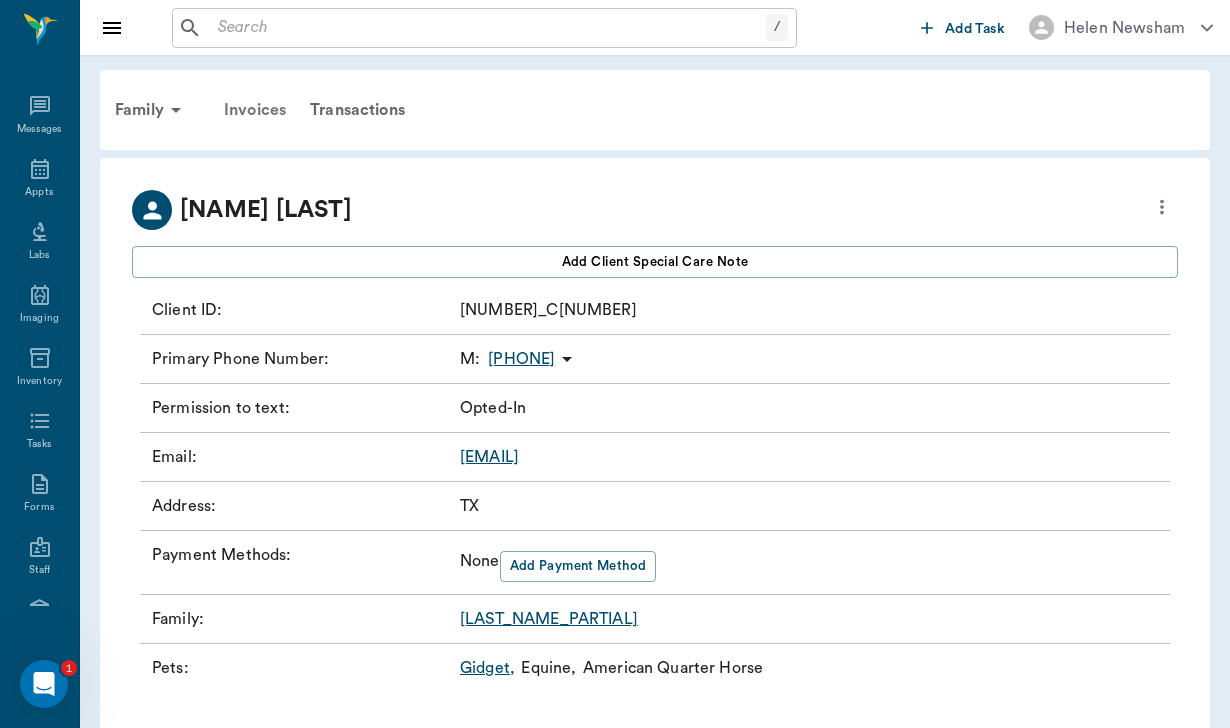 click on "Invoices" at bounding box center (255, 110) 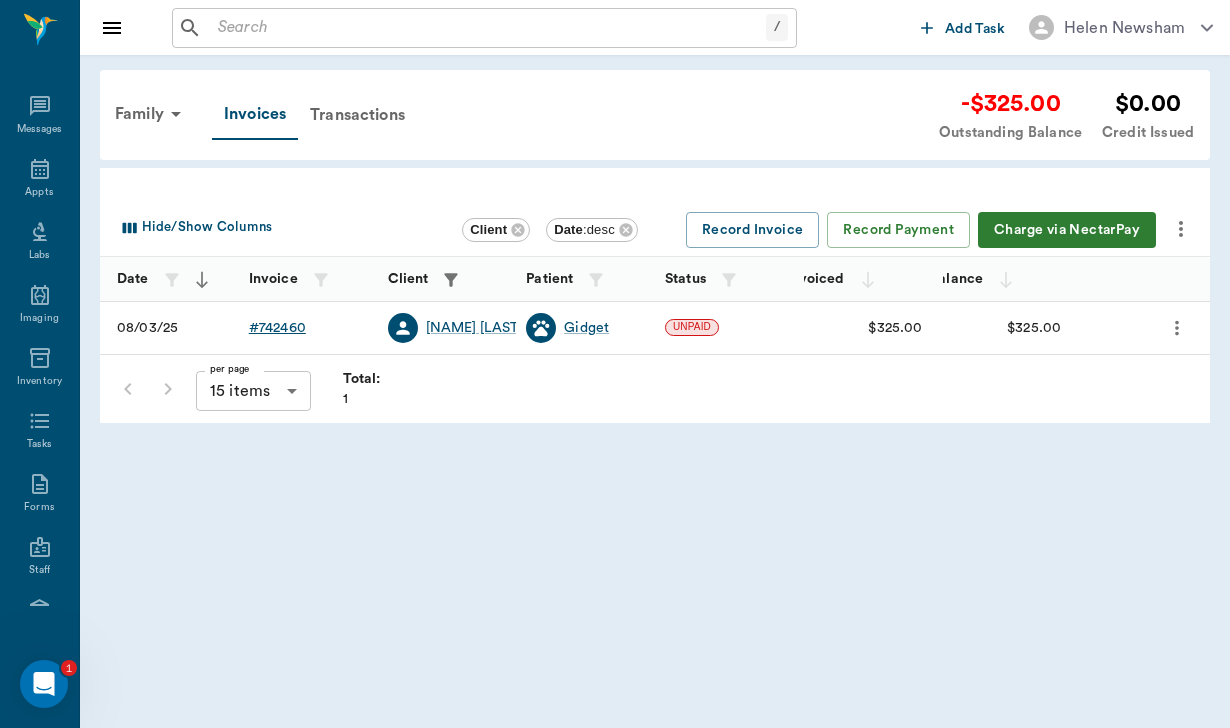 click on "# 742460" at bounding box center [277, 328] 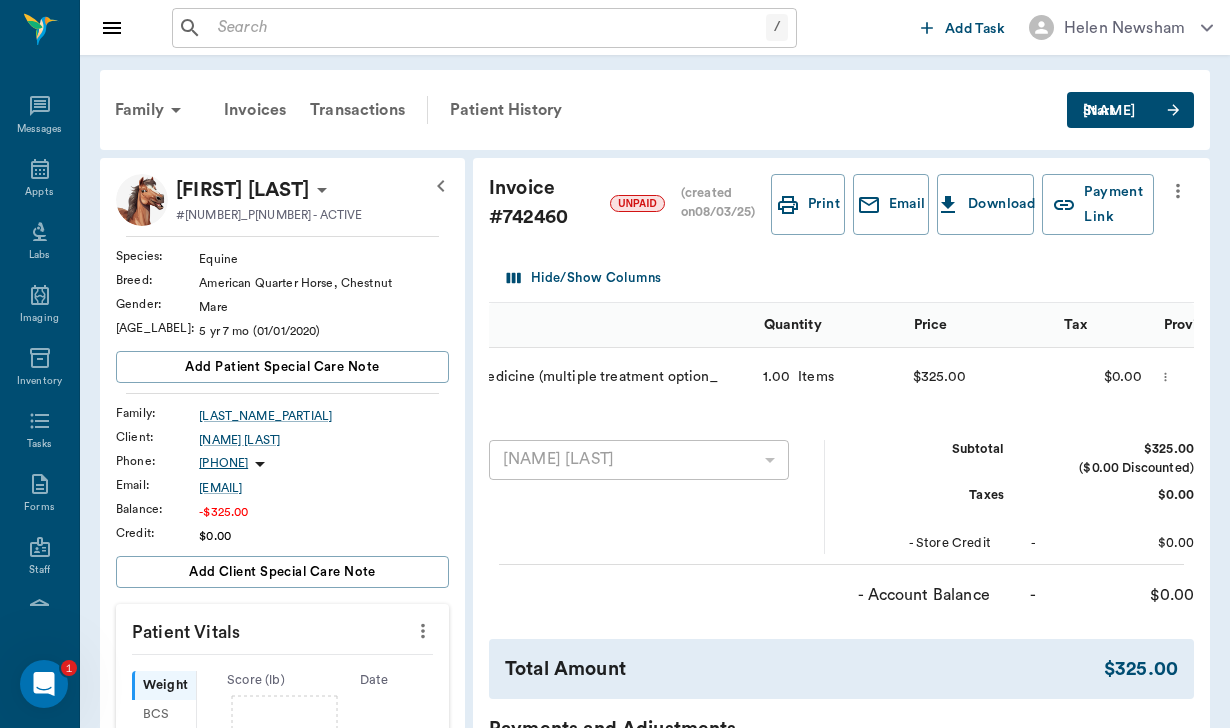 scroll, scrollTop: 0, scrollLeft: 104, axis: horizontal 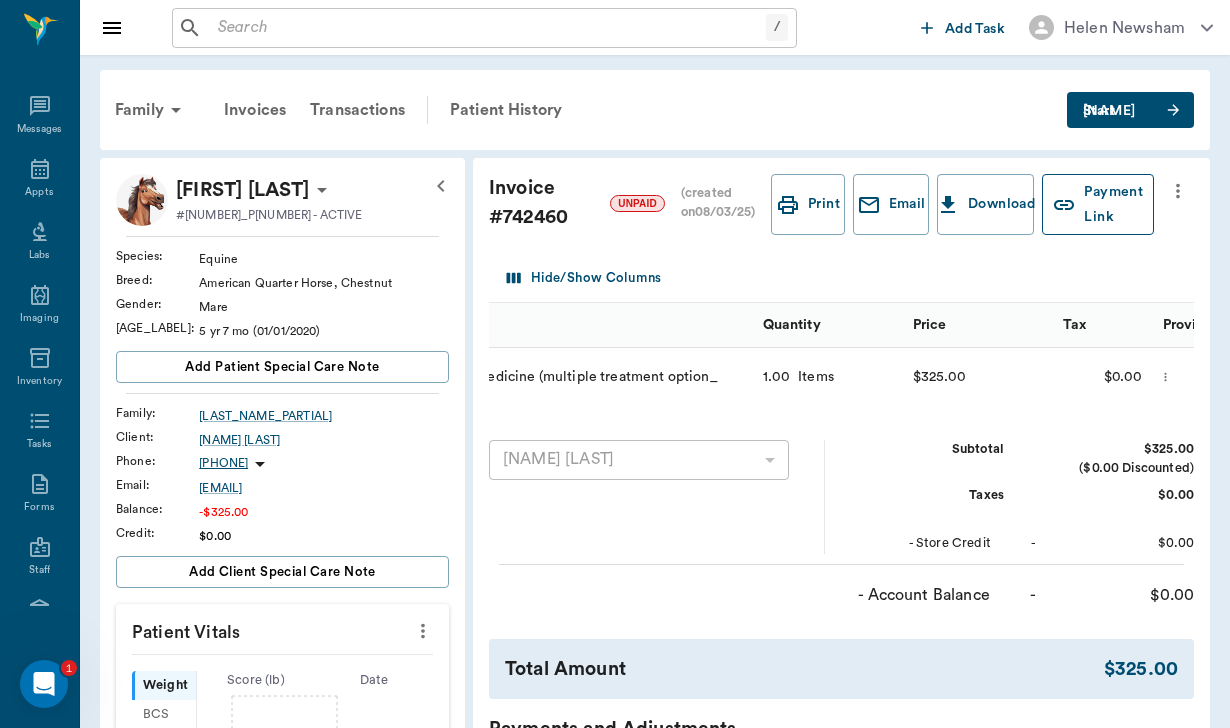 click on "Payment Link" at bounding box center (1098, 204) 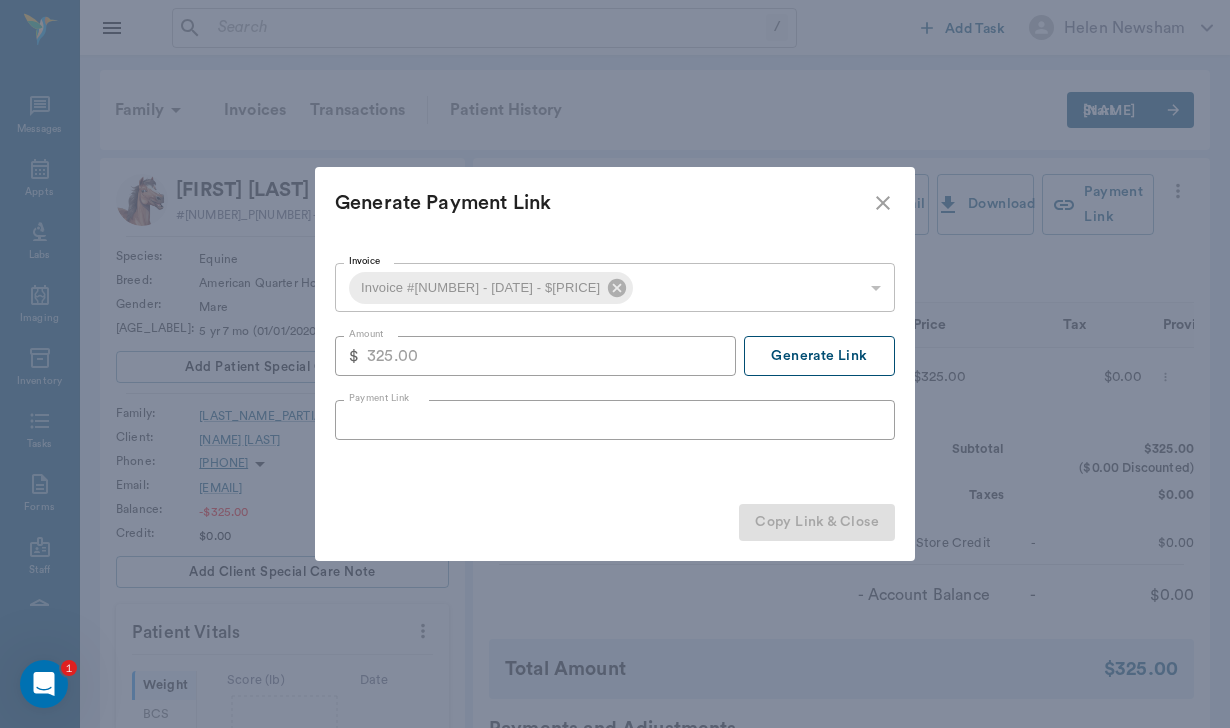 click on "Generate Link" at bounding box center (819, 356) 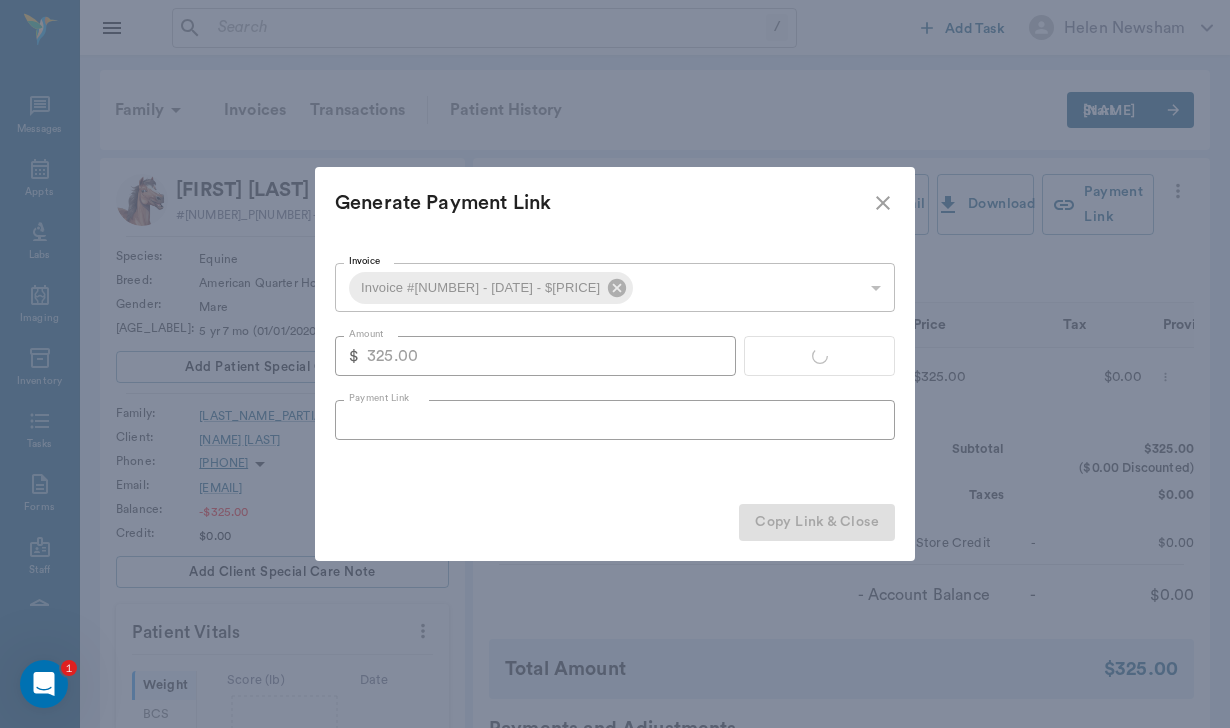 type on "[URL]" 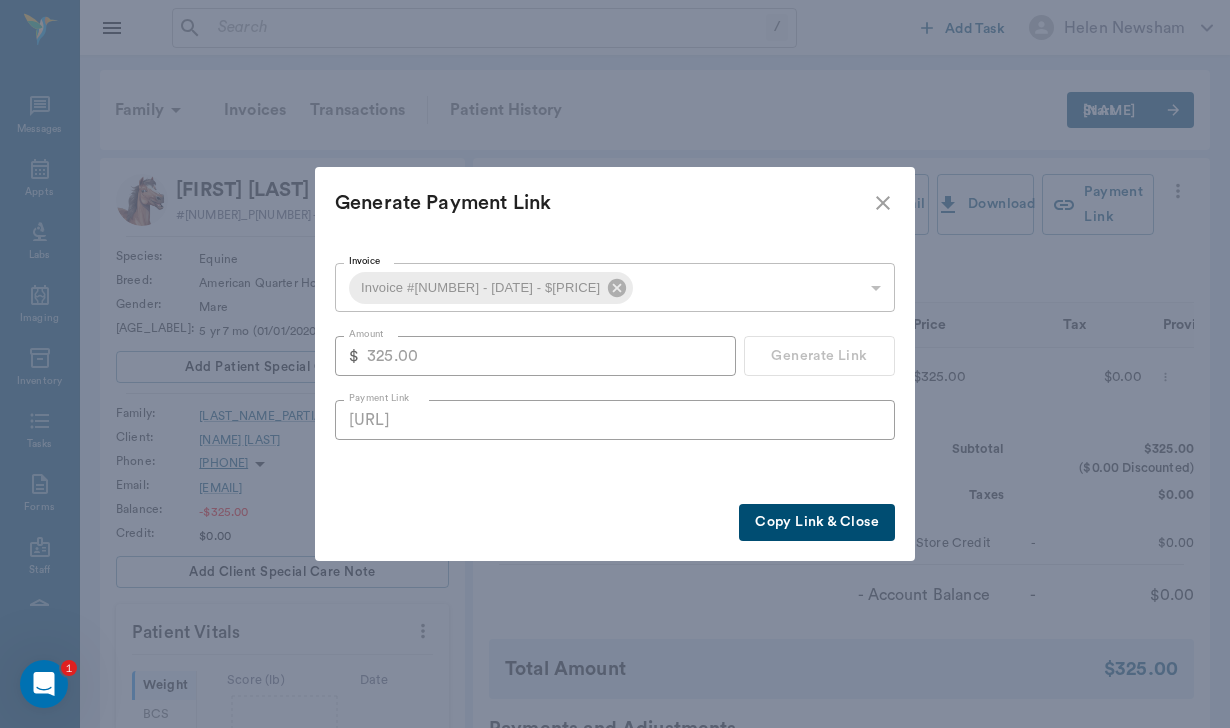 click on "Copy Link & Close" at bounding box center [817, 522] 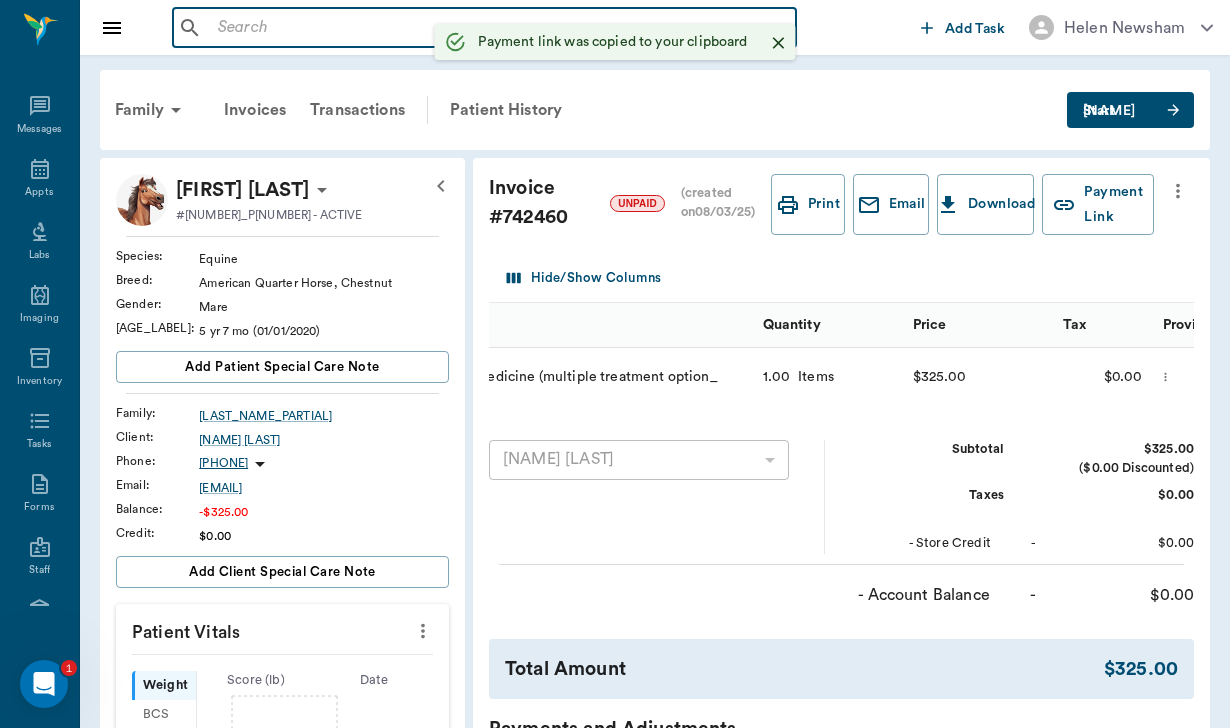 click at bounding box center [499, 28] 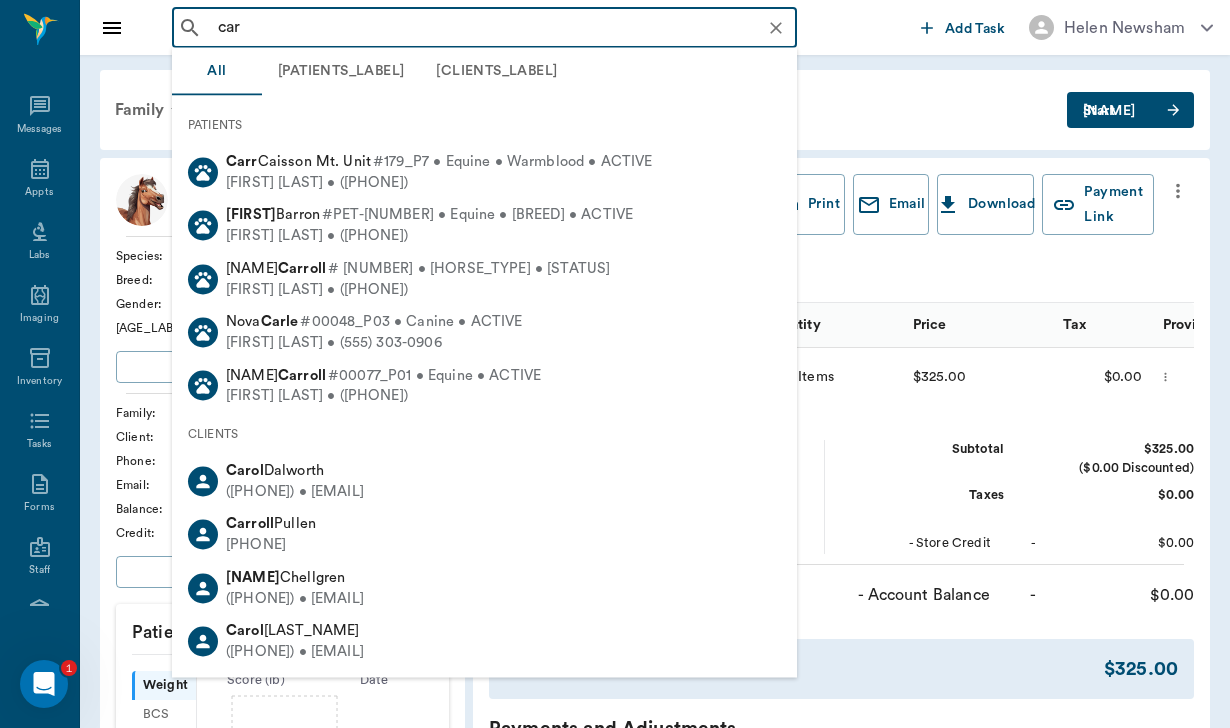 type on "carr" 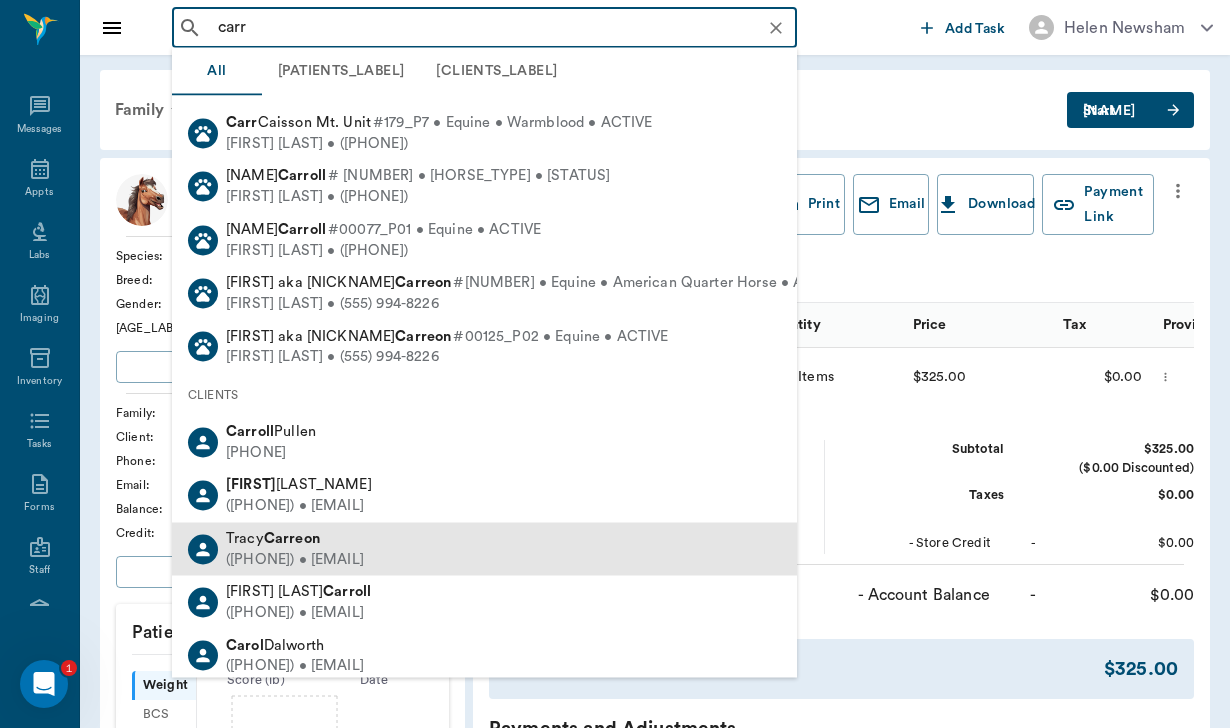 scroll, scrollTop: 38, scrollLeft: 0, axis: vertical 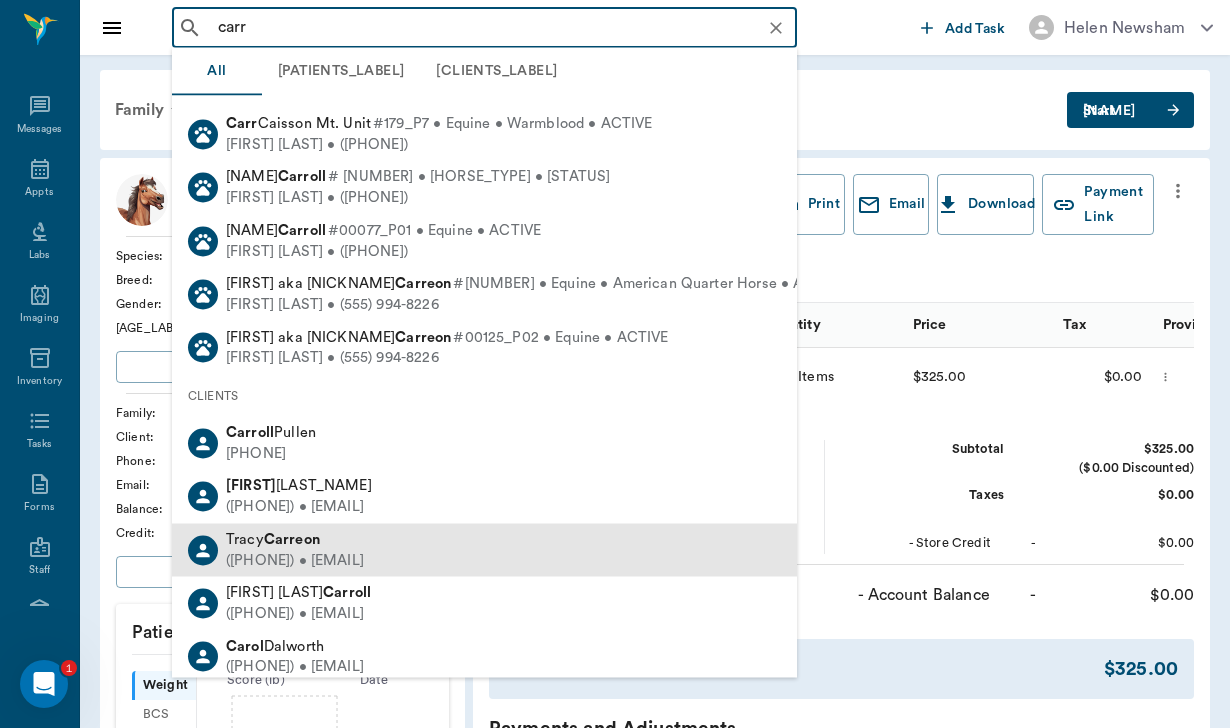 click on "[FIRST] [LAST]" at bounding box center (295, 539) 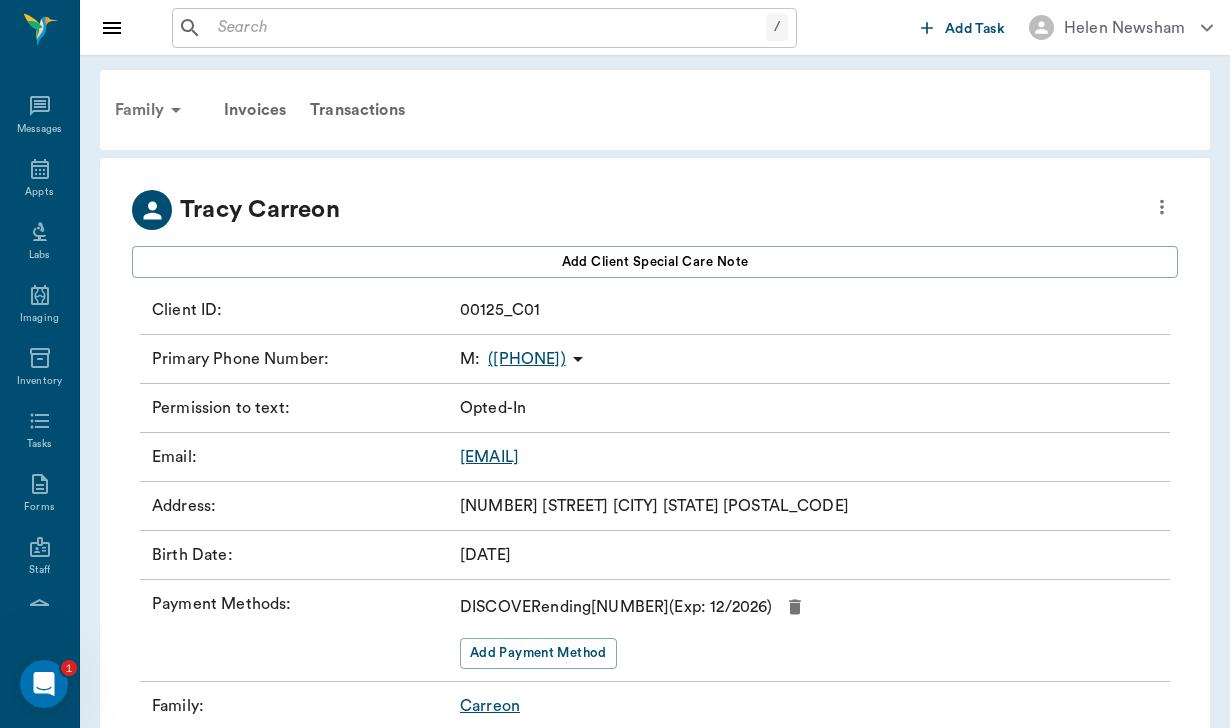 scroll, scrollTop: 0, scrollLeft: 0, axis: both 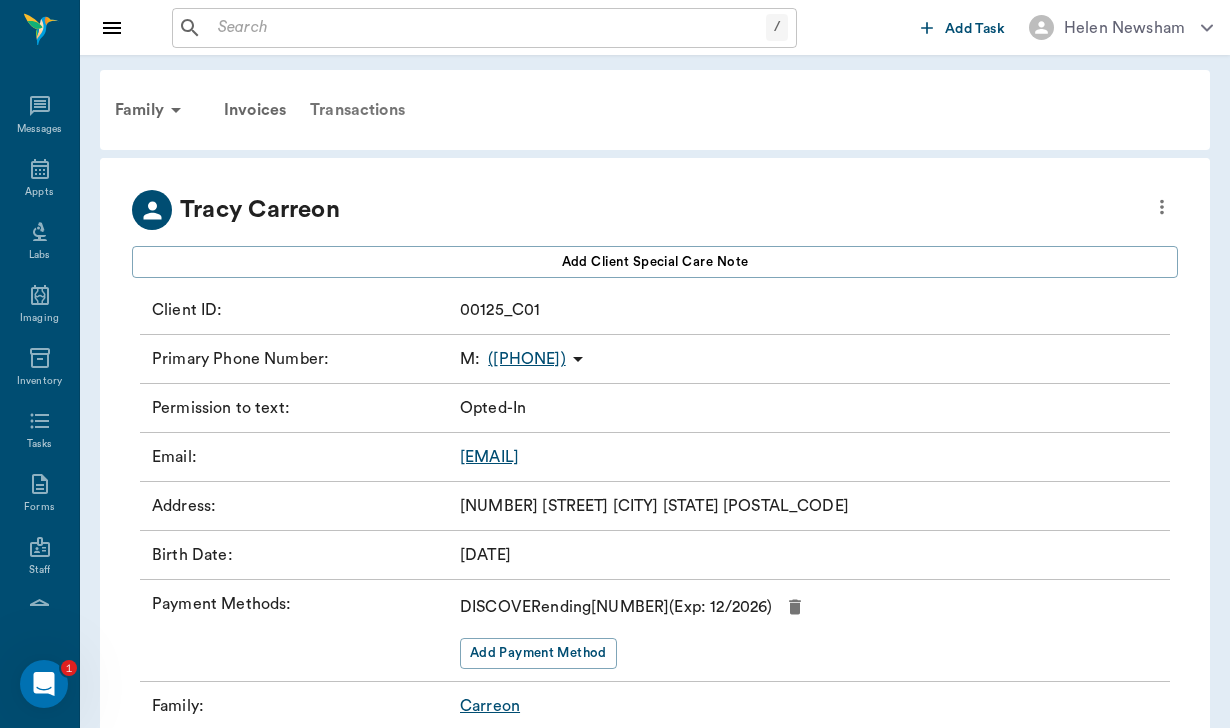 click on "Transactions" at bounding box center [357, 110] 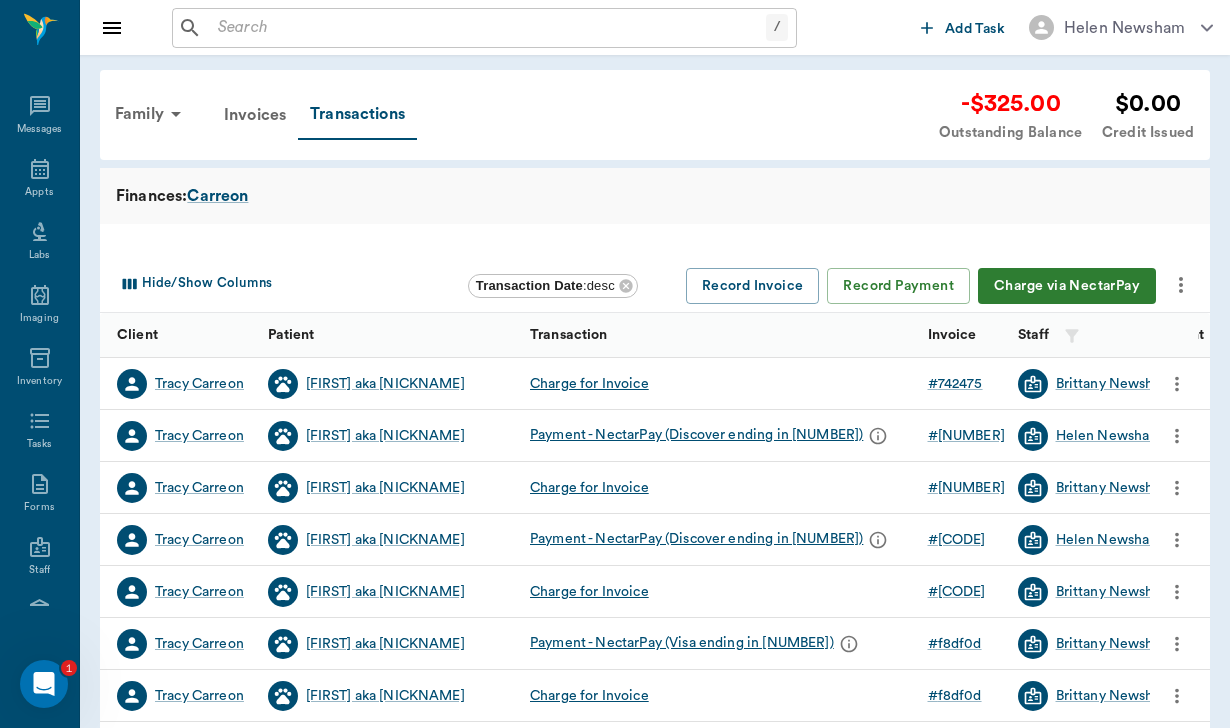 click 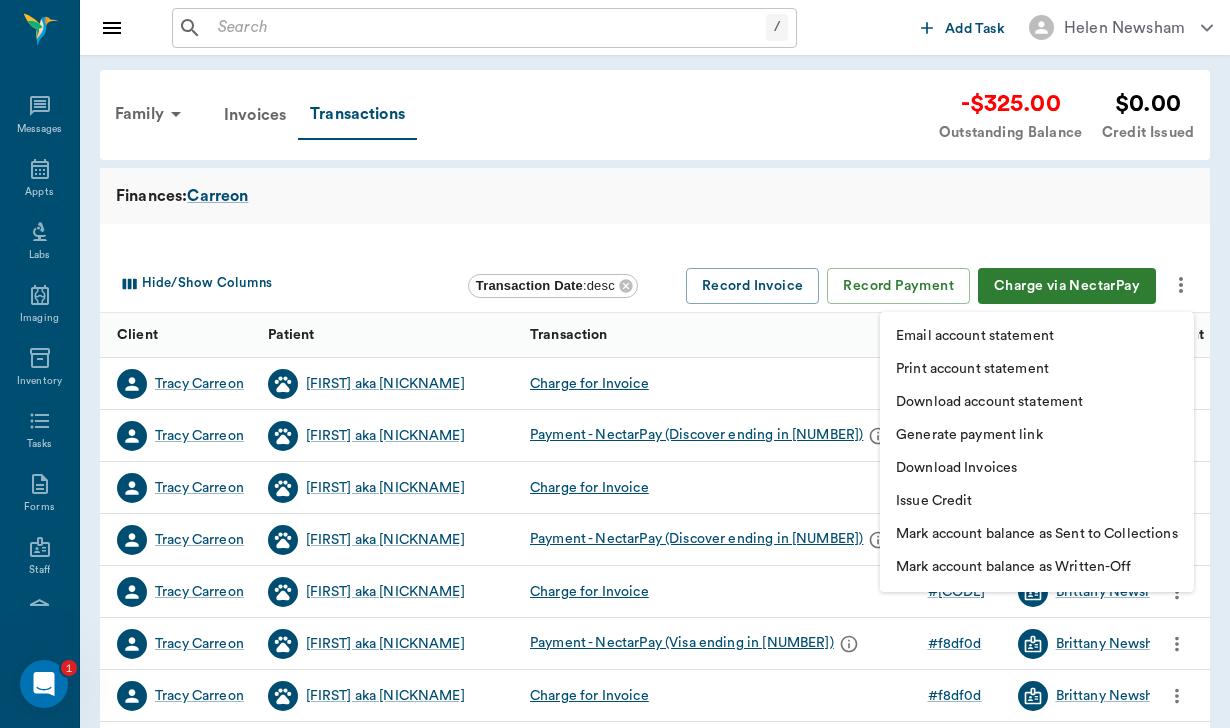 click on "Download Invoices" at bounding box center [1037, 468] 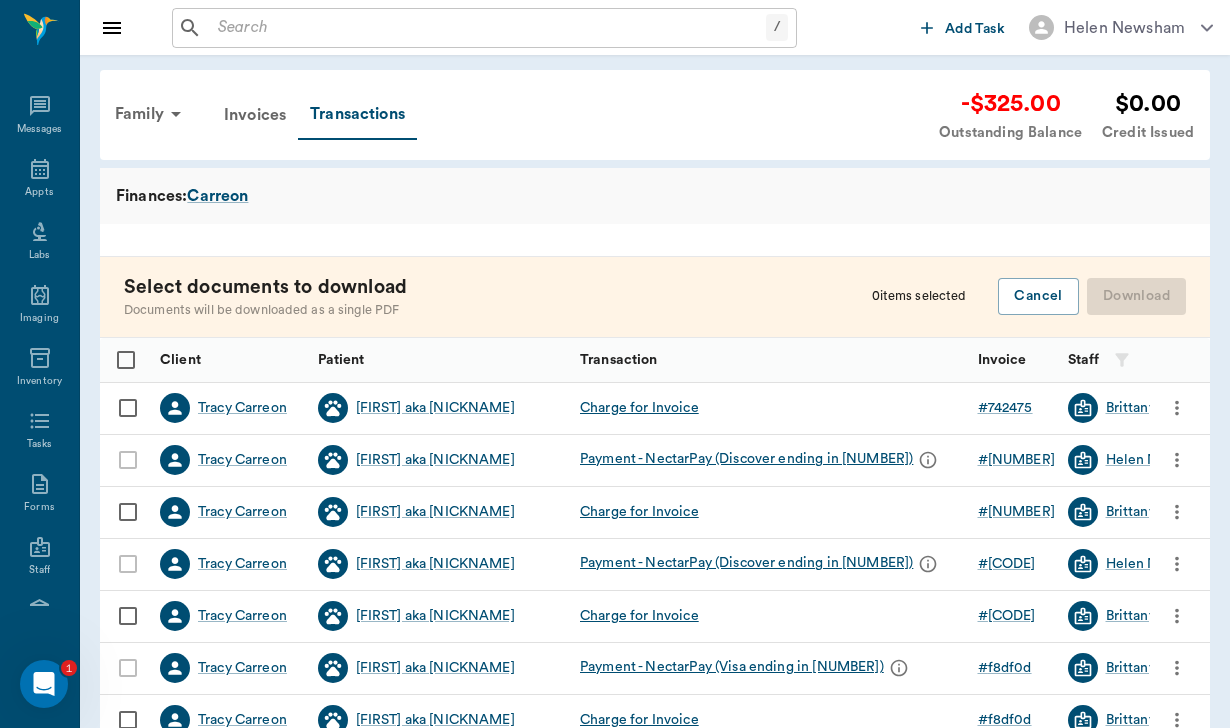 click at bounding box center [128, 408] 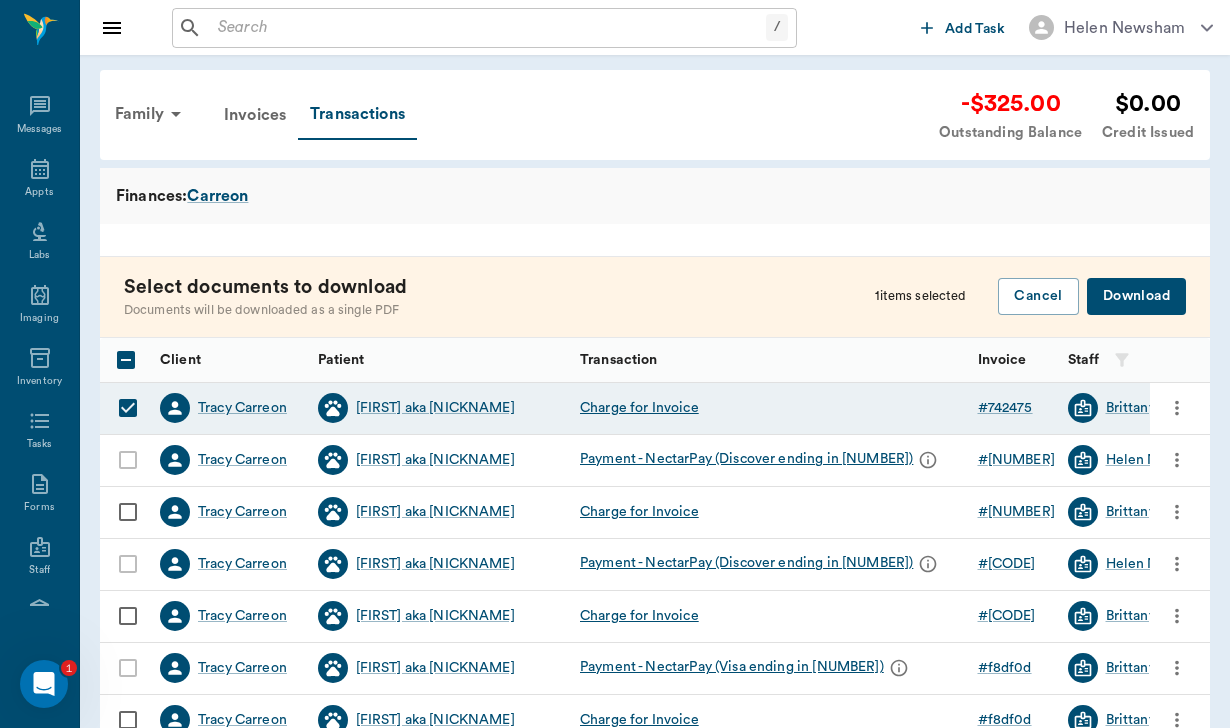 click on "Download" at bounding box center (1136, 296) 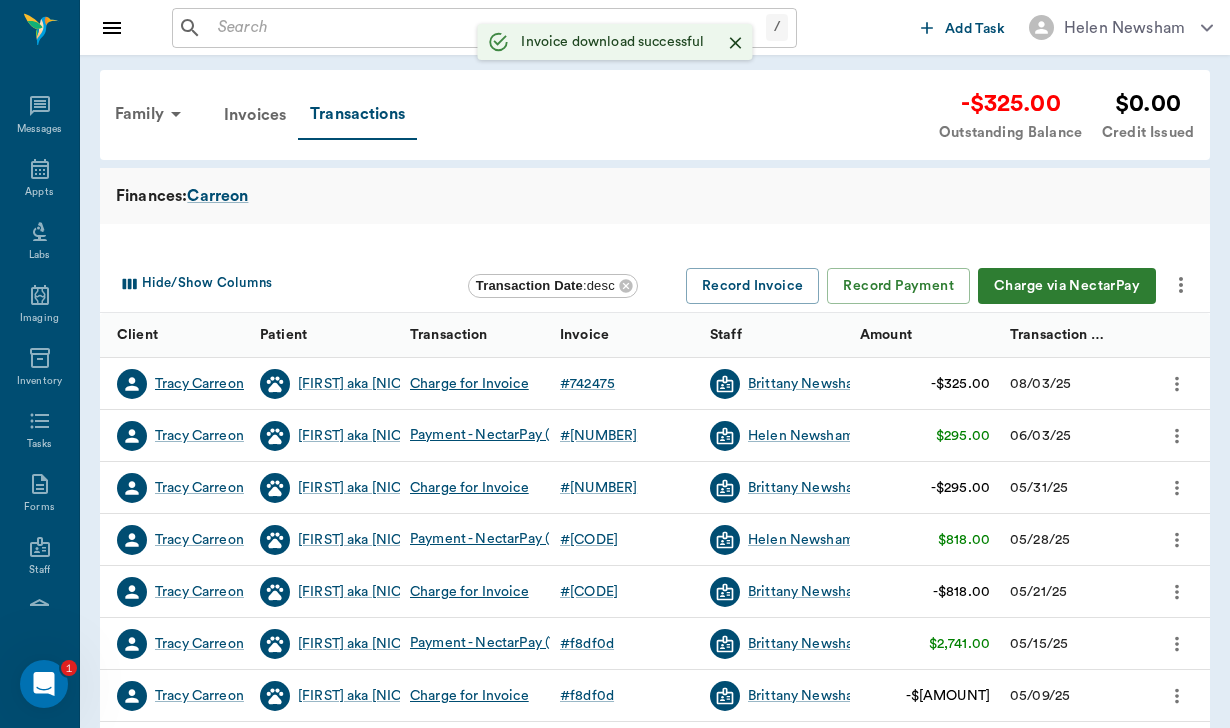 click on "Tracy Carreon" at bounding box center (199, 384) 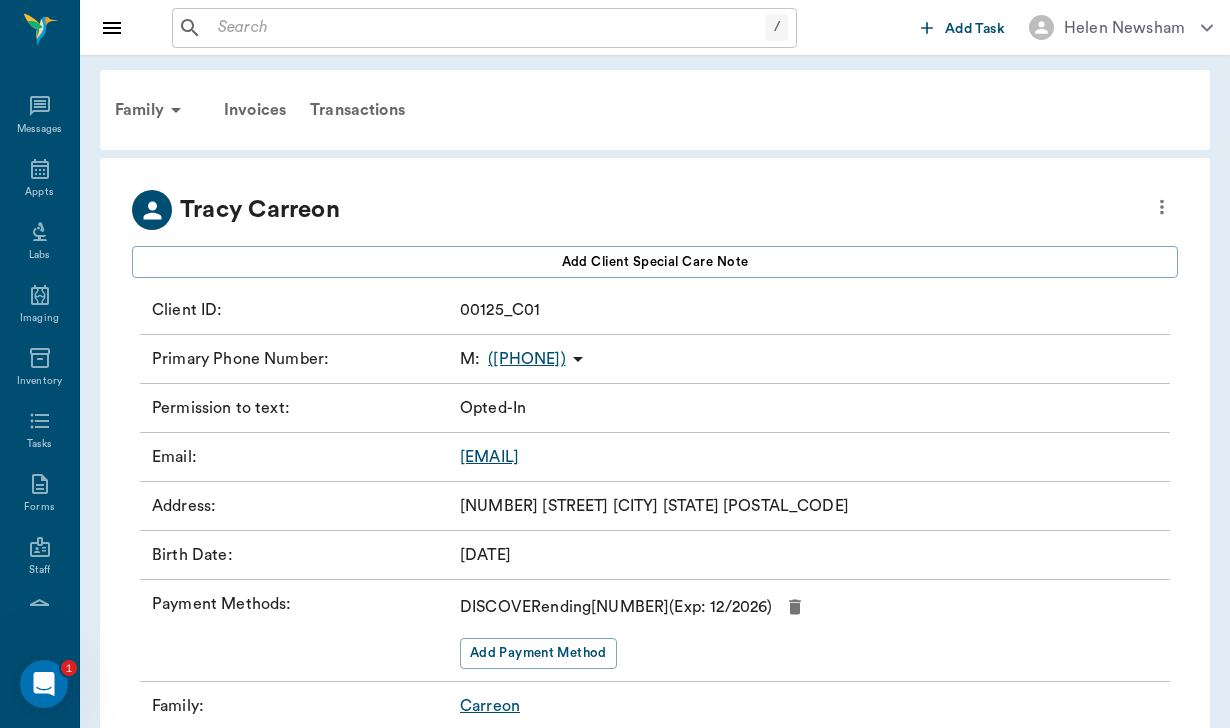 click on "[EMAIL]" at bounding box center (489, 457) 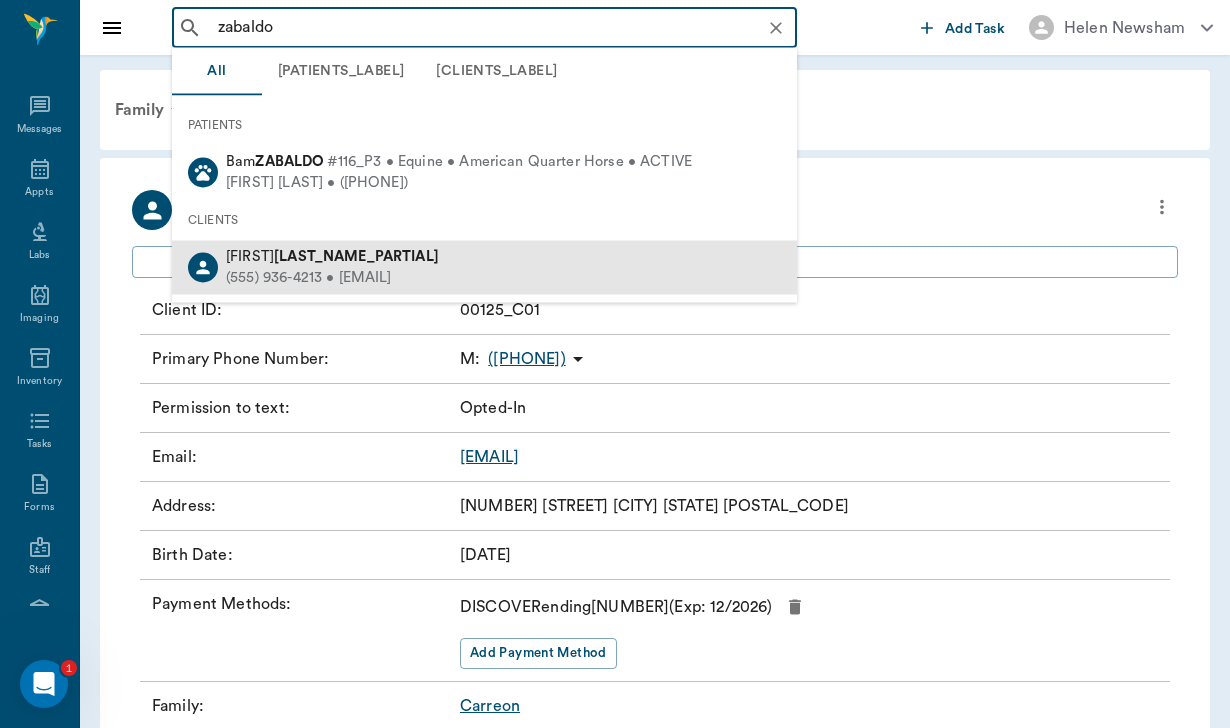 click on "[FIRST] [LAST]" at bounding box center [332, 257] 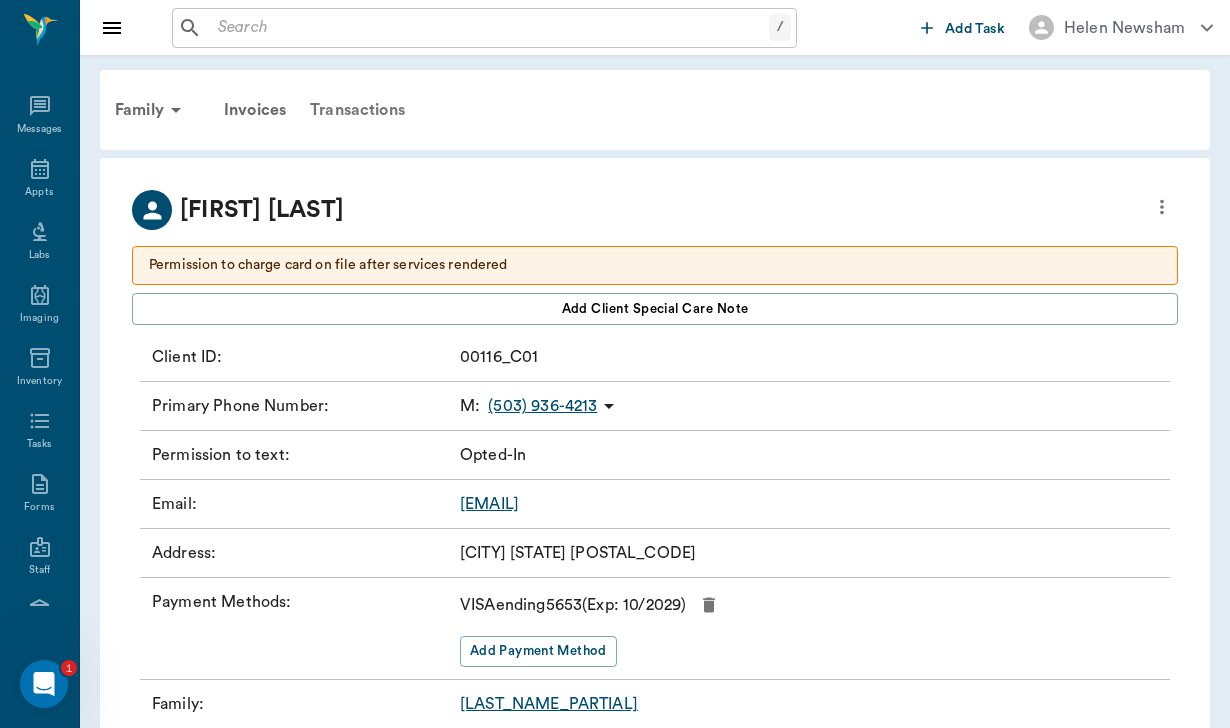 click on "Transactions" at bounding box center [357, 110] 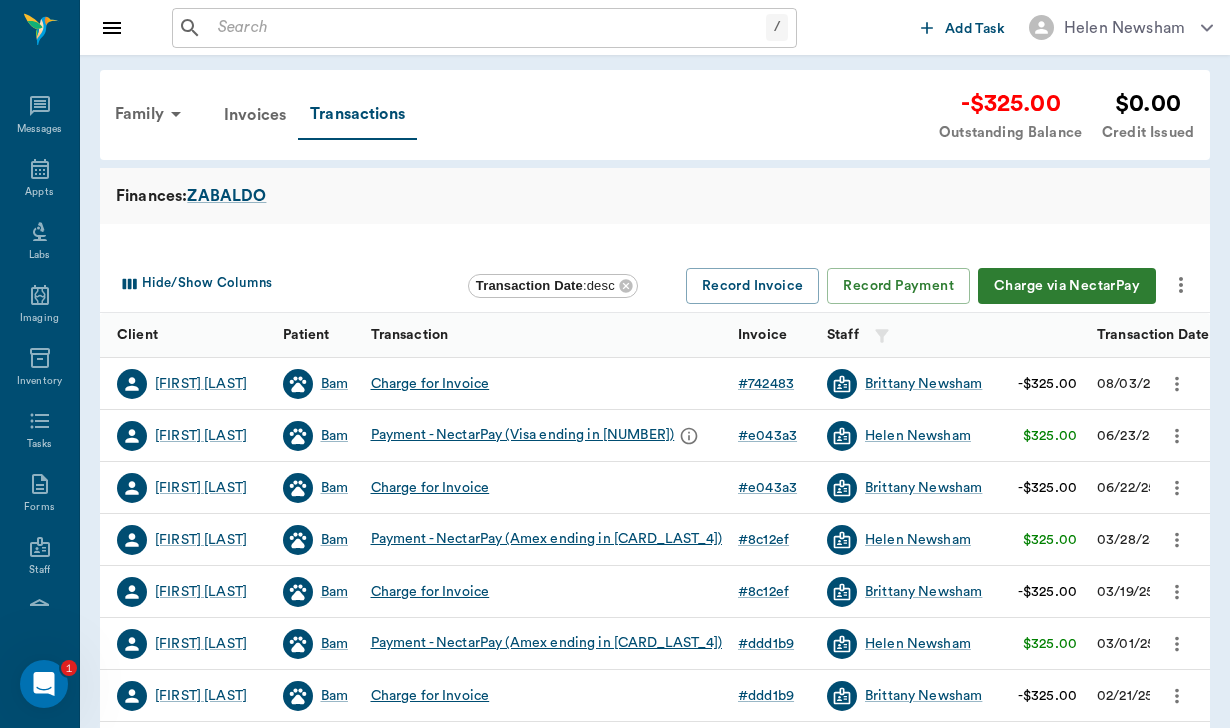 click on "Charge via NectarPay" at bounding box center (1067, 286) 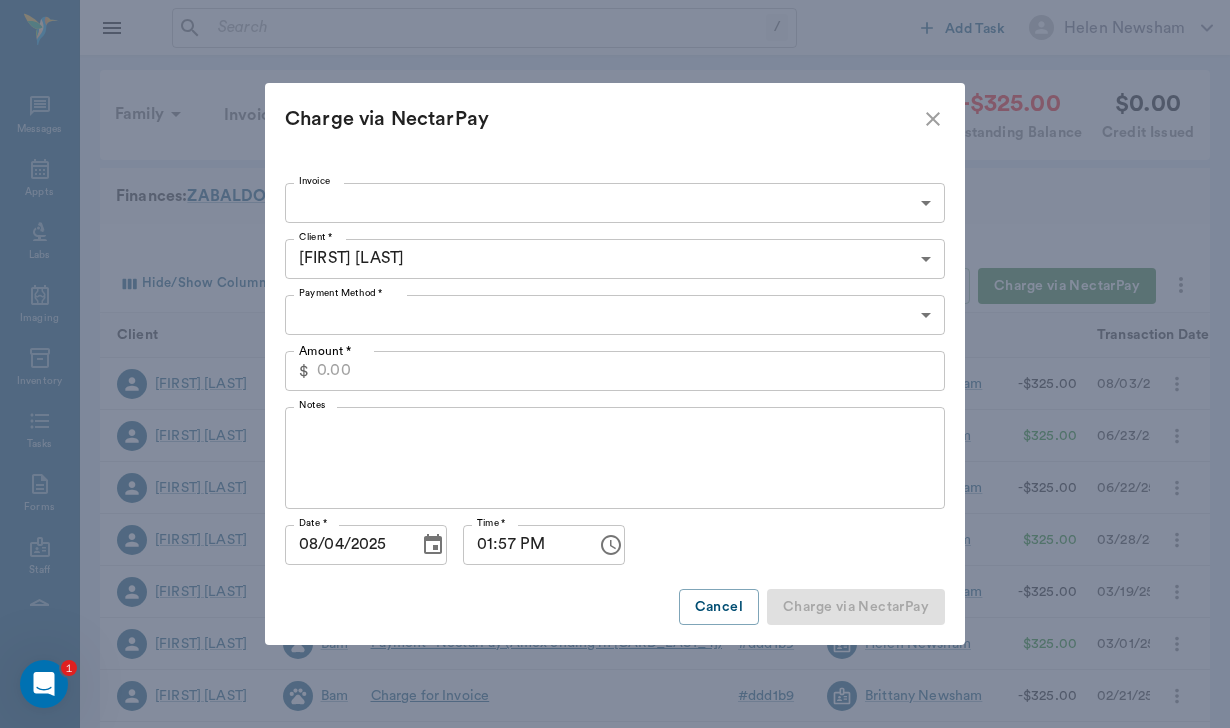 type on "CREDIT_CARDS_ON_FILE" 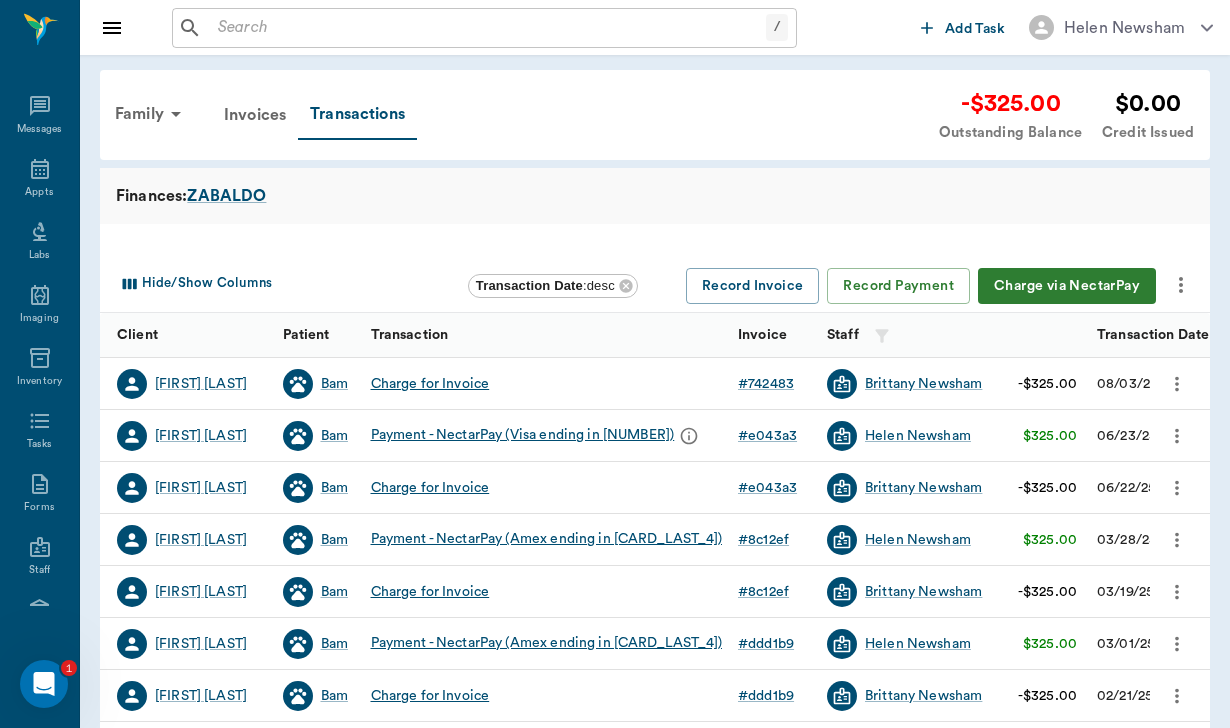 click on "Charge via NectarPay" at bounding box center (1067, 286) 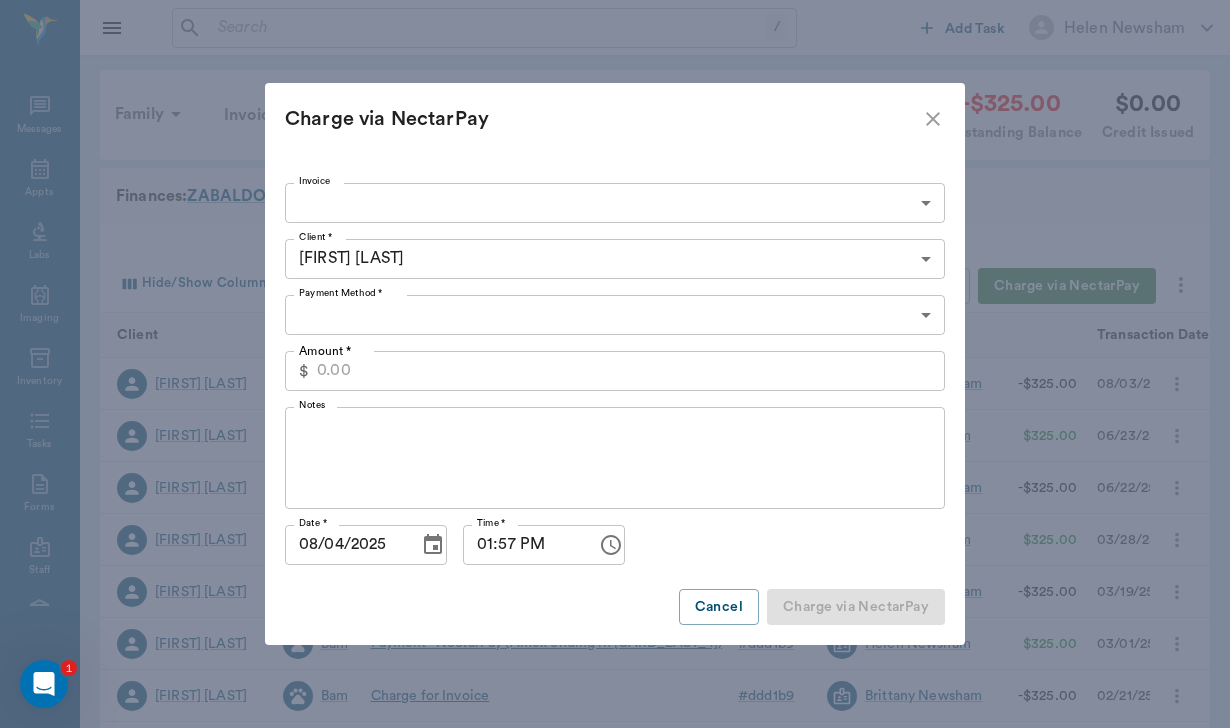 type on "CREDIT_CARDS_ON_FILE" 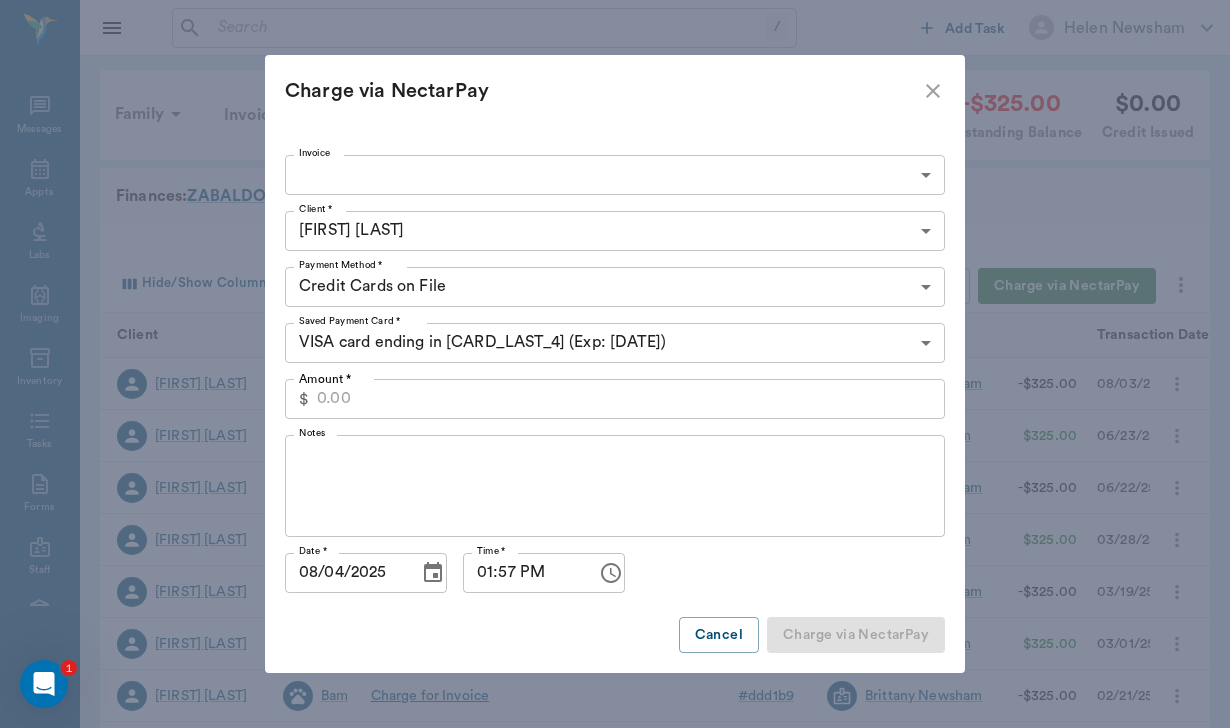 click on "Outstanding Balance $0.00 Credit Issued Finances: [LAST] Hide/Show Columns Transaction Date : desc Record Invoice Record Payment Charge via NectarPay Client Patient Transaction Invoice Staff Amount Transaction Date [FIRST] [LAST] Bam Charge for Invoice # [NUMBER] Brittany Newsham -$[PRICE] [DATE] [FIRST] [LAST] Bam Payment - NectarPay (Visa ending in [NUMBER]) # [CODE] Helen Newsham $[PRICE] [DATE] [FIRST] [LAST] Bam Charge for Invoice # [CODE] Brittany Newsham -$[PRICE] [DATE] [FIRST] [LAST] Bam Payment - NectarPay (Amex ending in [NUMBER]) # [CODE] Helen Newsham $[PRICE] [DATE] [FIRST] [LAST] Bam Charge for Invoice # [CODE] Brittany Newsham -$[PRICE] [DATE] [FIRST] [LAST] Bam Payment - NectarPay (Amex ending in [NUMBER]) # [CODE] Helen Newsham $[PRICE] [DATE] [FIRST] [LAST] Bam Charge for Invoice # [CODE] Brittany Newsham -$[PRICE] [DATE] Bam # Bam" at bounding box center (615, 615) 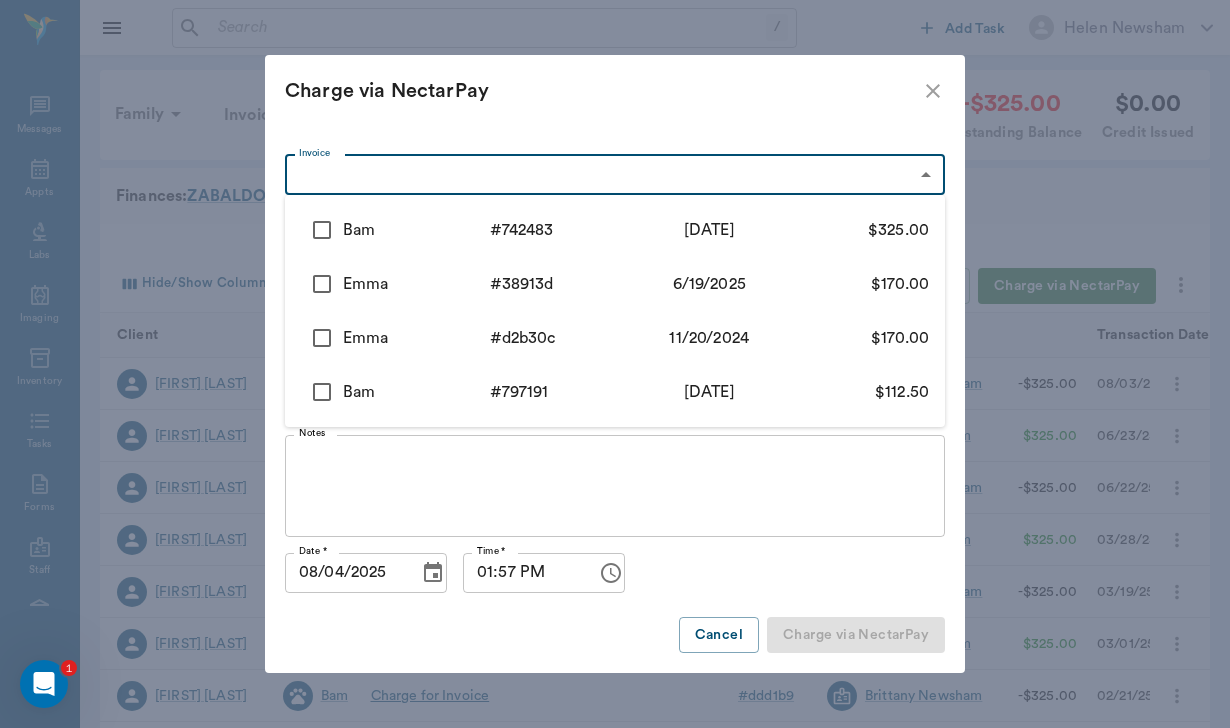 click at bounding box center [322, 230] 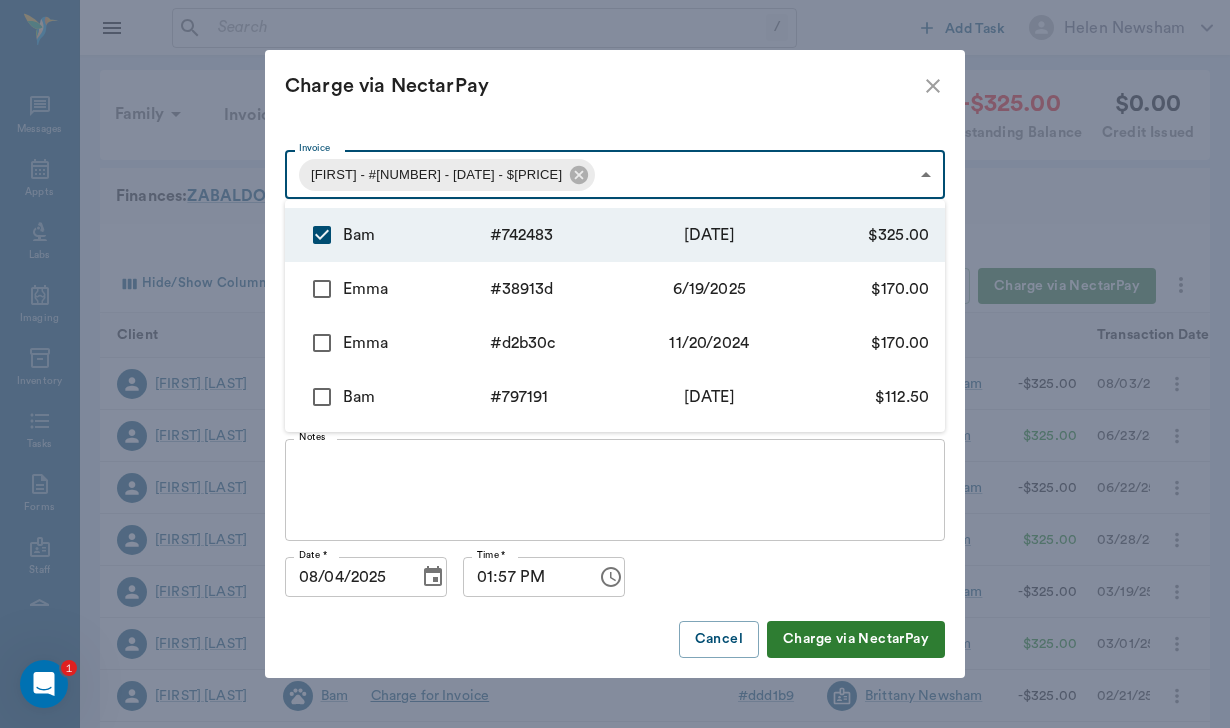 click at bounding box center (615, 364) 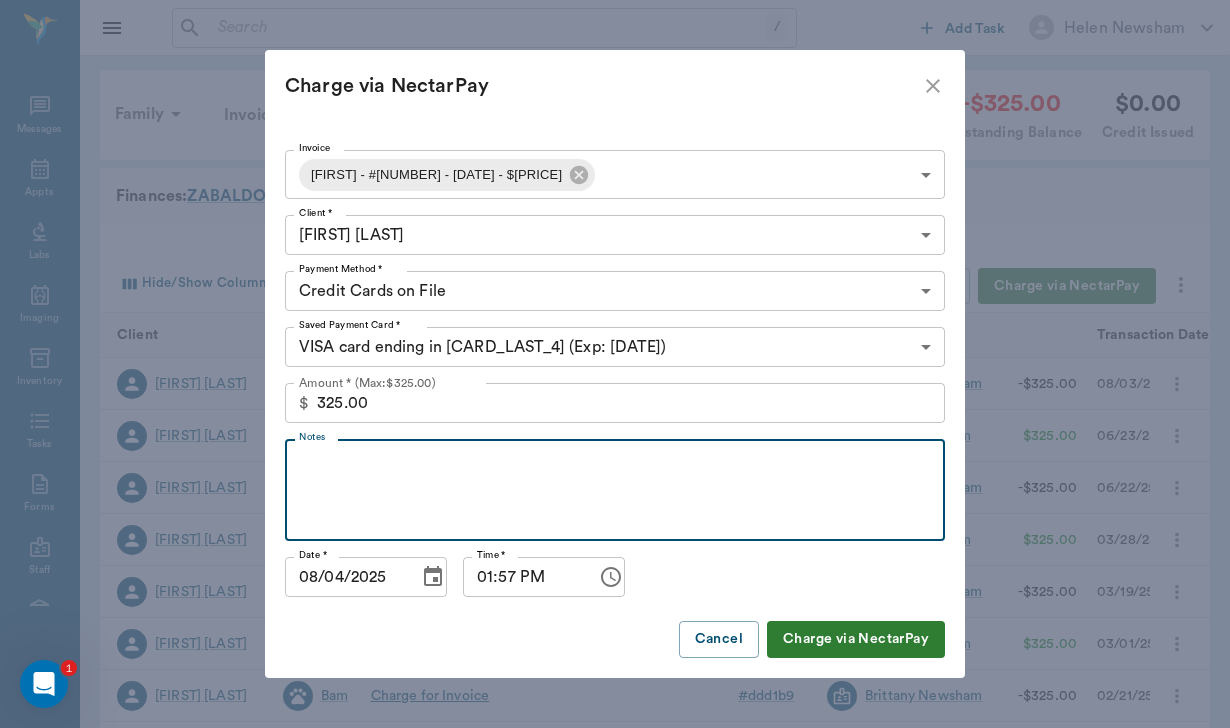 click on "Notes" at bounding box center [615, 490] 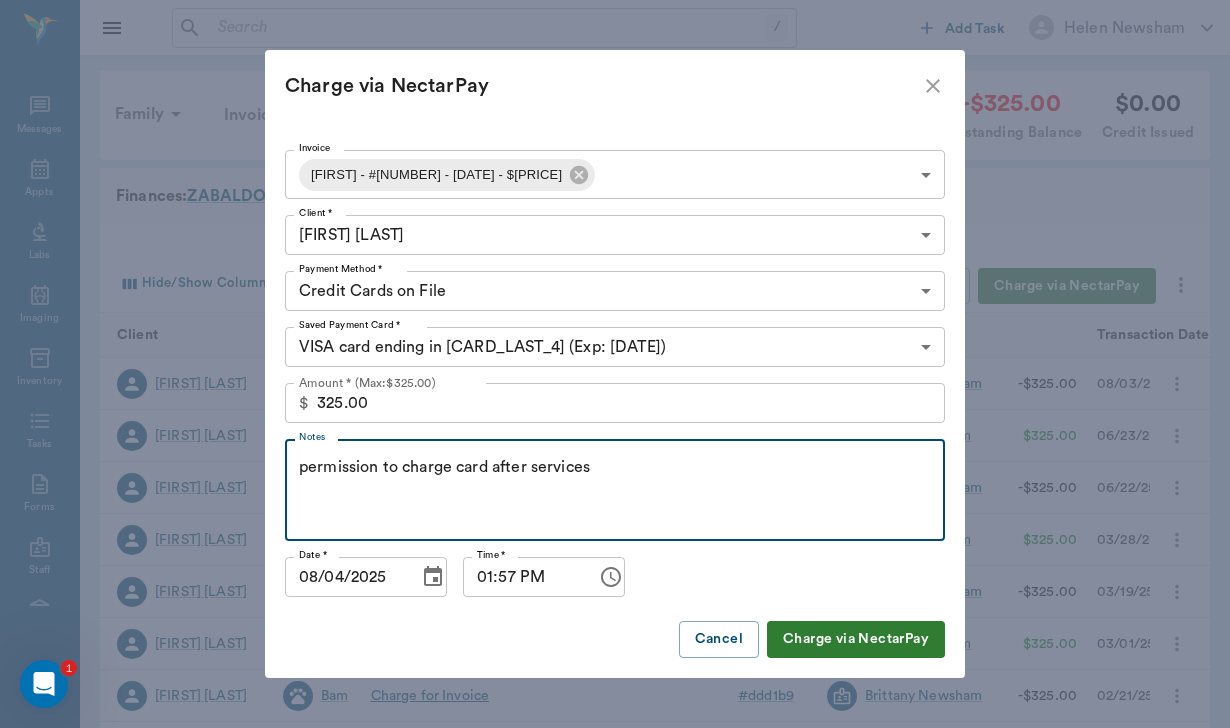 type on "permission to charge card after services" 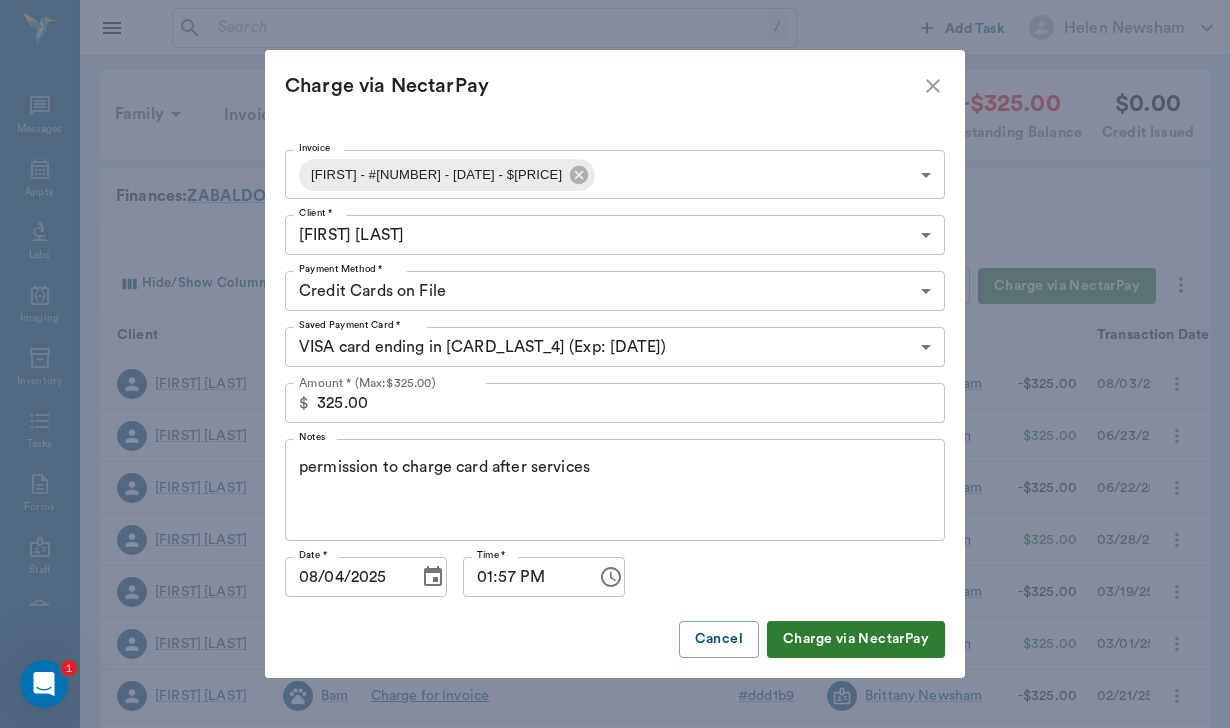 click on "Charge via NectarPay" at bounding box center [856, 639] 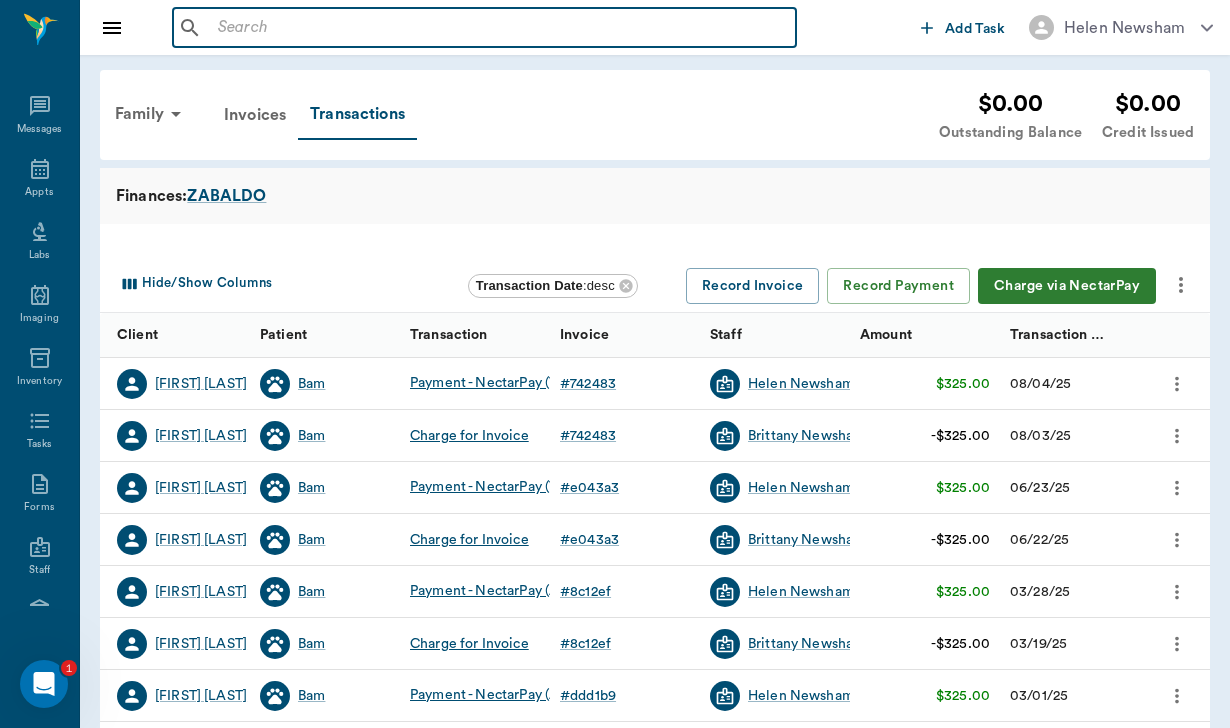 click at bounding box center (499, 28) 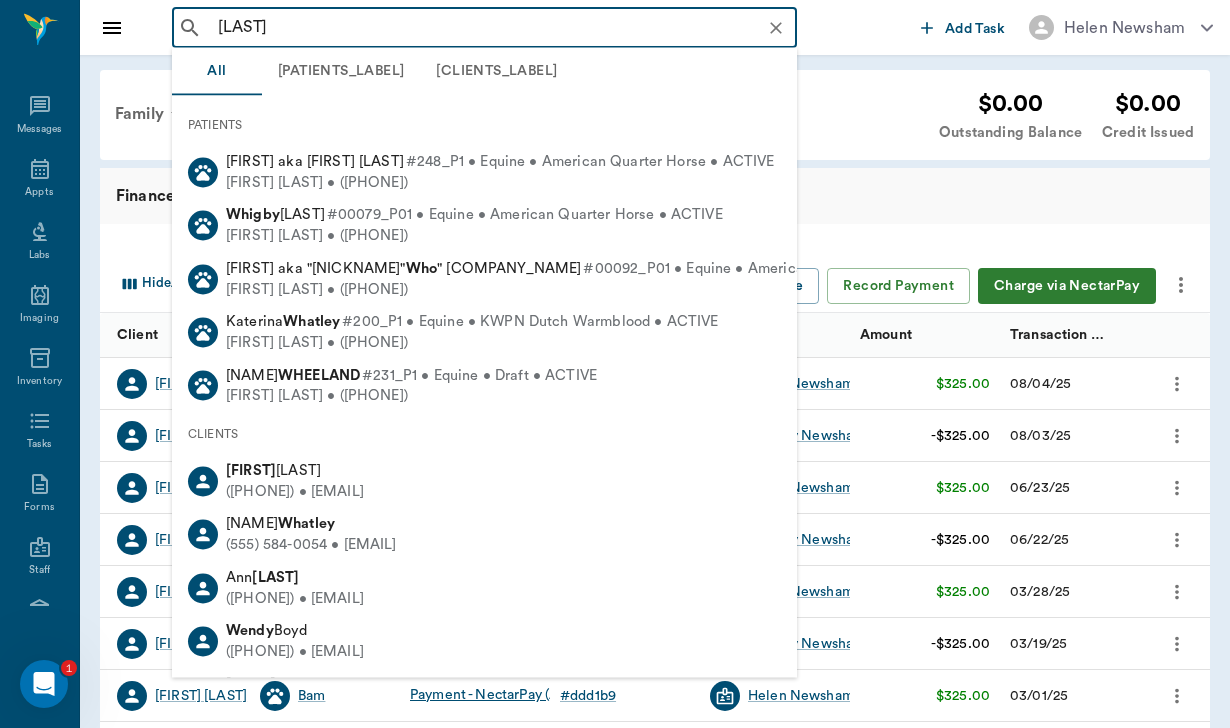 type on "[LAST_NAME_PARTIAL]" 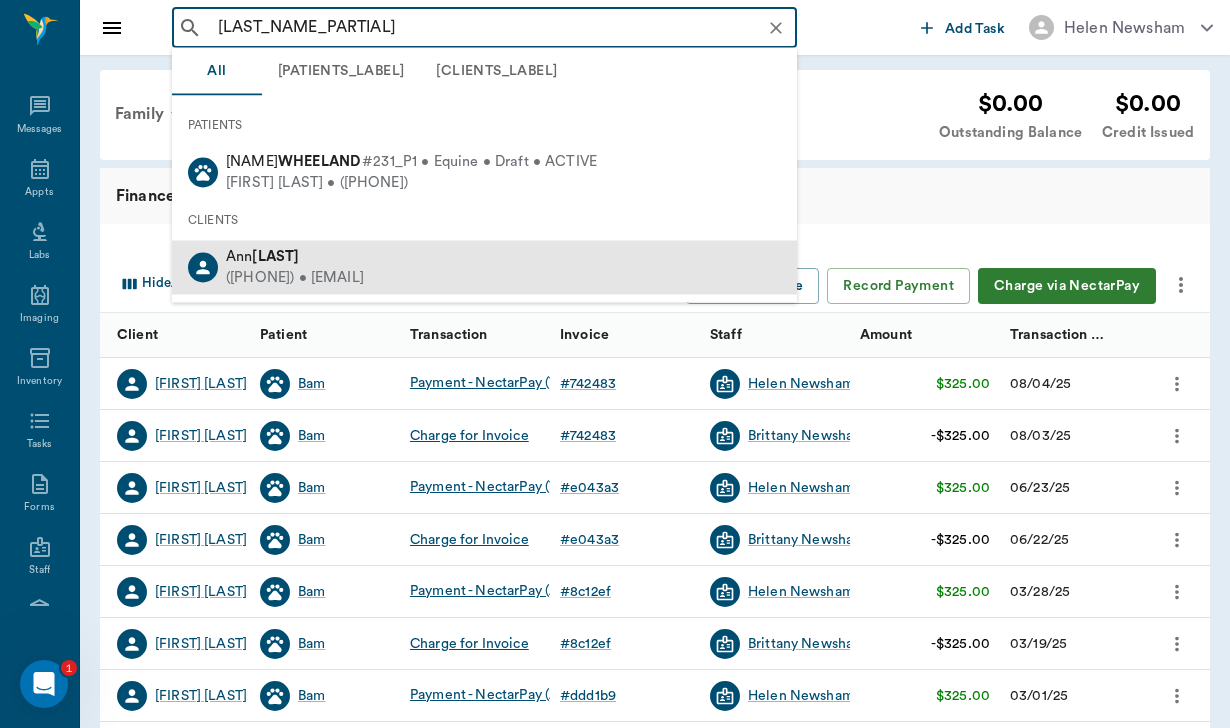 click on "[LAST]" at bounding box center [275, 256] 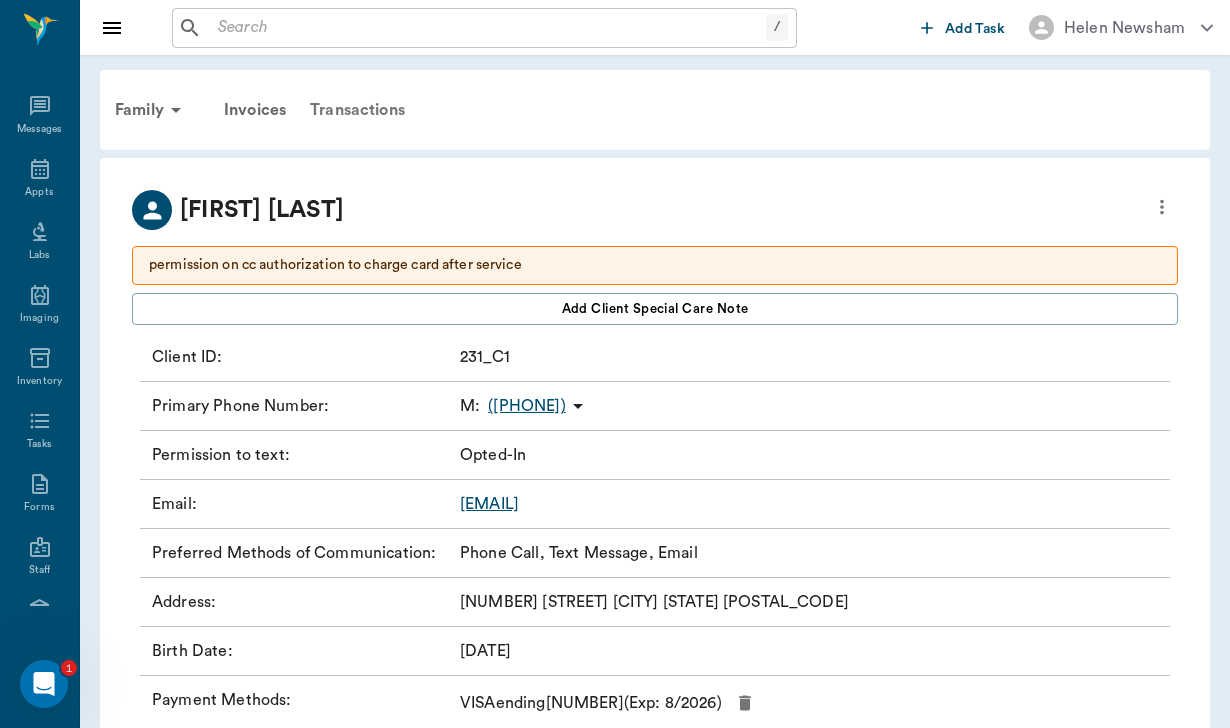 click on "Transactions" at bounding box center [357, 110] 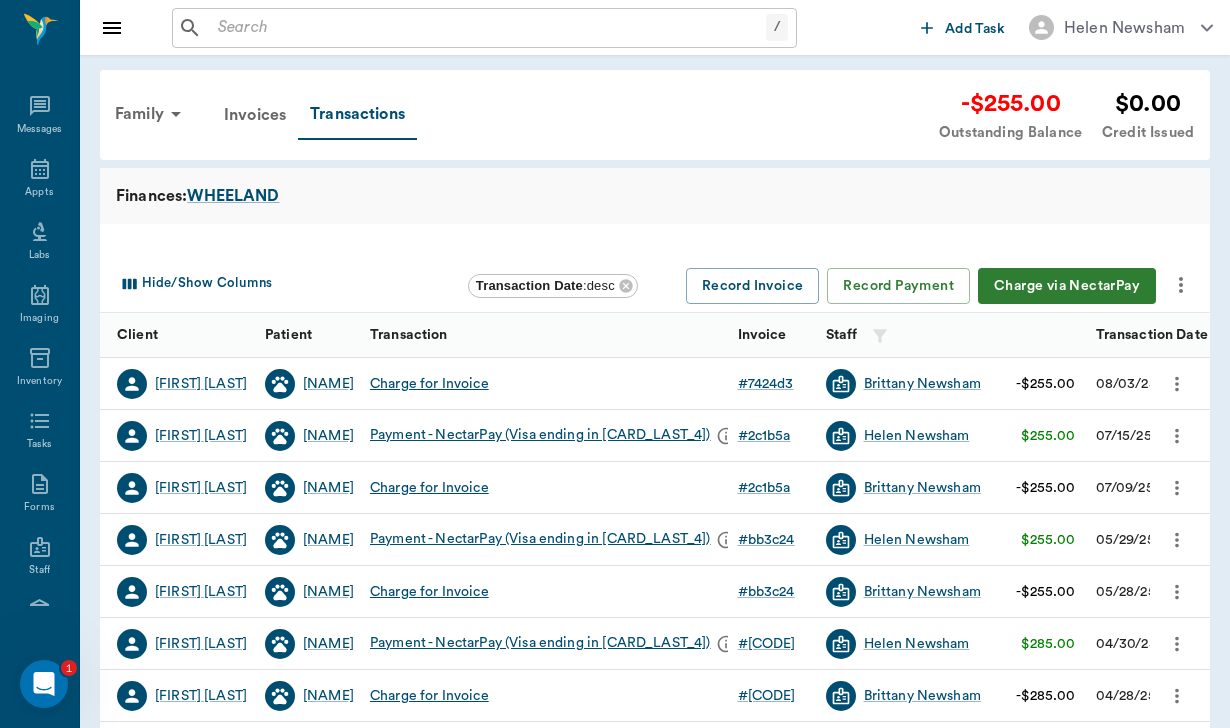 click on "Charge via NectarPay" at bounding box center [1067, 286] 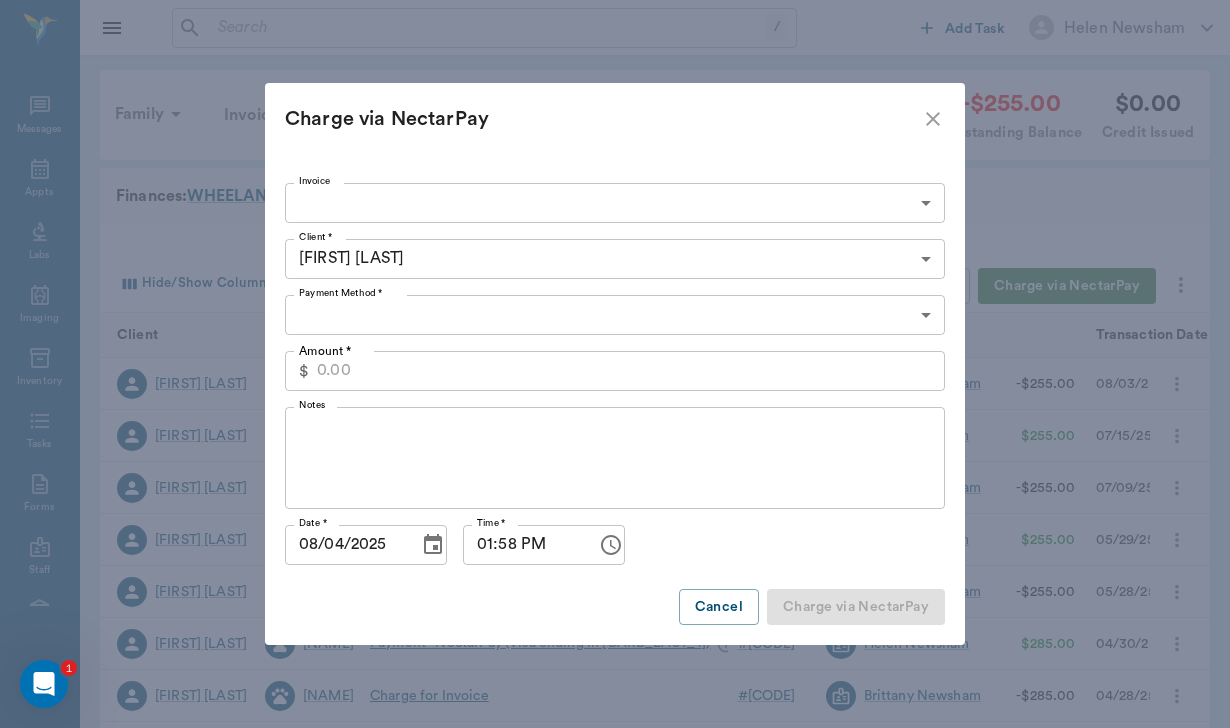 type on "CREDIT_CARDS_ON_FILE" 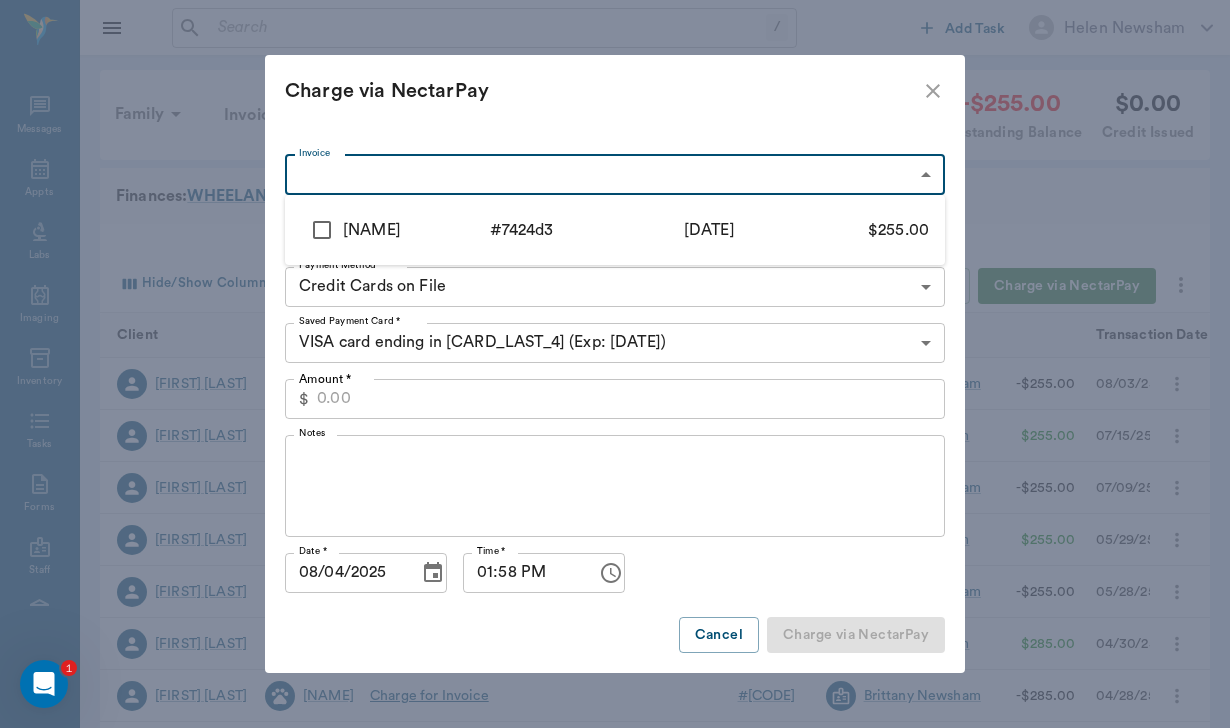 click on "Outstanding Balance $0.00 Credit Issued Finances: [LAST] Hide/Show Columns Transaction Date : desc Record Invoice Record Payment Charge via NectarPay Client Patient Transaction Invoice Staff Amount Transaction Date [FIRST] [LAST] Bam Charge for Invoice # [NUMBER] Brittany Newsham -$[PRICE] [DATE] [FIRST] [LAST] Bam Payment - NectarPay (Visa ending in [NUMBER]) # [CODE] Helen Newsham $[PRICE] [DATE] [FIRST] [LAST] Bam Charge for Invoice # [CODE] Brittany Newsham -$[PRICE] [DATE] [FIRST] [LAST] Bam Payment - NectarPay (Amex ending in [NUMBER]) # [CODE] Helen Newsham $[PRICE] [DATE] [FIRST] [LAST] Bam Charge for Invoice # [CODE] Brittany Newsham -$[PRICE] [DATE] [FIRST] [LAST] Bam Payment - NectarPay (Amex ending in [NUMBER]) # [CODE] Helen Newsham $[PRICE] [DATE] [FIRST] [LAST] Bam Charge for Invoice # [CODE] Brittany Newsham -$[PRICE] [DATE] Bam # Bam" at bounding box center (615, 511) 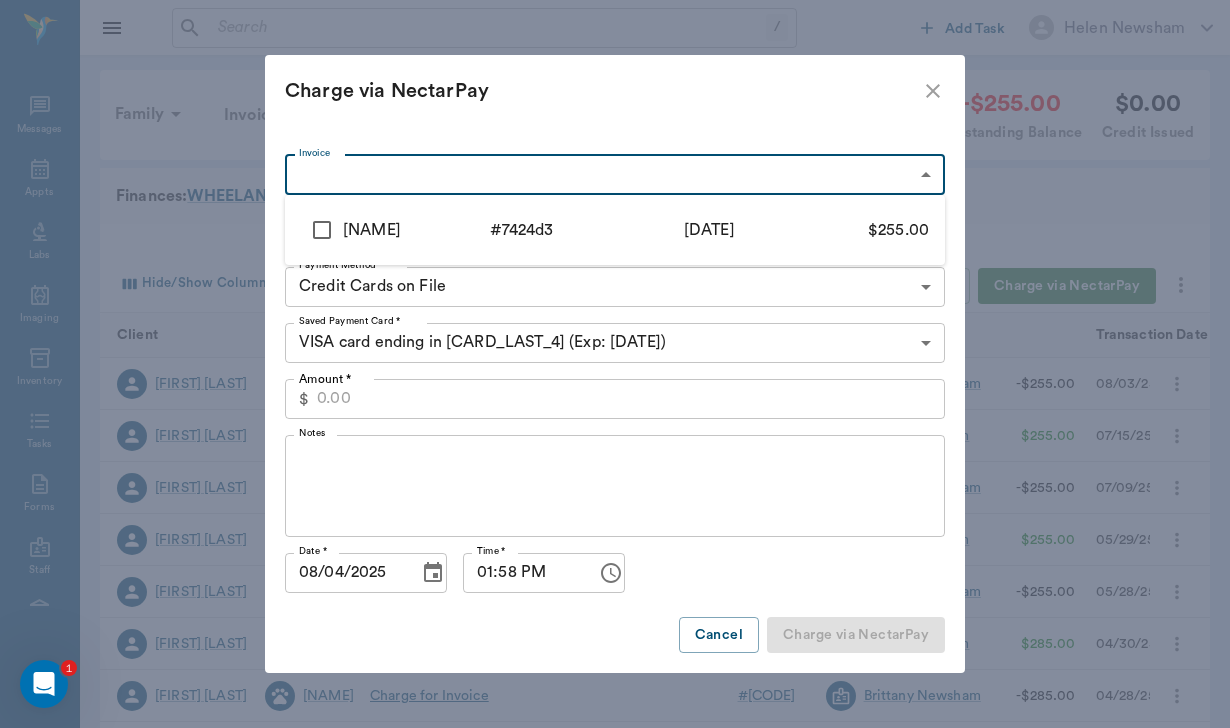 click at bounding box center (322, 230) 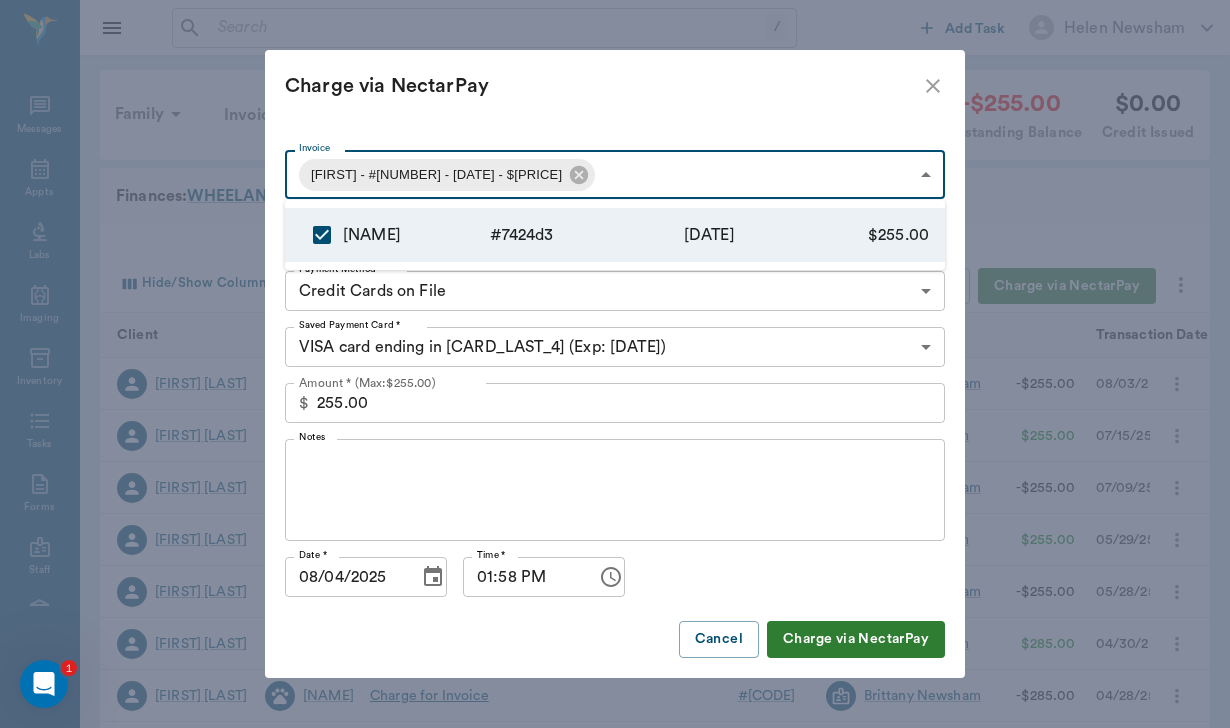click at bounding box center [615, 364] 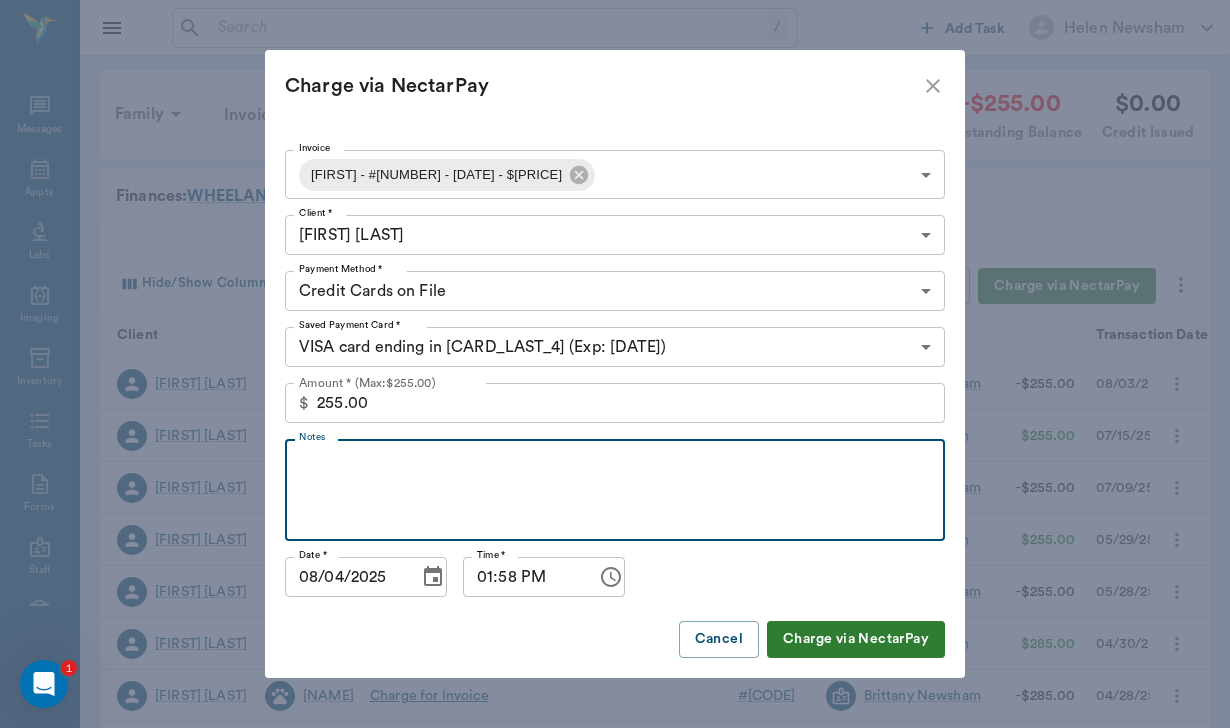 click on "Notes" at bounding box center [615, 490] 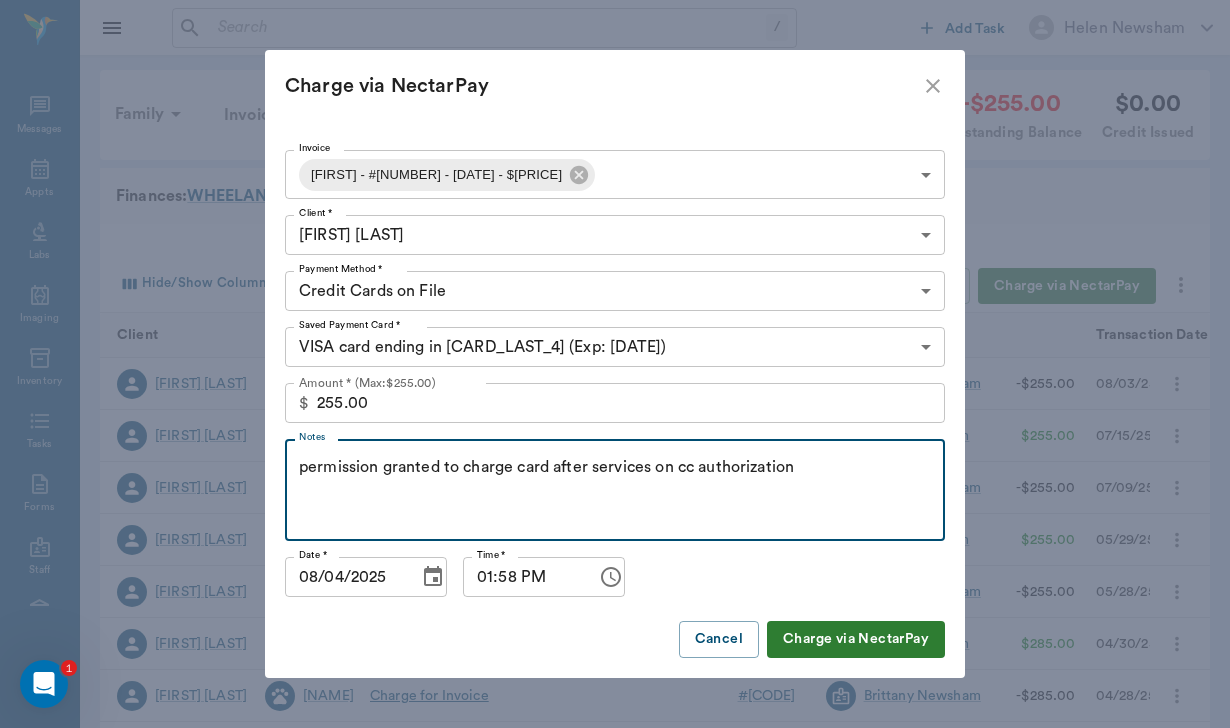 type on "permission granted to charge card after services on cc authorization" 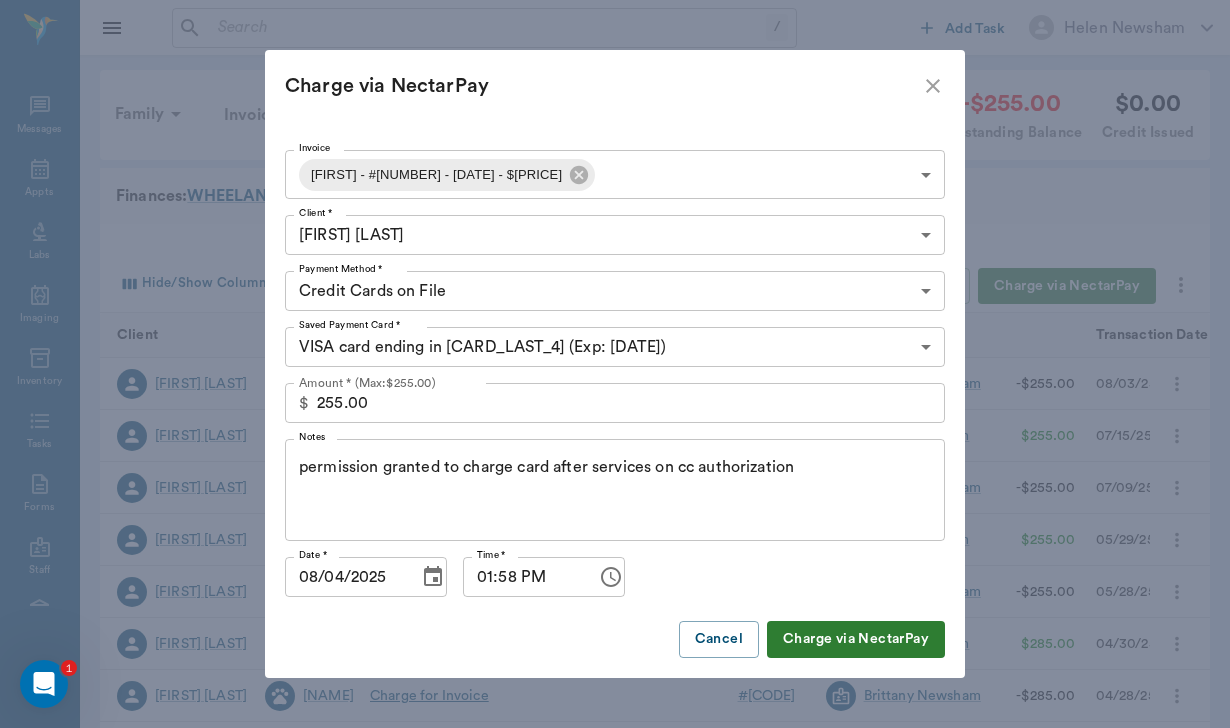 click on "Charge via NectarPay" at bounding box center (856, 639) 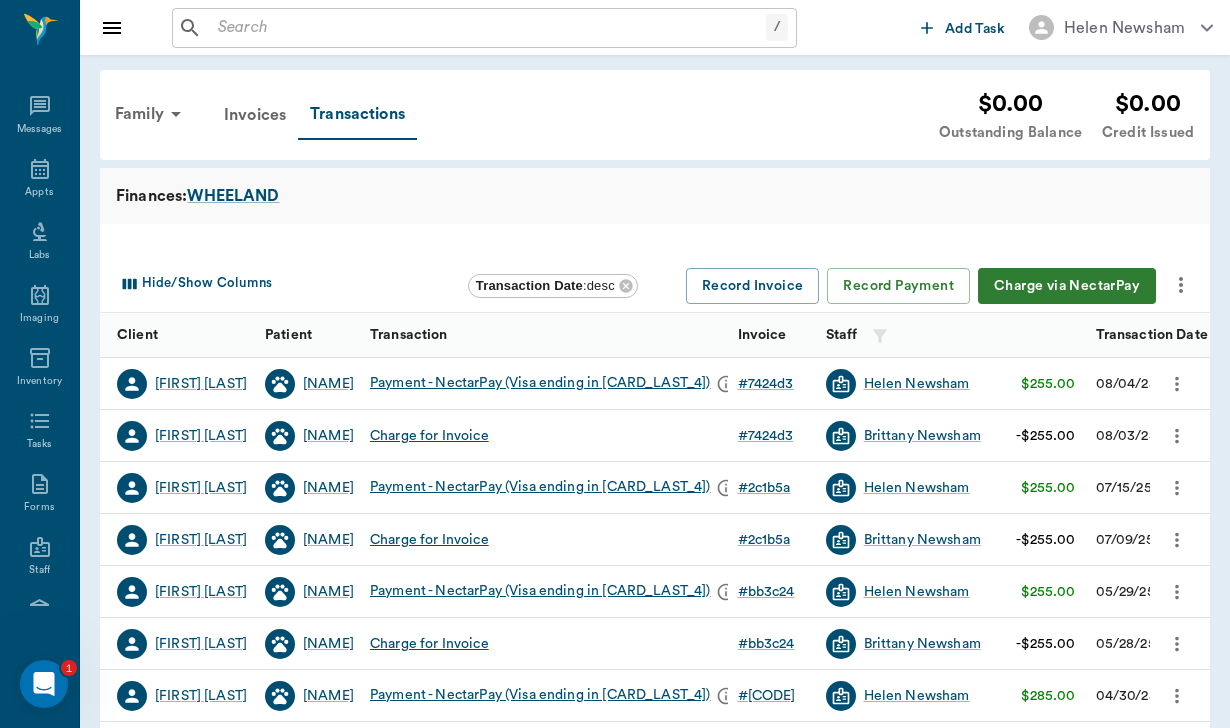 click at bounding box center [488, 28] 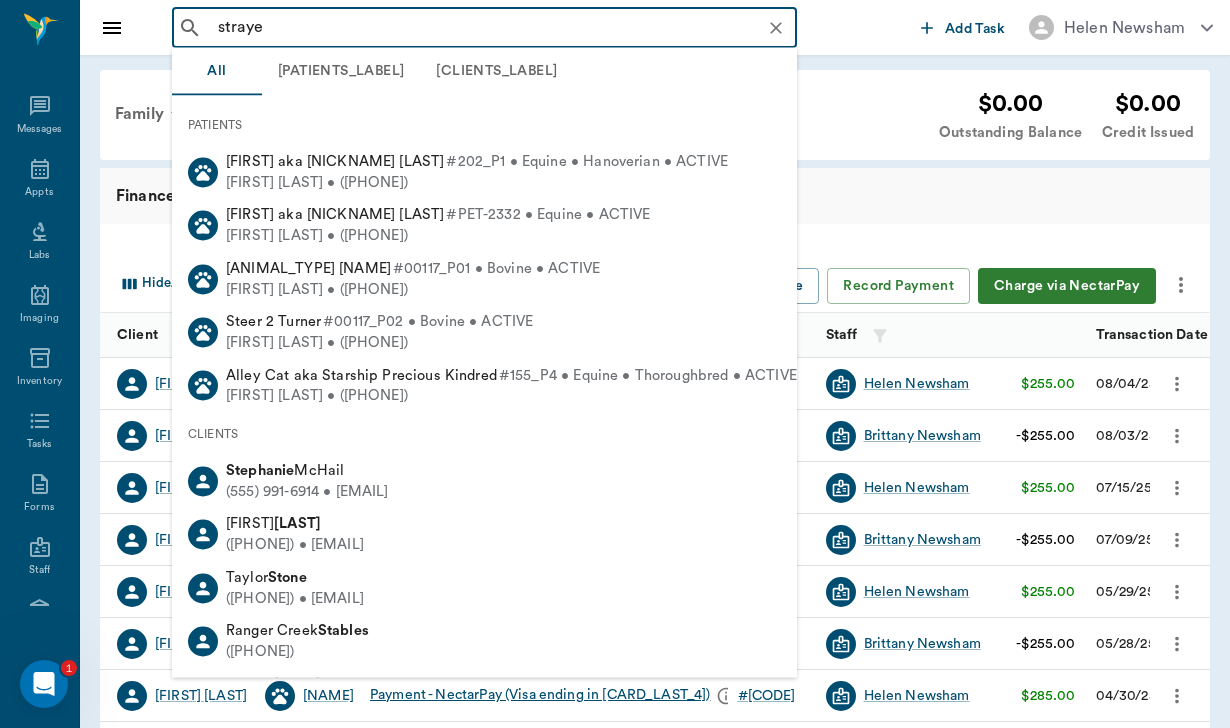 type on "[LAST]" 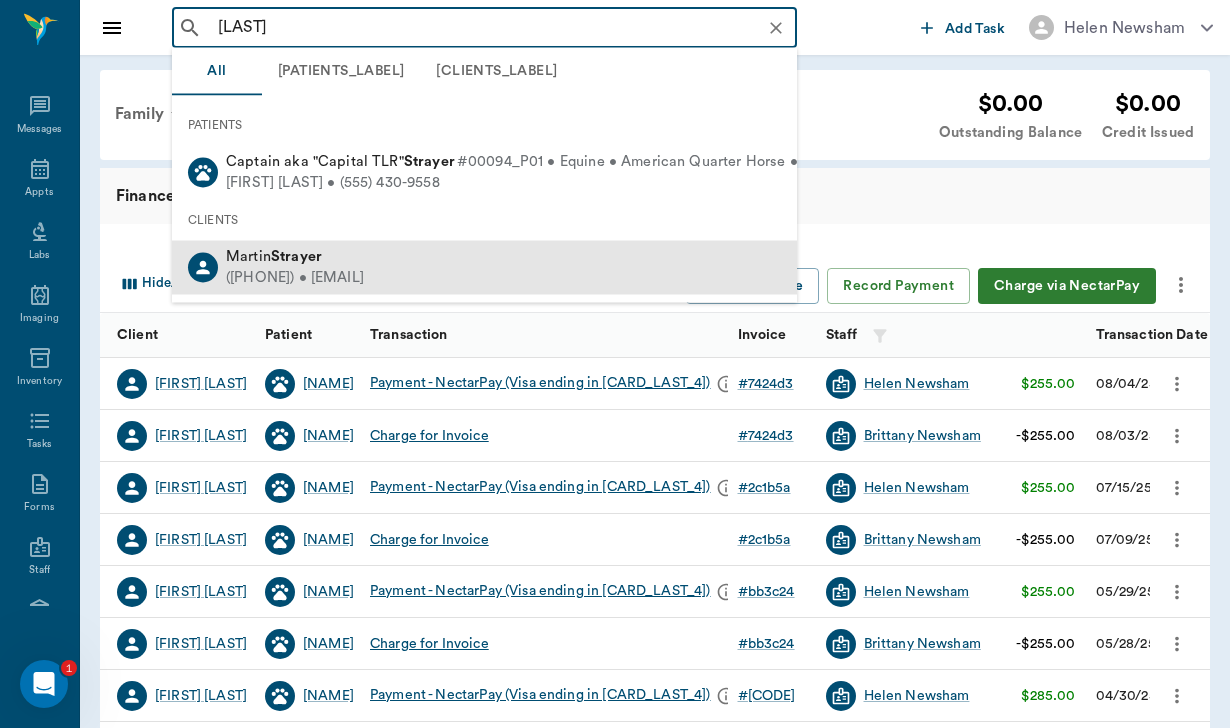 click on "[FIRST] [LAST]" at bounding box center [295, 257] 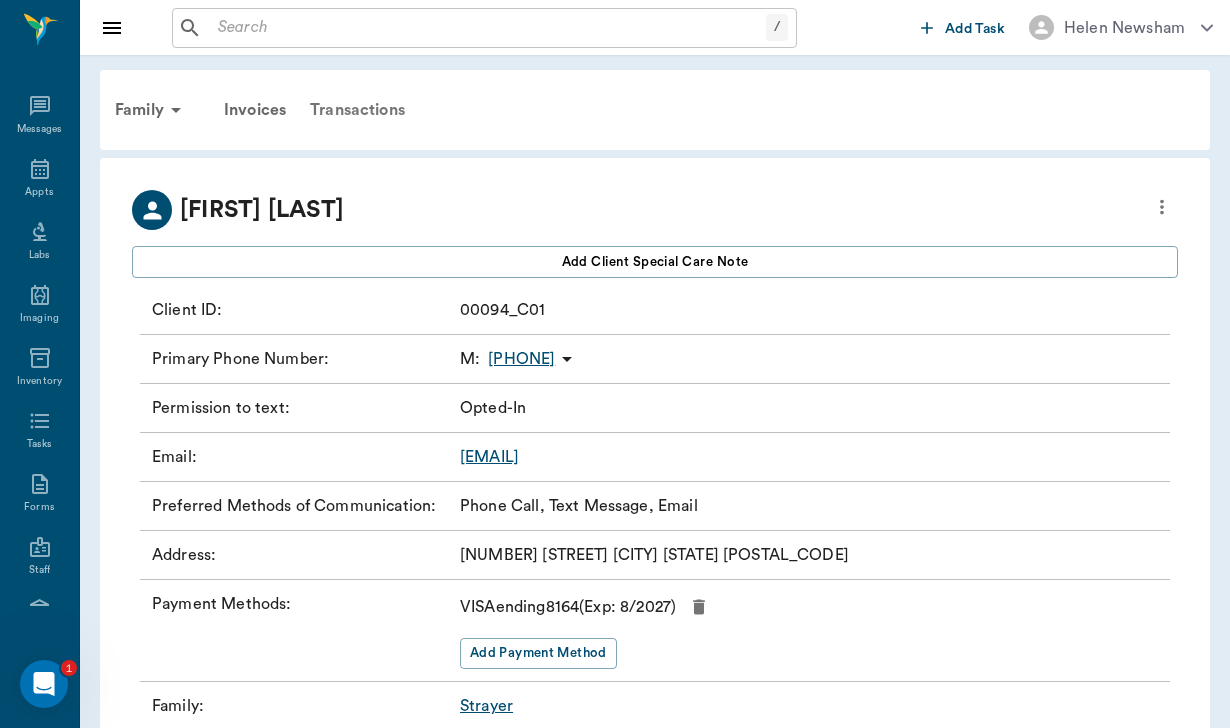 click on "Transactions" at bounding box center [357, 110] 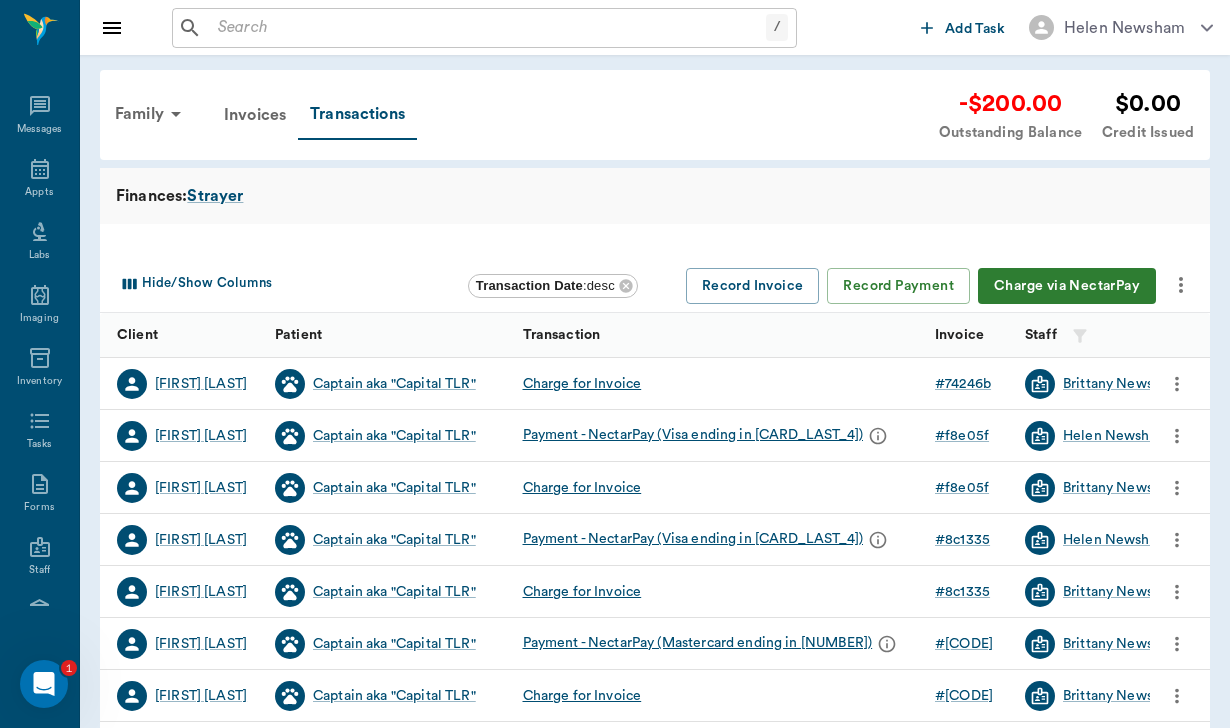 click 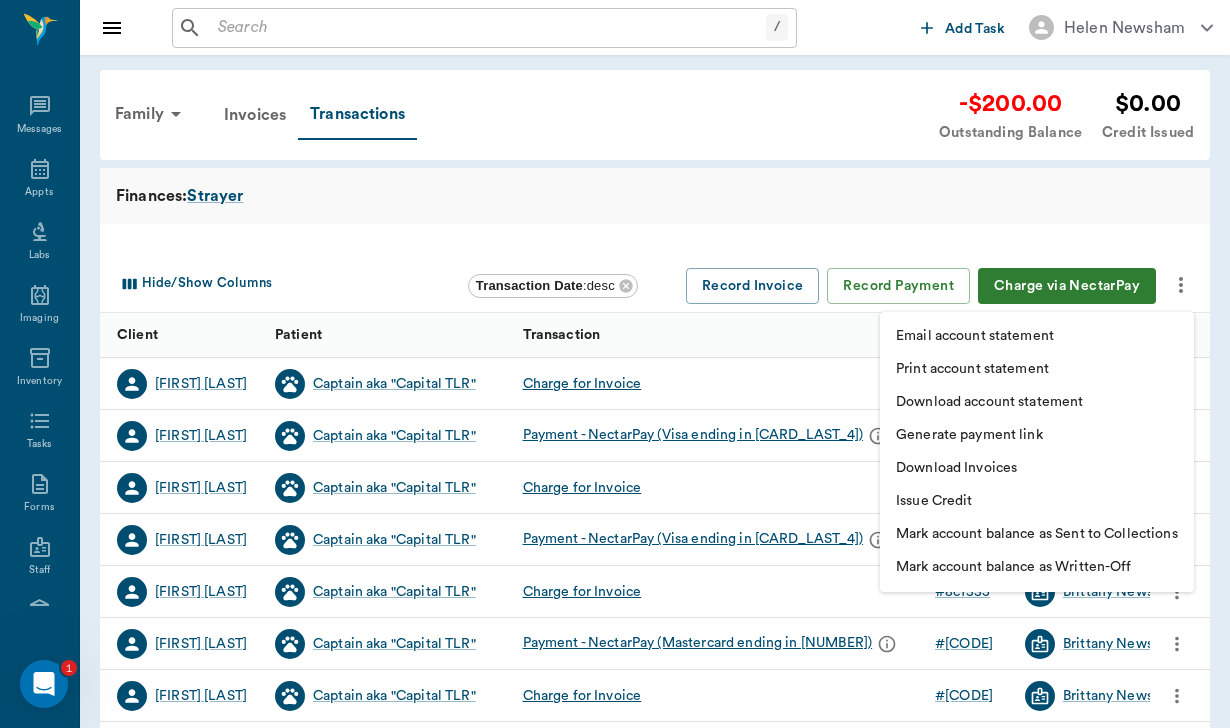 click on "Download Invoices" at bounding box center (956, 468) 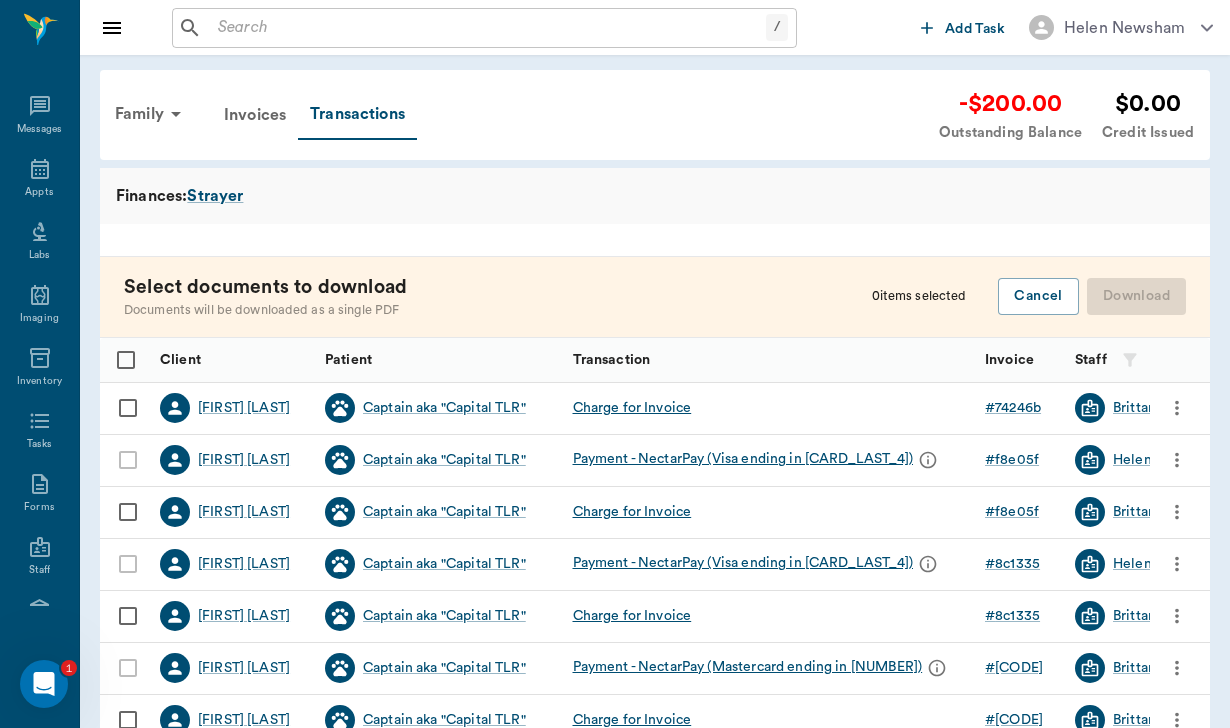 click at bounding box center [128, 408] 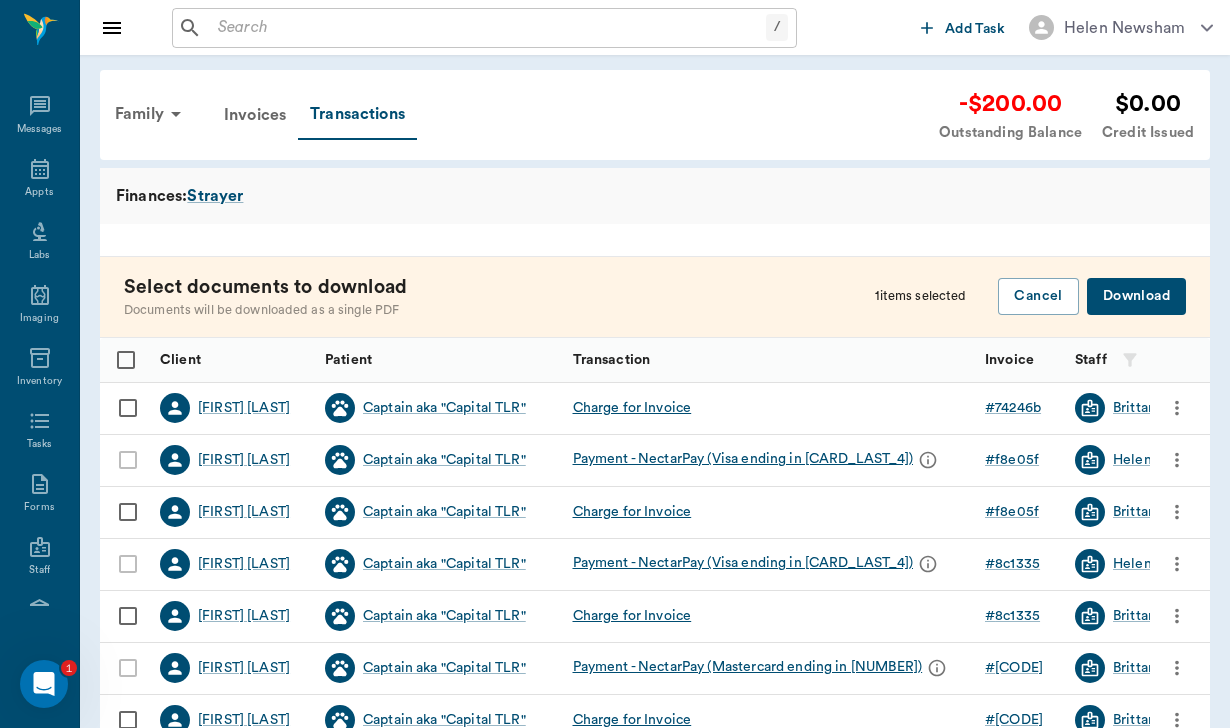 checkbox on "true" 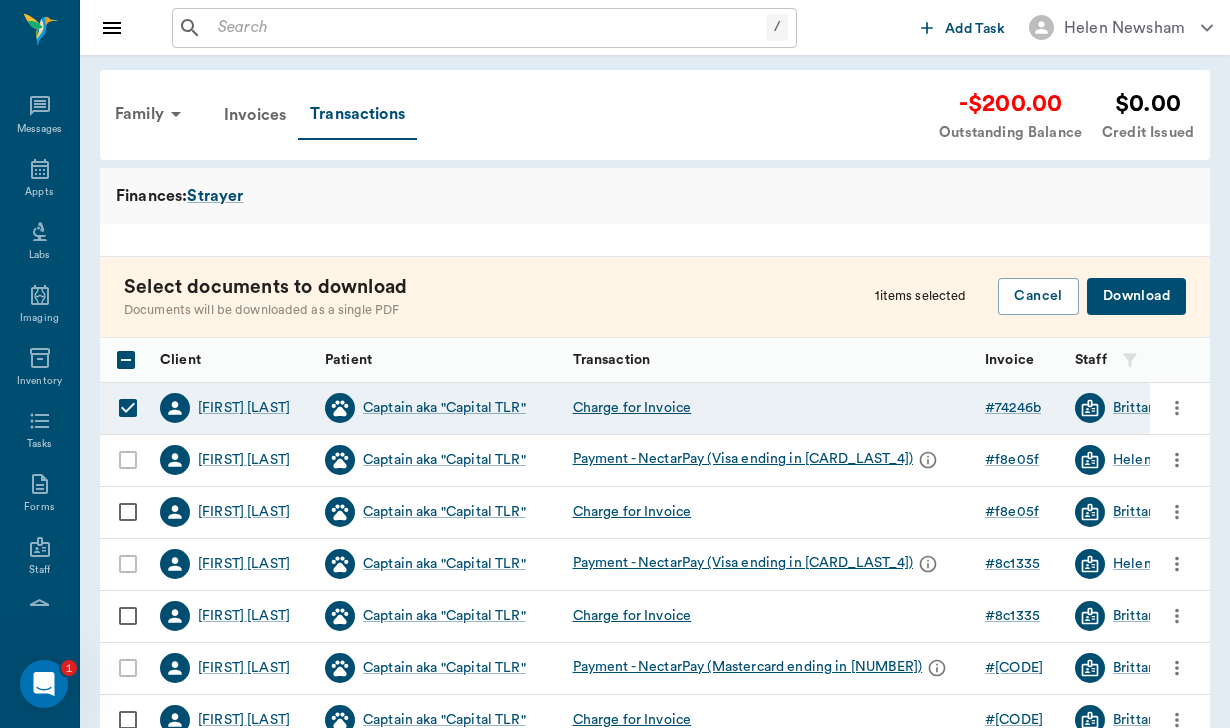 click on "Download" at bounding box center (1136, 296) 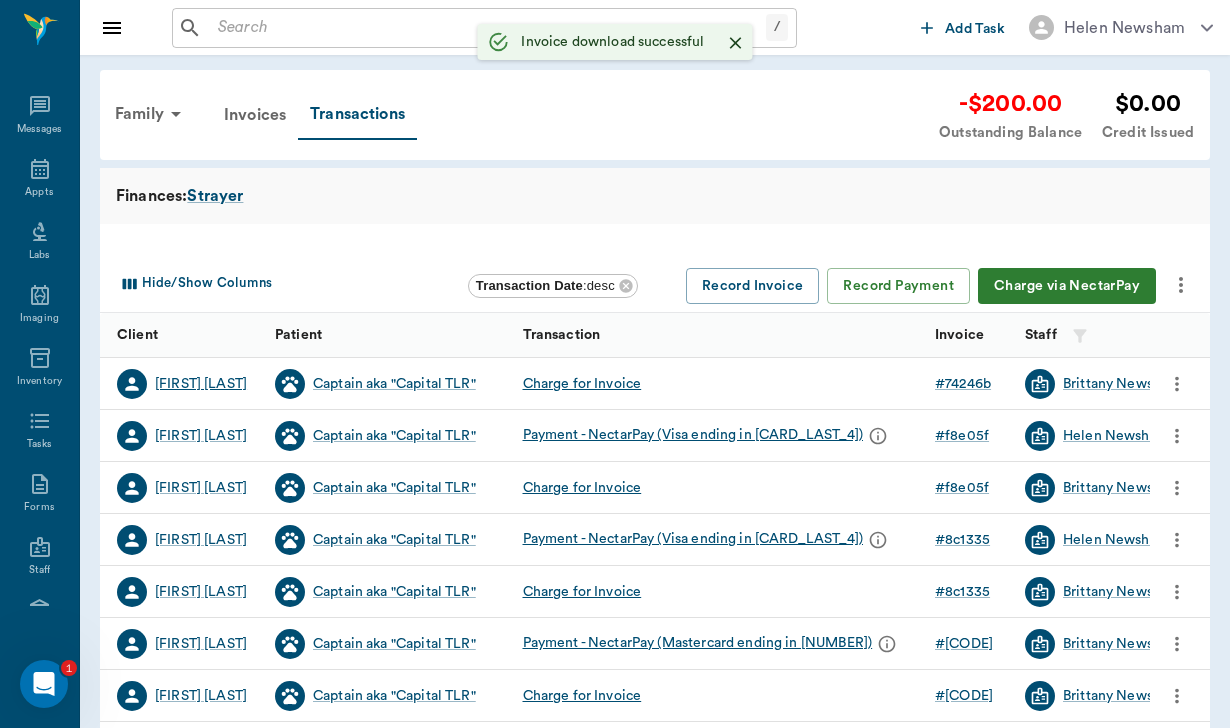 click on "[FIRST] [LAST]" at bounding box center [201, 384] 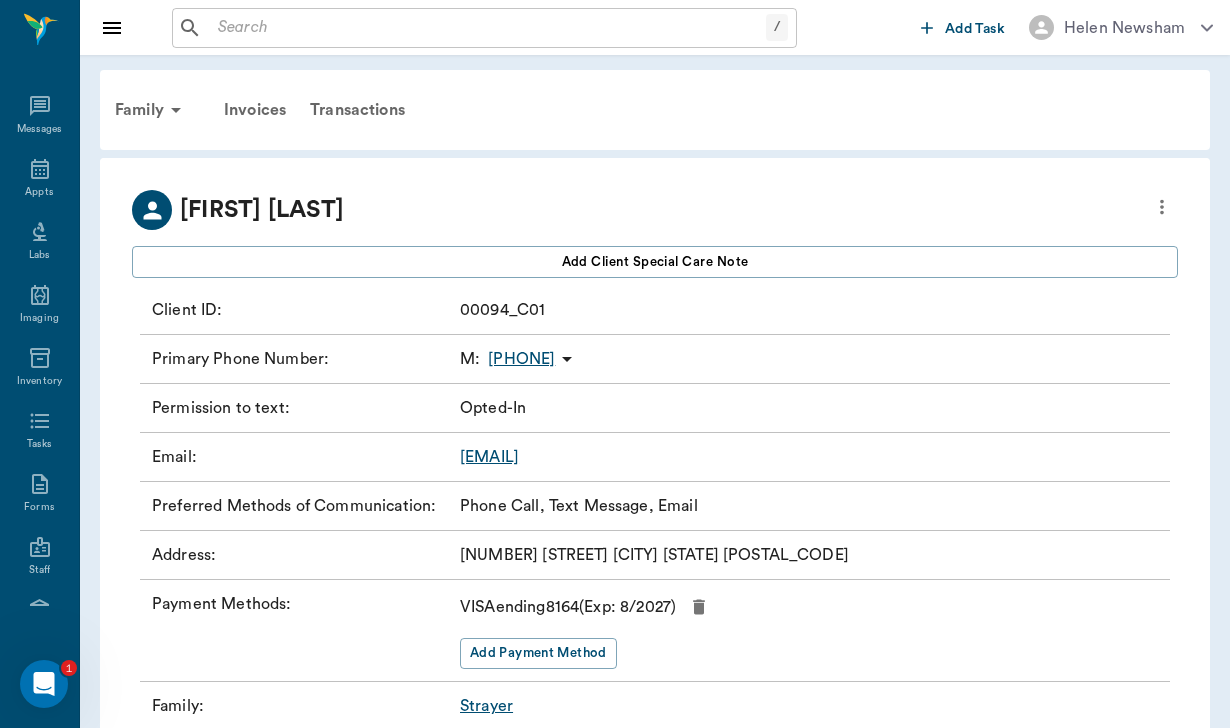 click on "[EMAIL]" at bounding box center [489, 457] 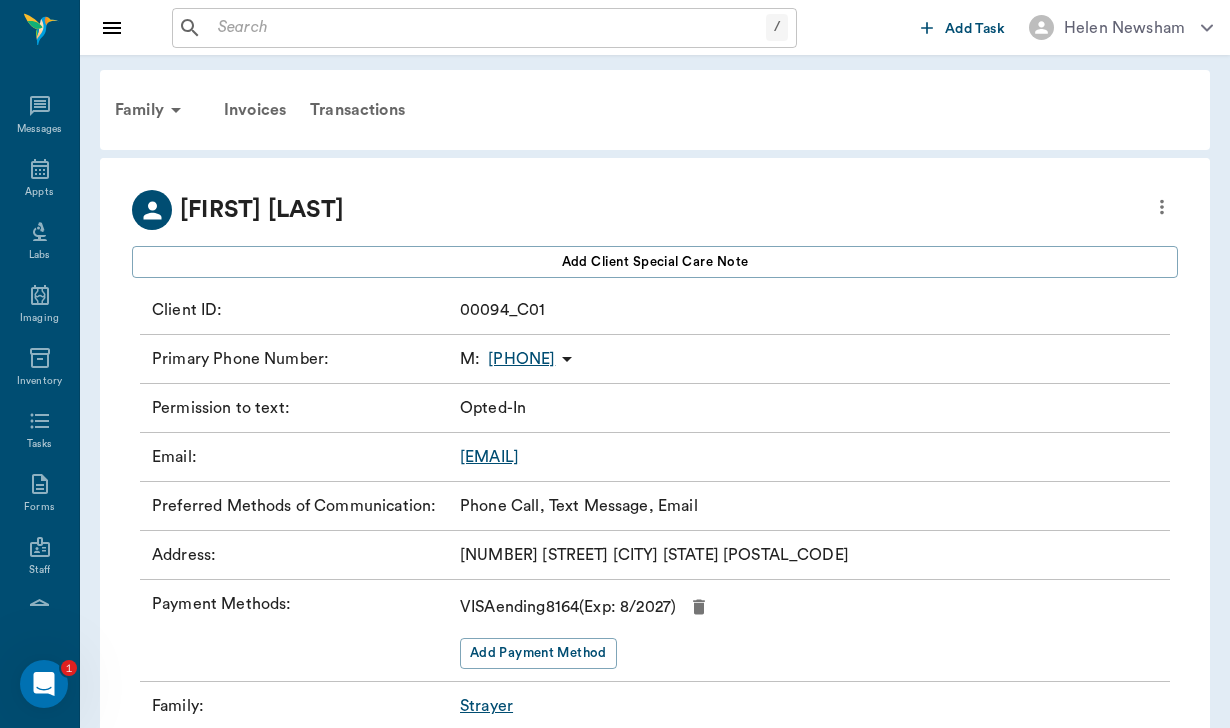 scroll, scrollTop: 113, scrollLeft: 0, axis: vertical 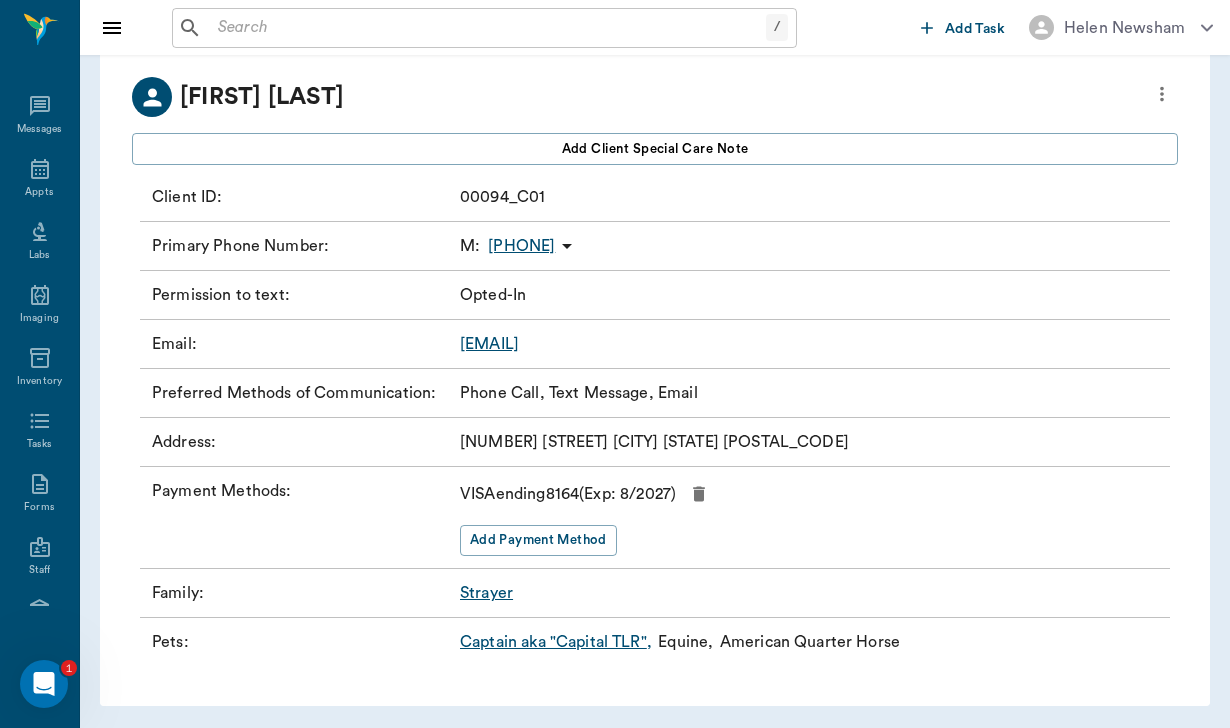 click at bounding box center (488, 28) 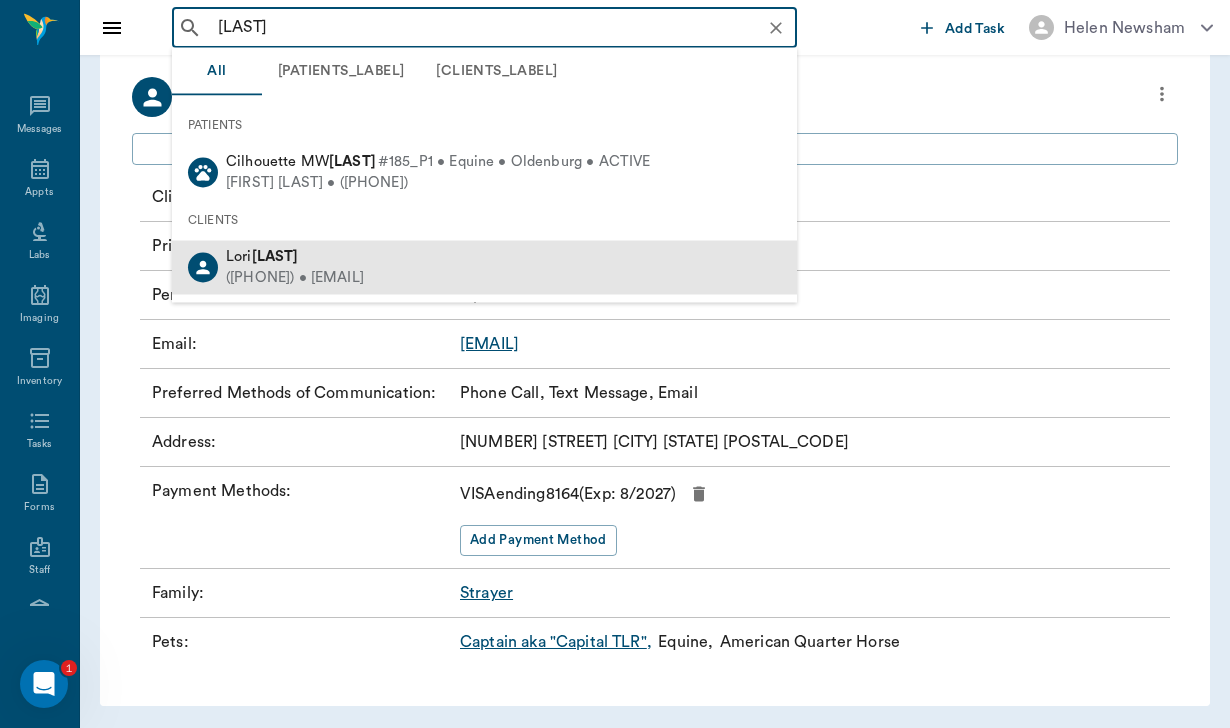 click on "[LAST]" at bounding box center (275, 256) 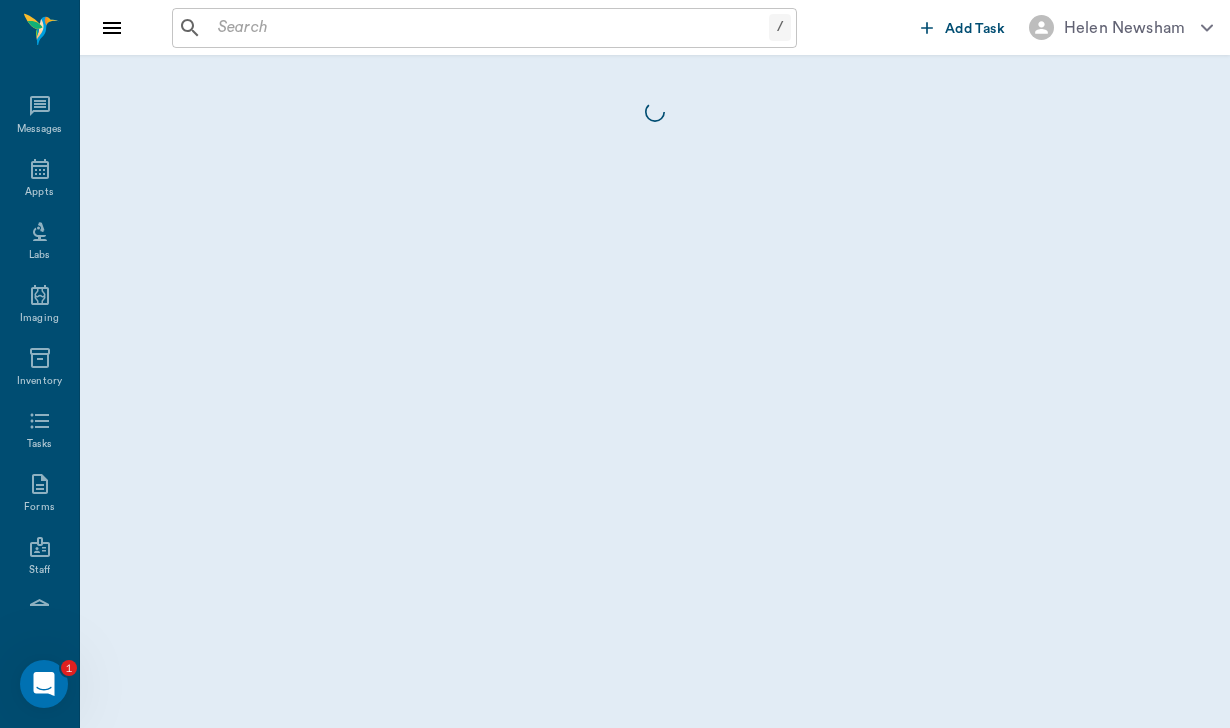 scroll, scrollTop: 0, scrollLeft: 0, axis: both 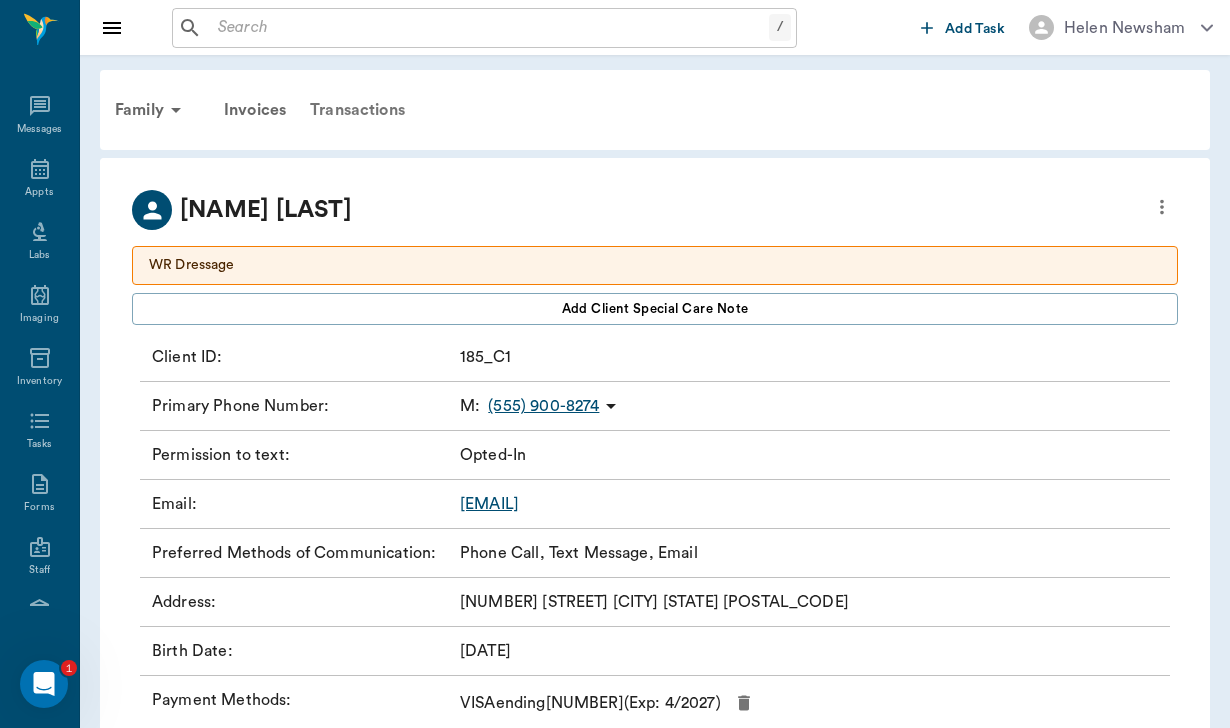 click on "Transactions" at bounding box center [357, 110] 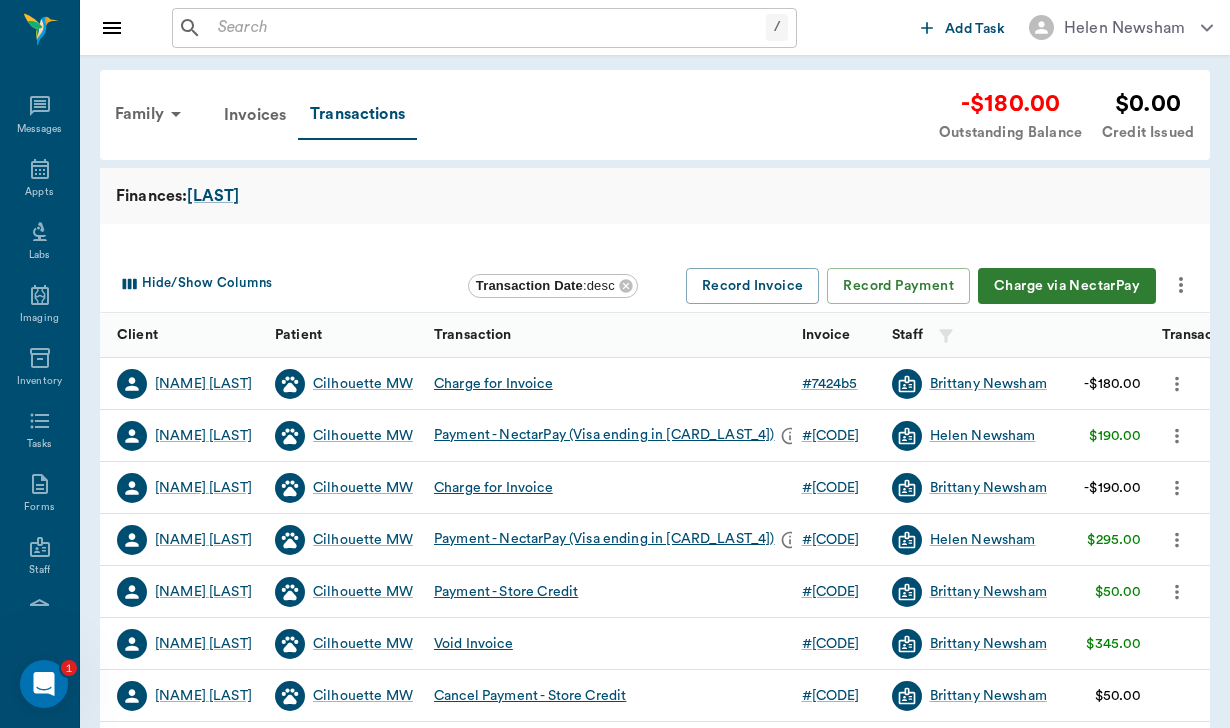 click 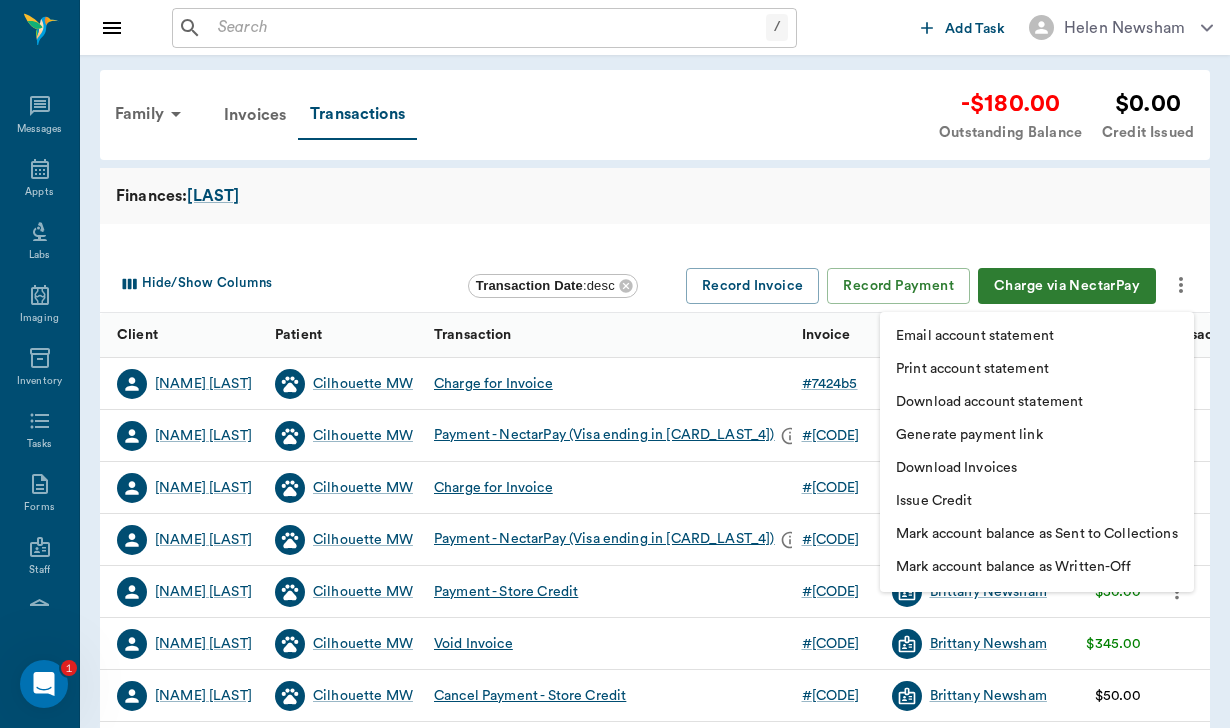 click on "Download Invoices" at bounding box center (956, 468) 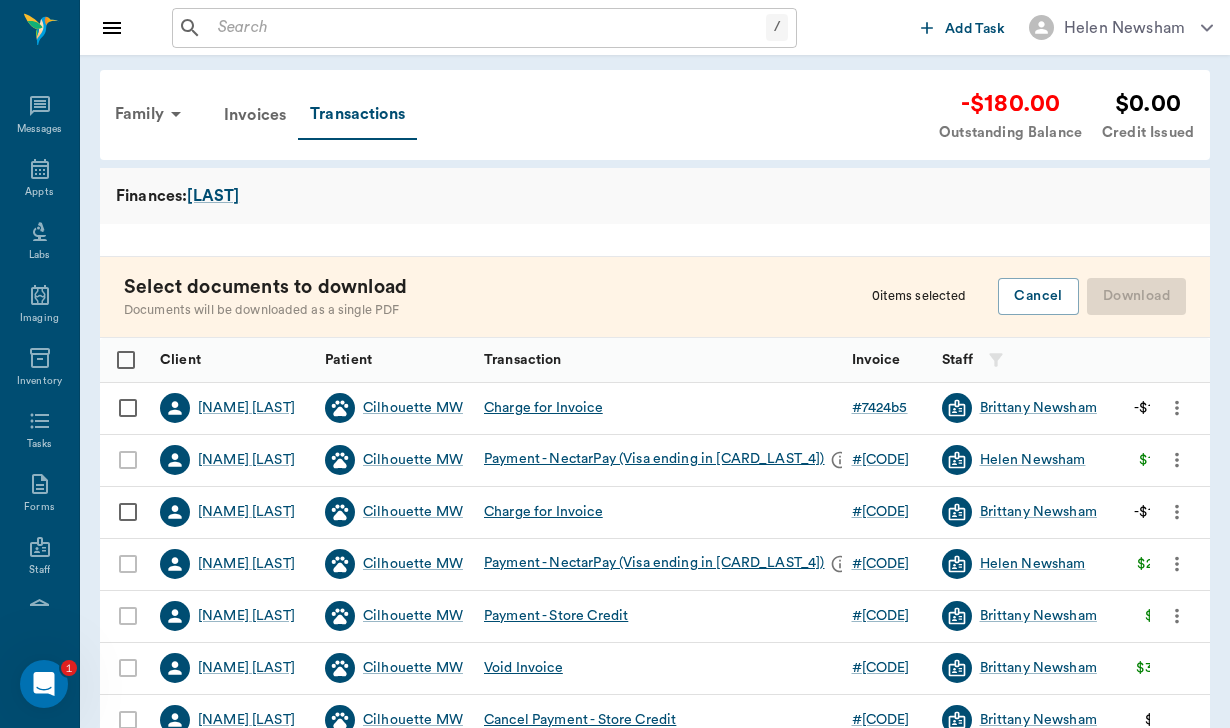 click at bounding box center [128, 408] 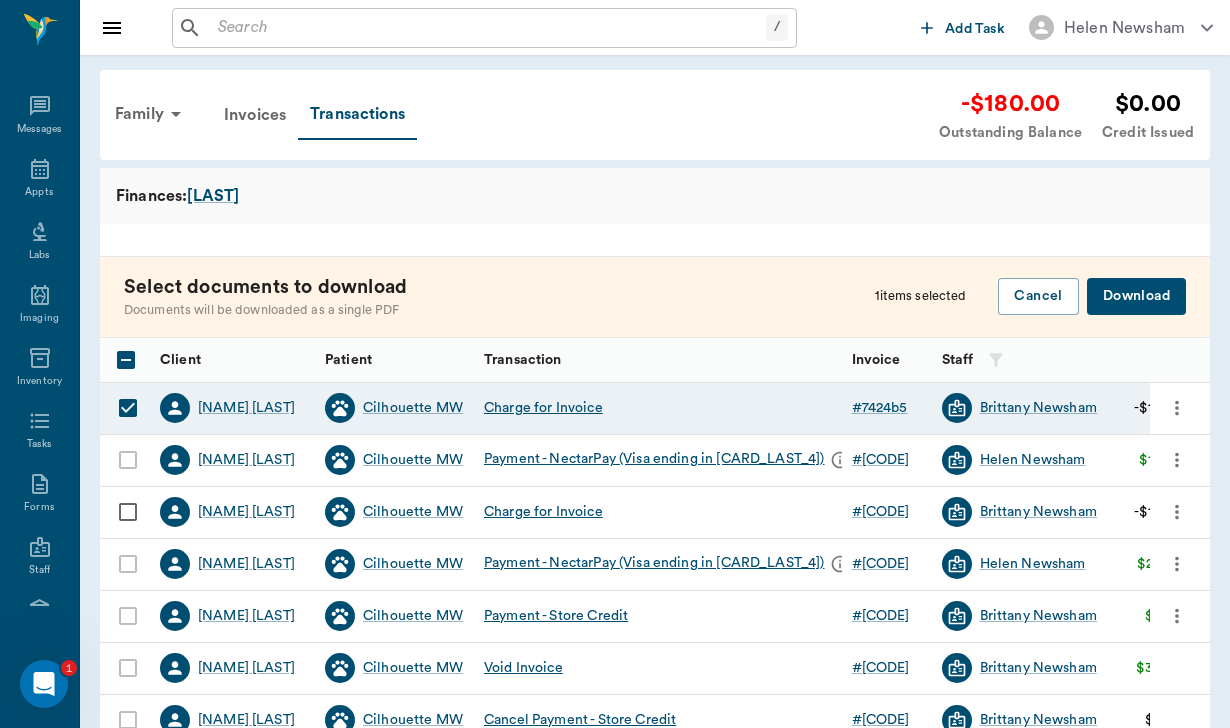 click on "Download" at bounding box center [1136, 296] 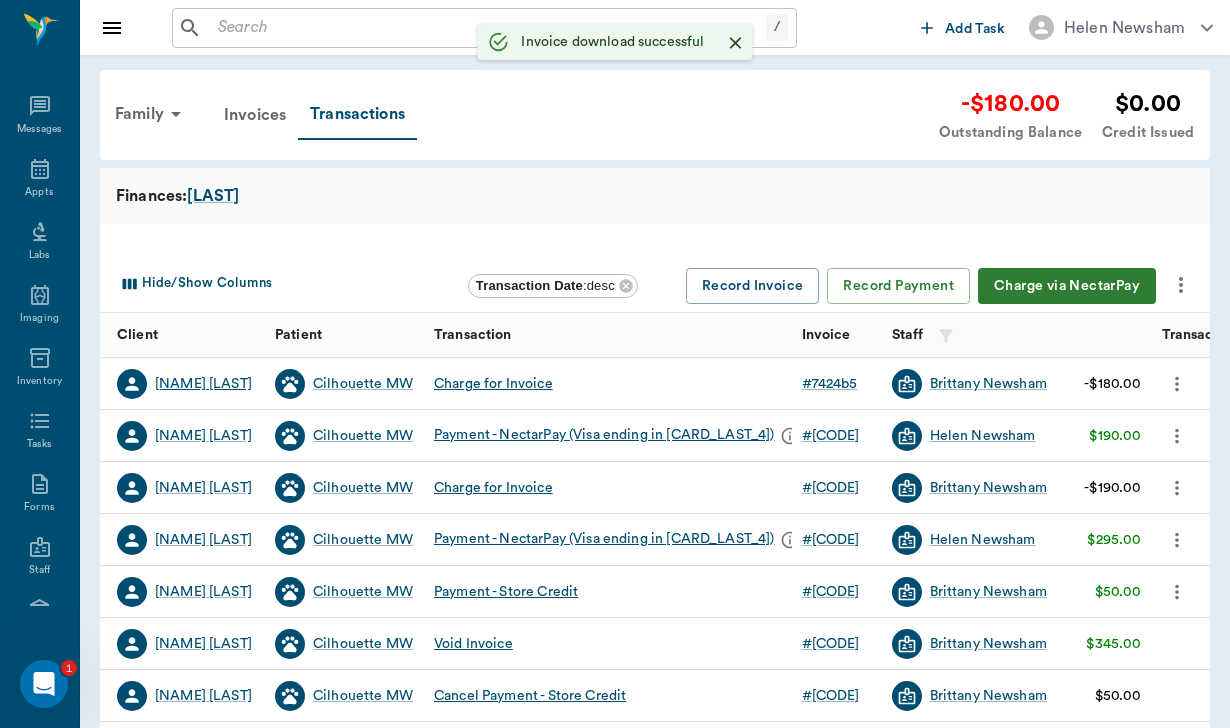 click on "[NAME] [LAST]" at bounding box center [203, 384] 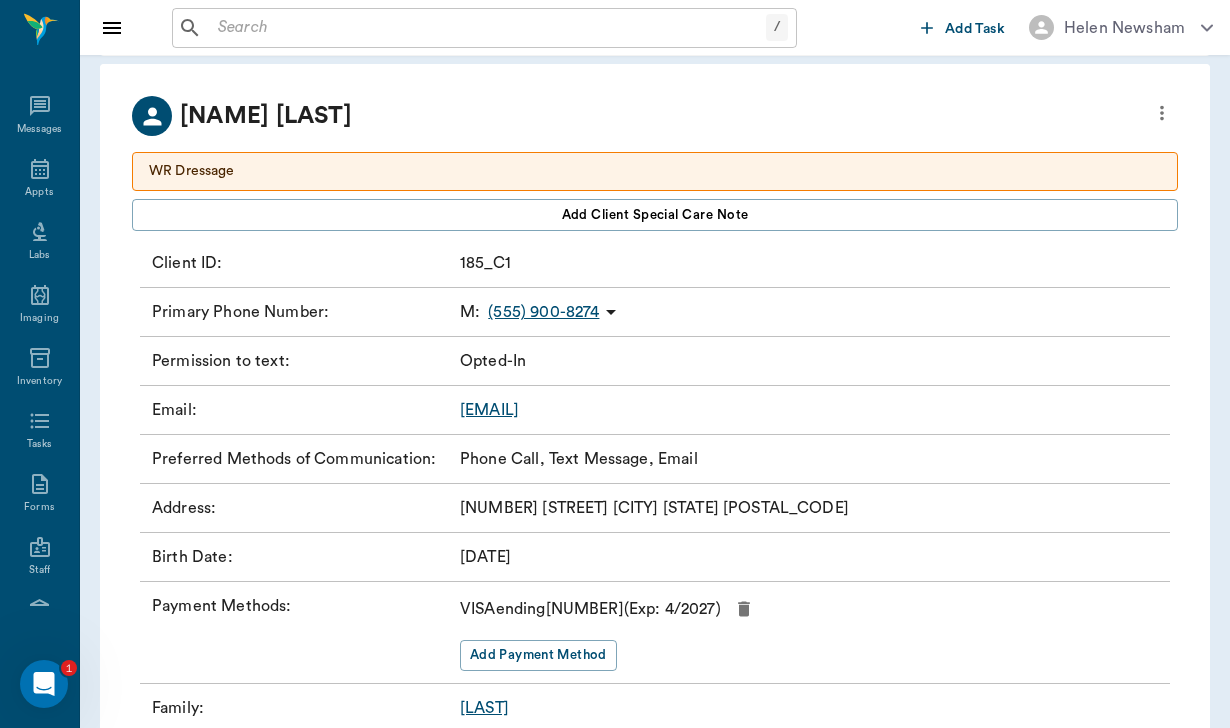scroll, scrollTop: 96, scrollLeft: 0, axis: vertical 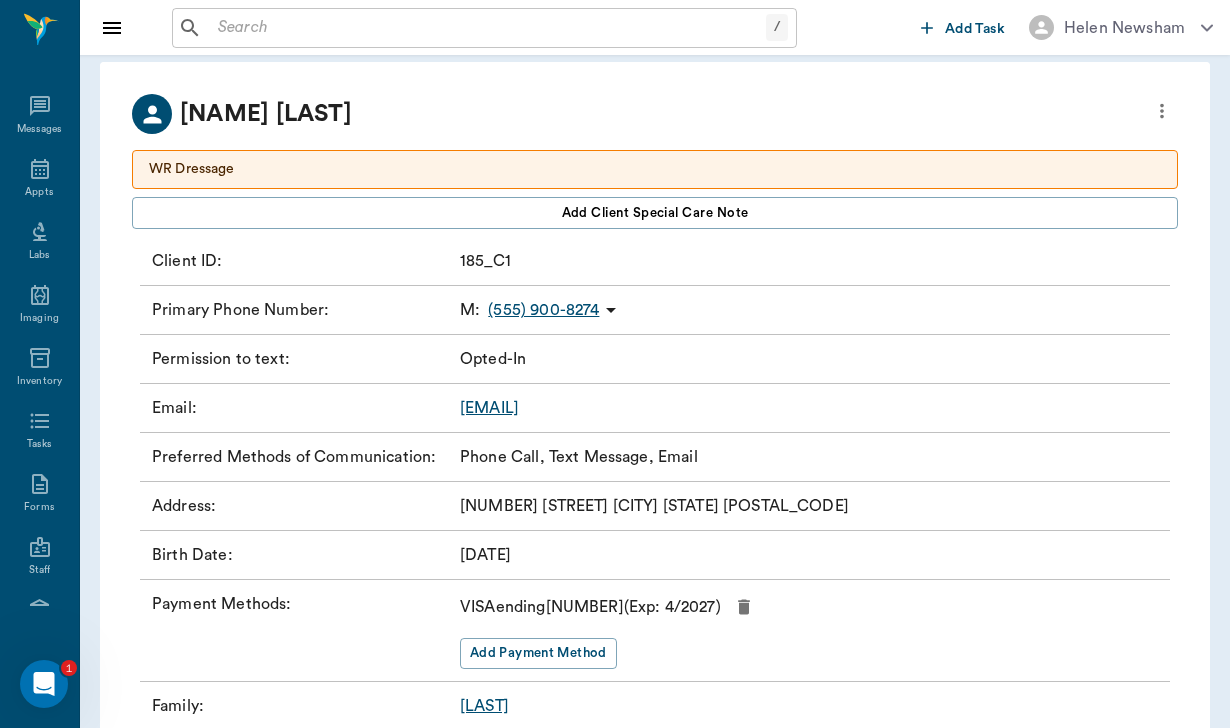 click on "[EMAIL]" at bounding box center [489, 408] 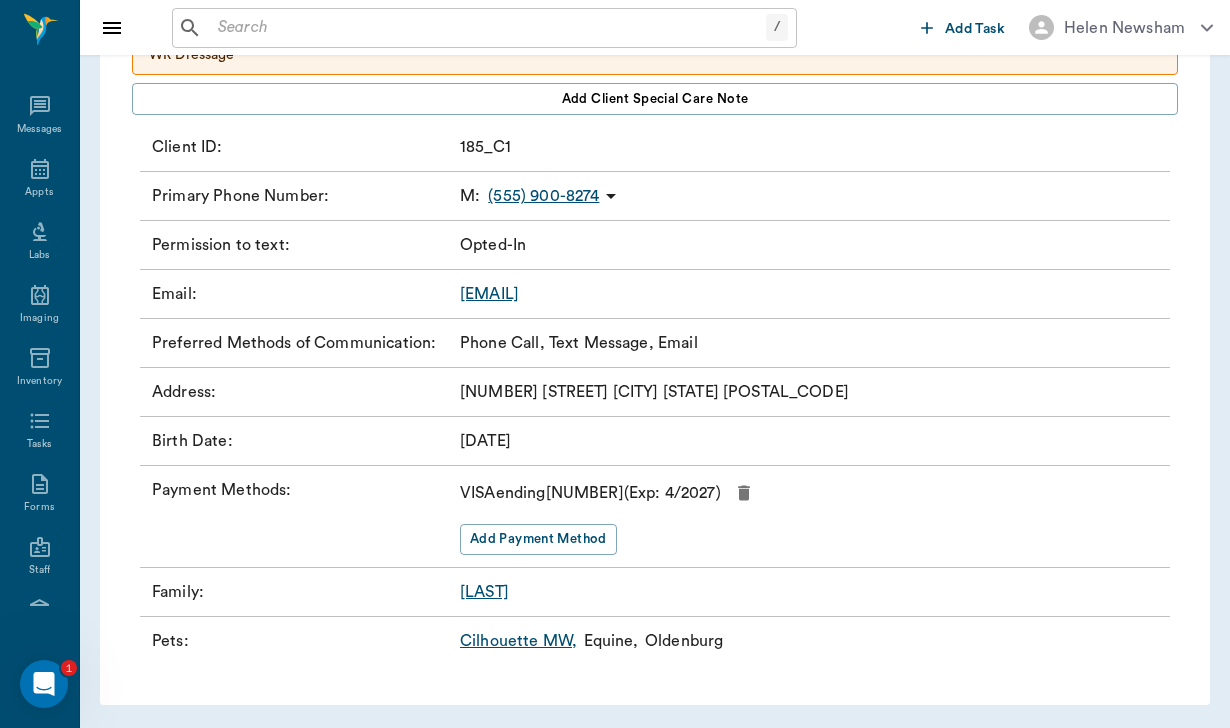 scroll, scrollTop: 209, scrollLeft: 0, axis: vertical 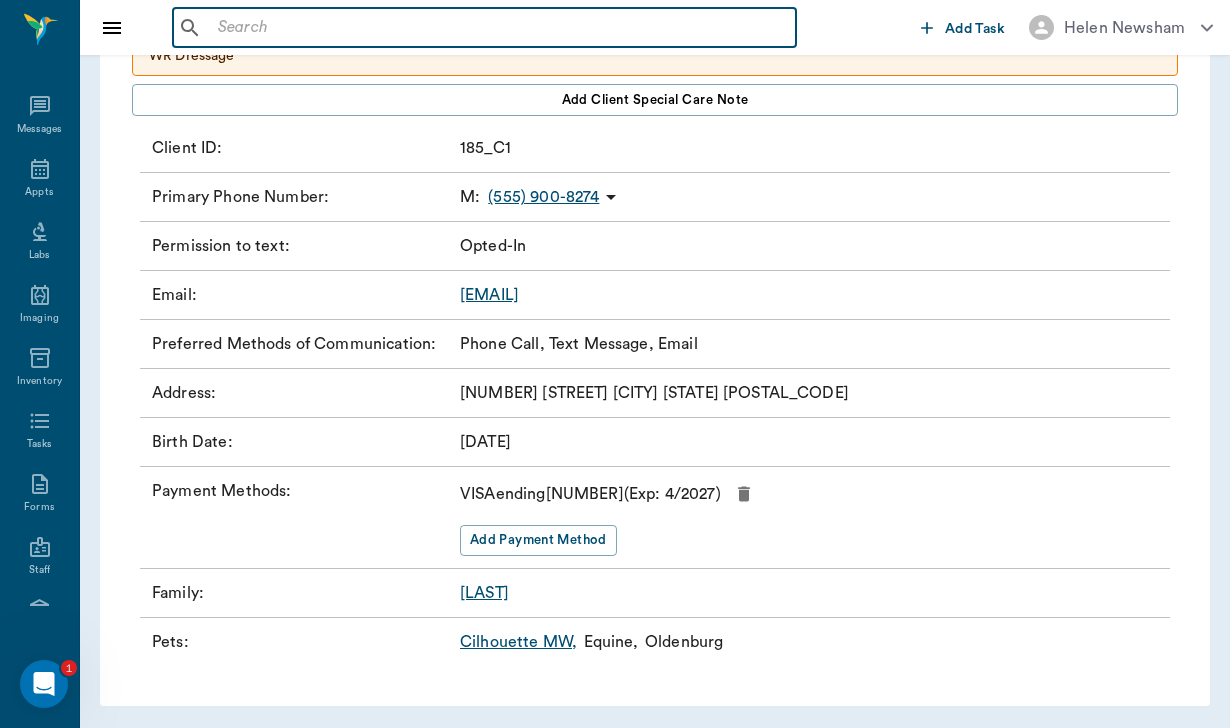 click at bounding box center [499, 28] 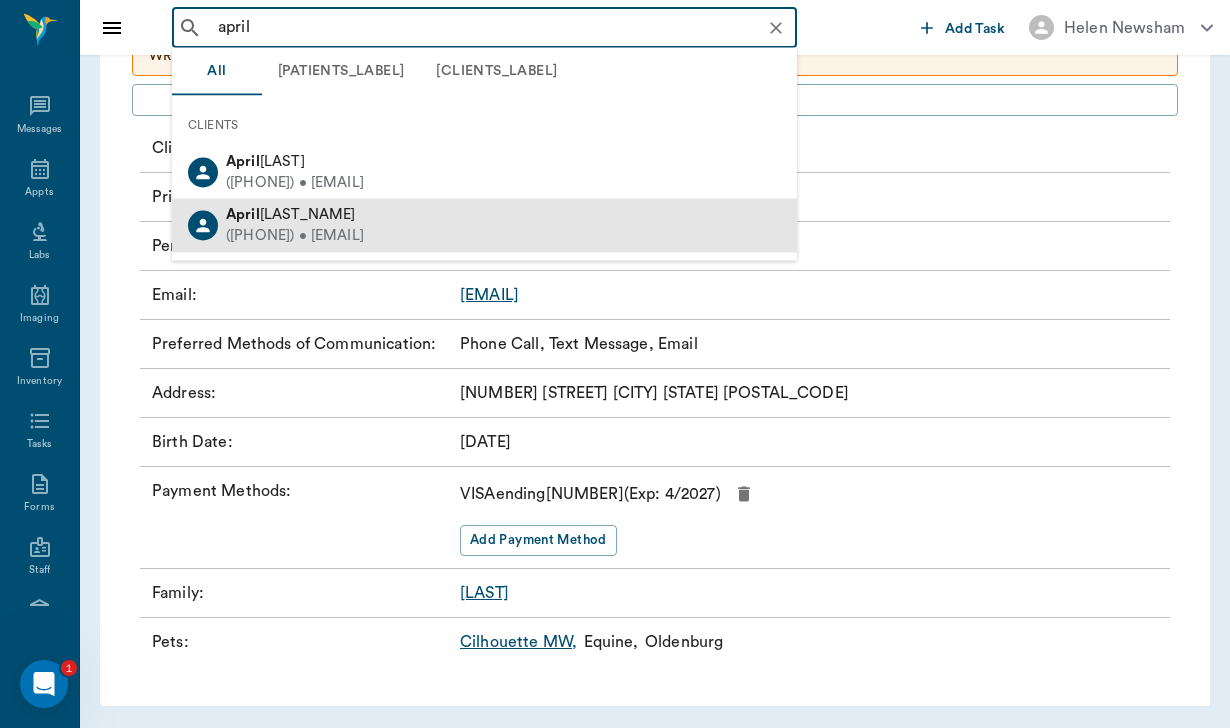 click on "[FIRST]  [LAST]" at bounding box center (295, 215) 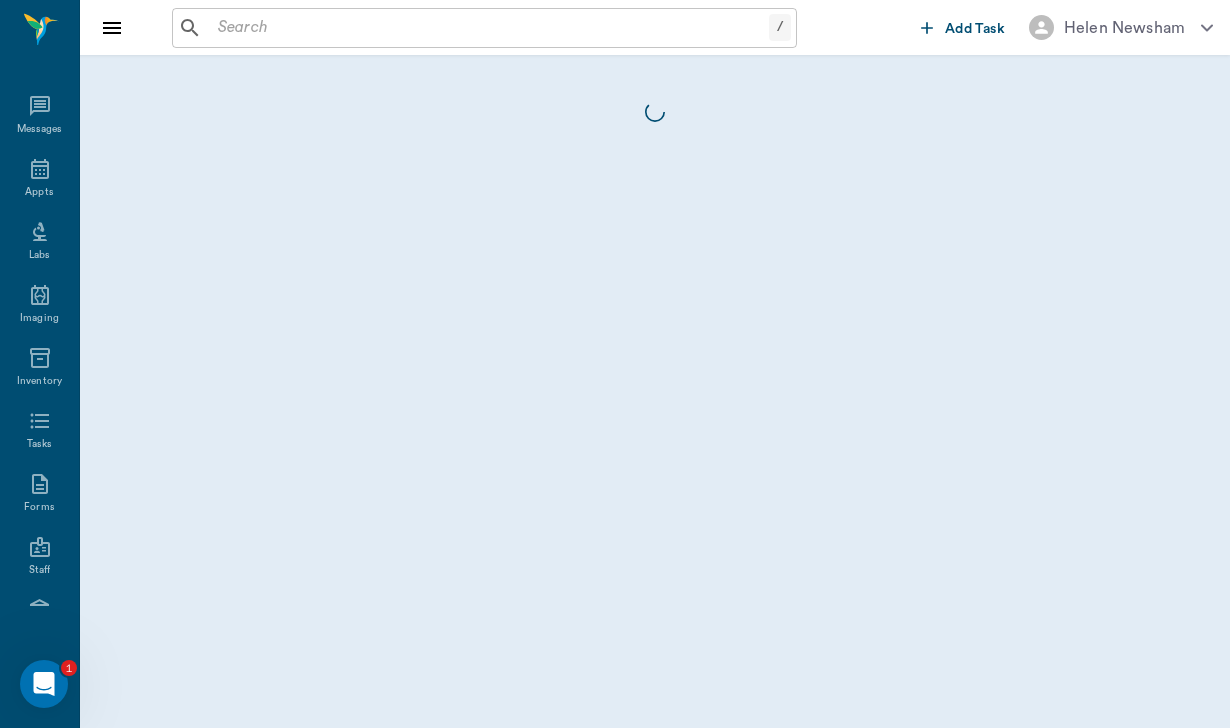 scroll, scrollTop: 0, scrollLeft: 0, axis: both 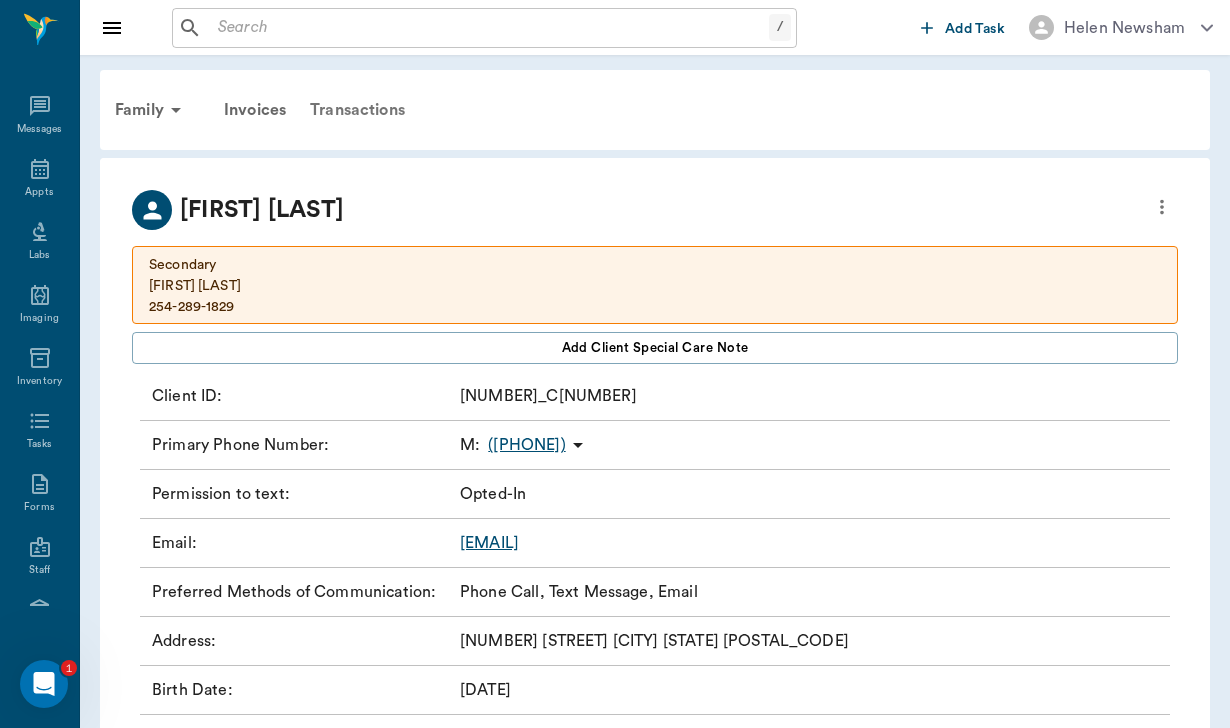 click on "Transactions" at bounding box center (357, 110) 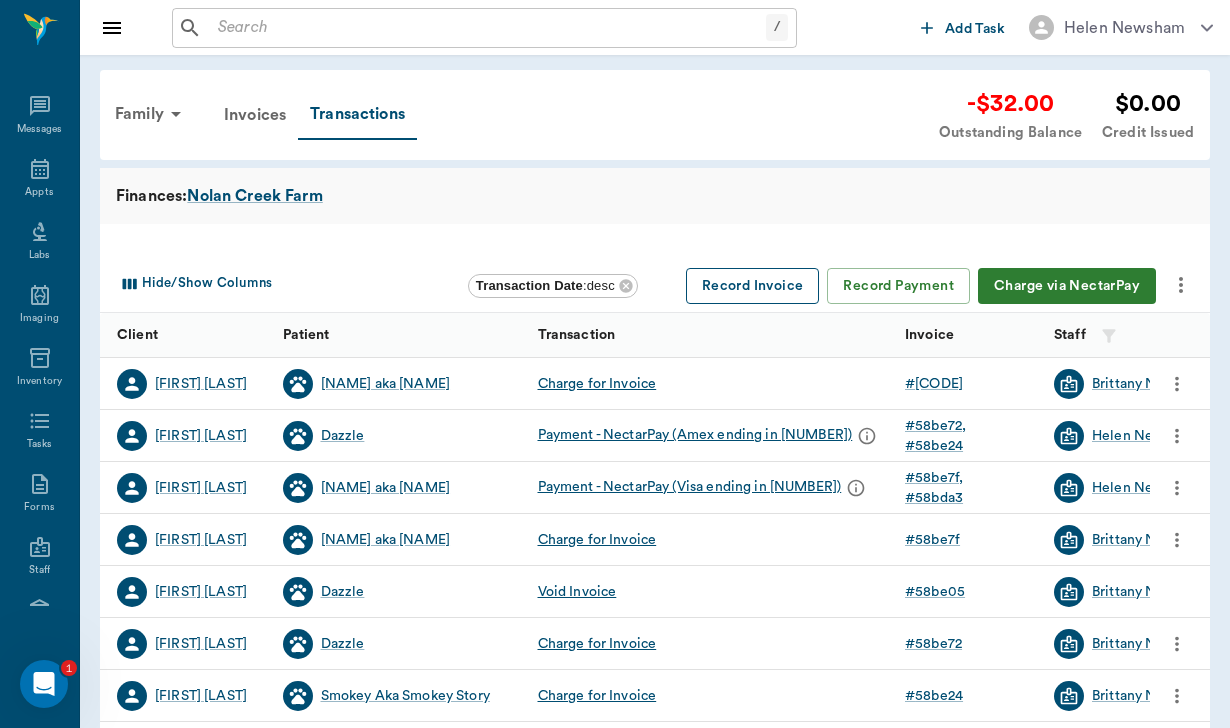 scroll, scrollTop: 0, scrollLeft: 0, axis: both 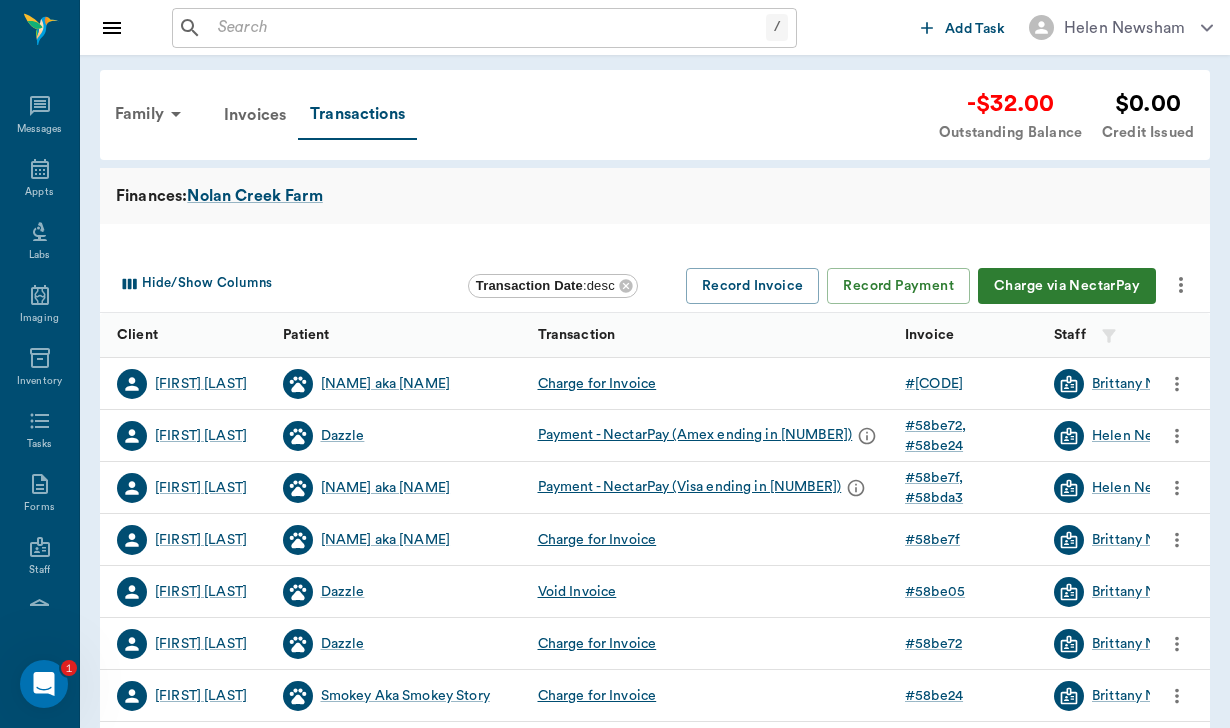 click 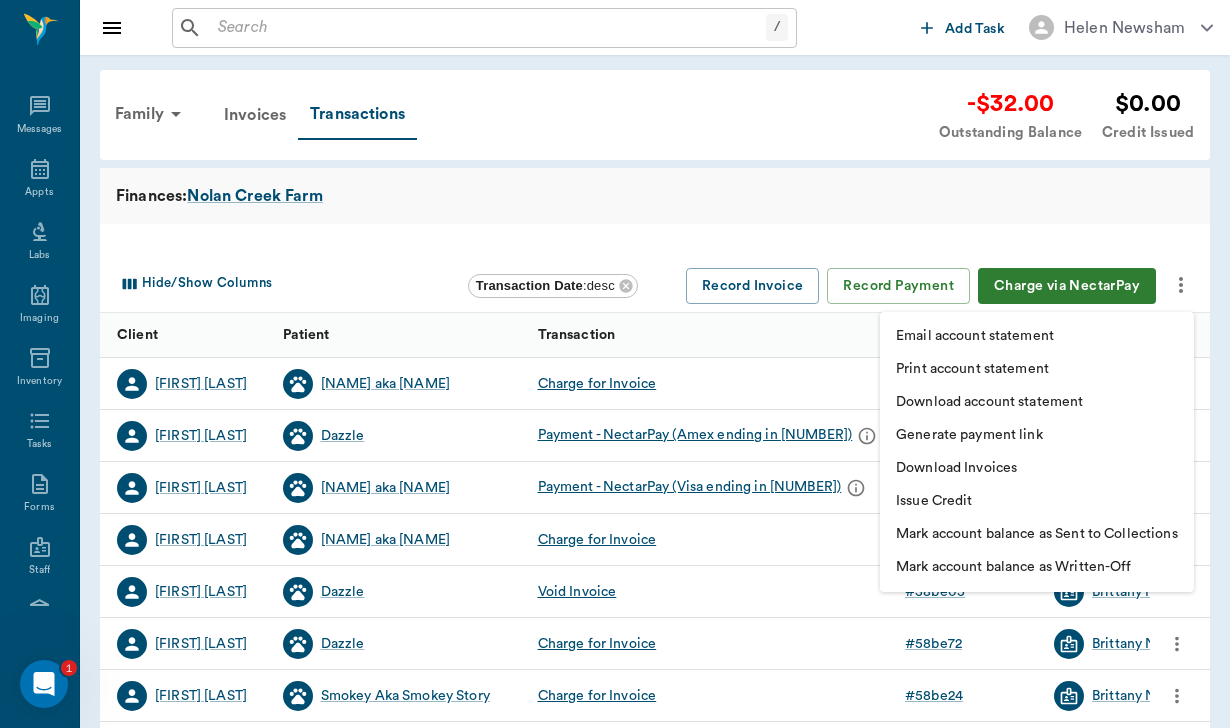 click on "Download Invoices" at bounding box center [956, 468] 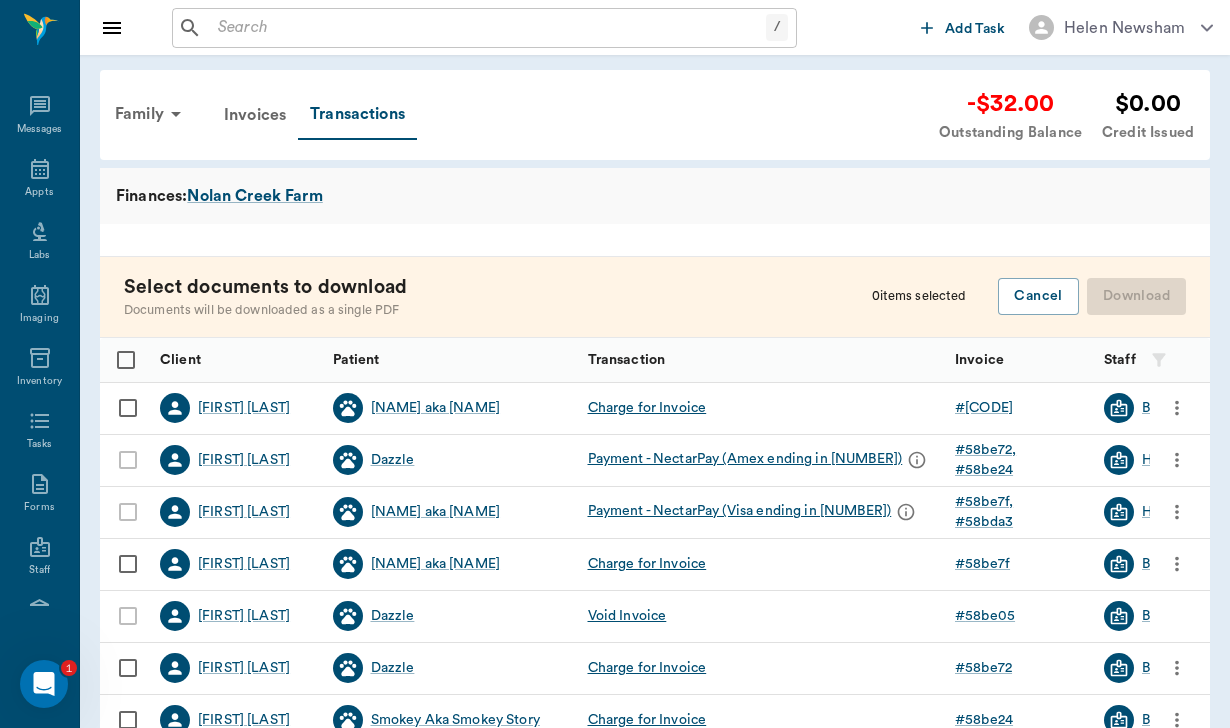 click at bounding box center (128, 408) 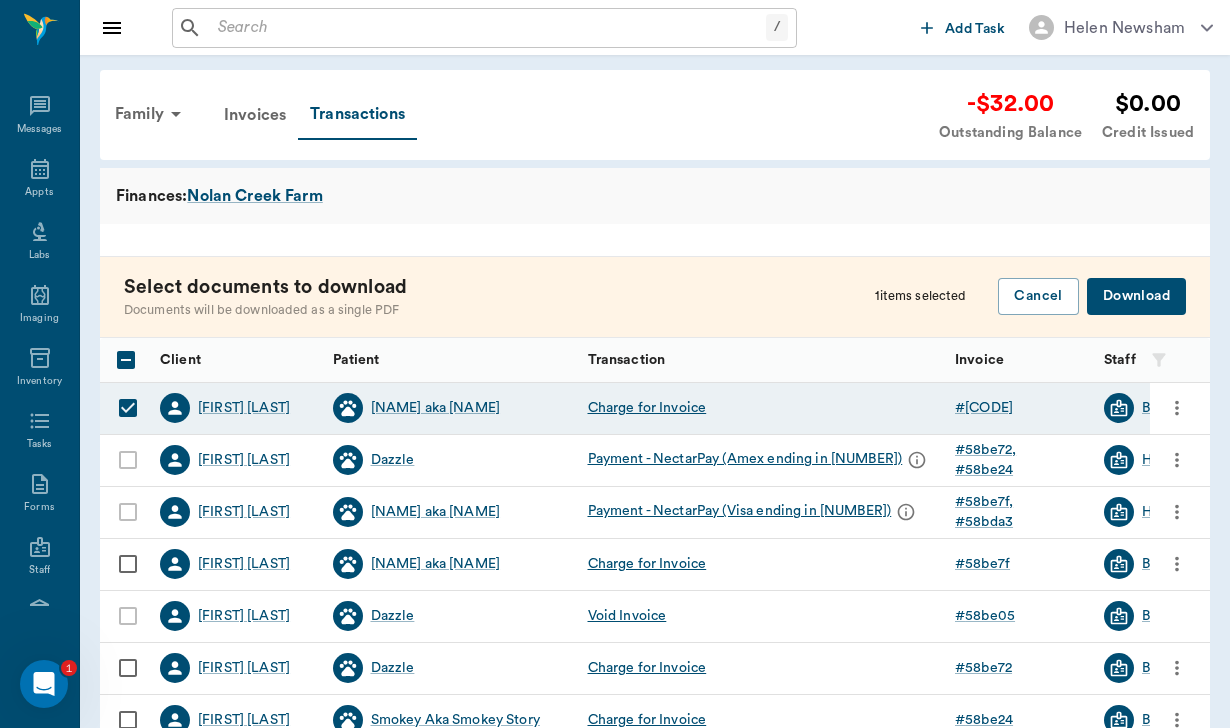 click on "Download" at bounding box center (1136, 296) 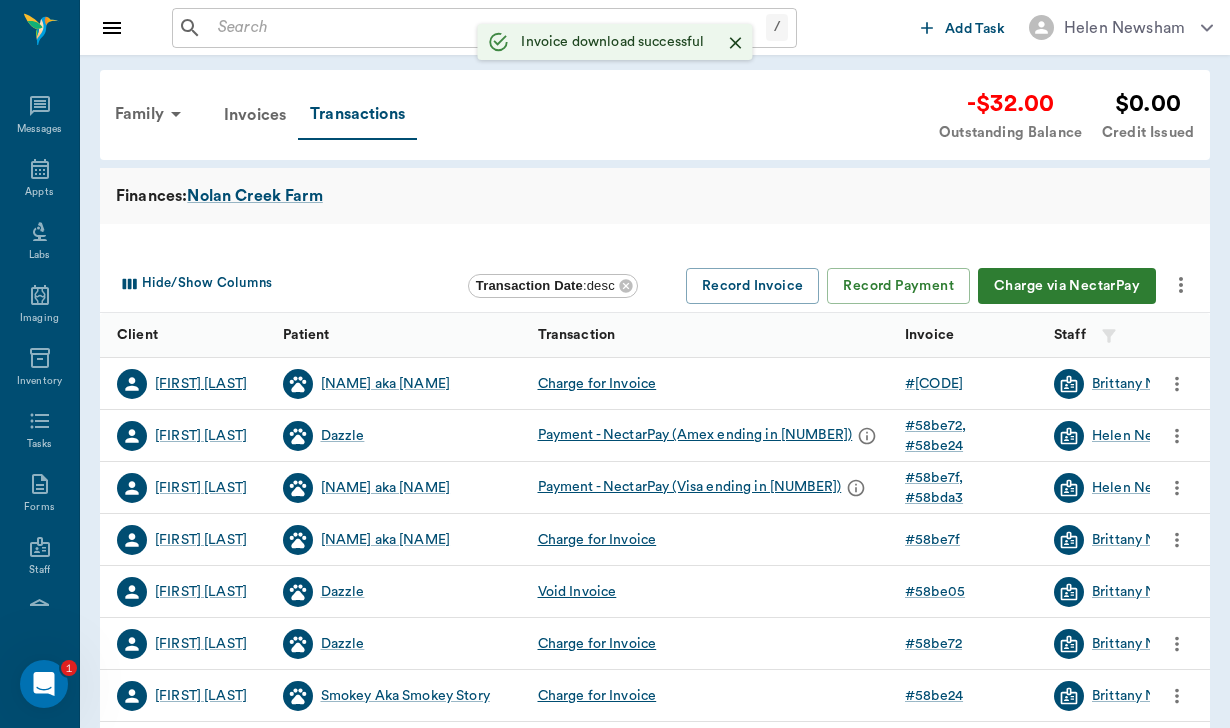 click on "[FIRST] [LAST]" at bounding box center (201, 384) 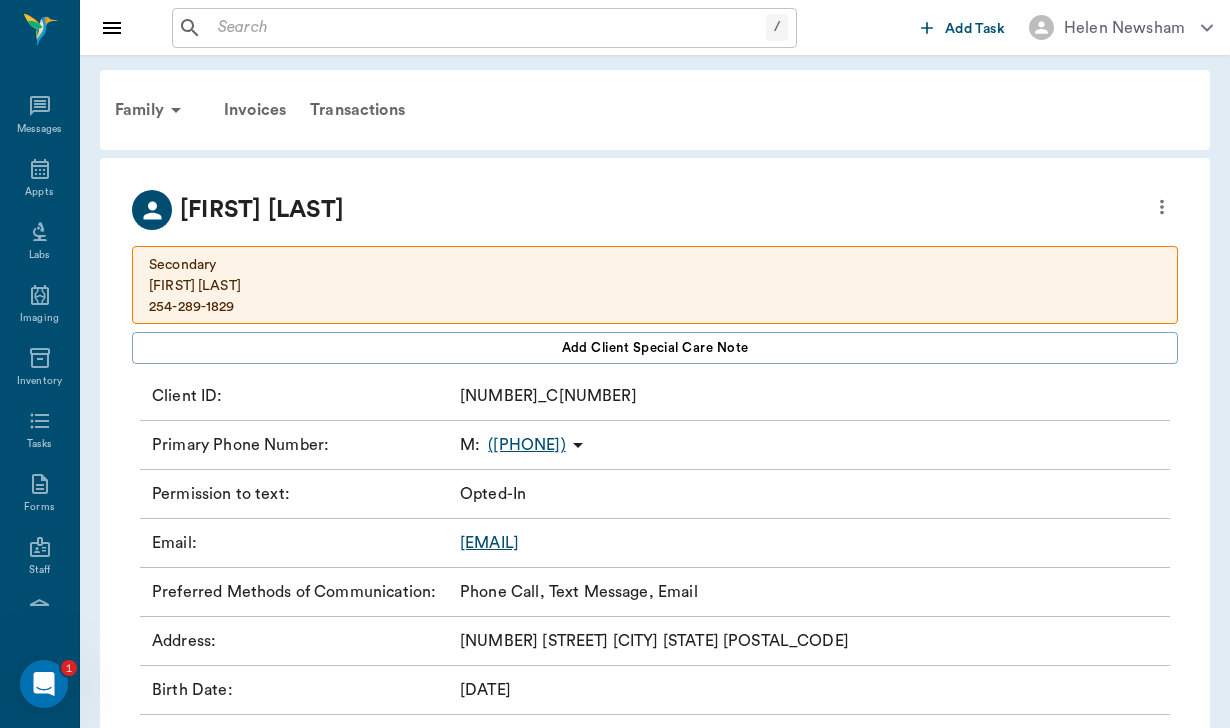 scroll, scrollTop: 0, scrollLeft: 0, axis: both 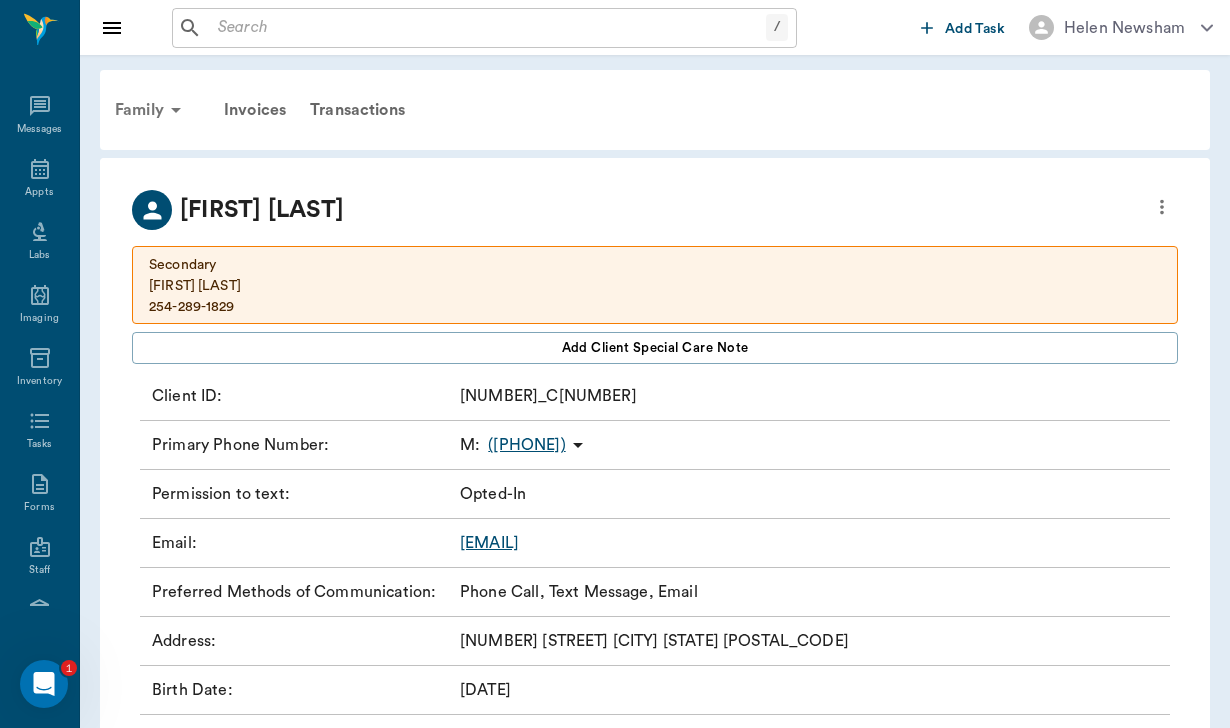 click on "Family" at bounding box center [151, 110] 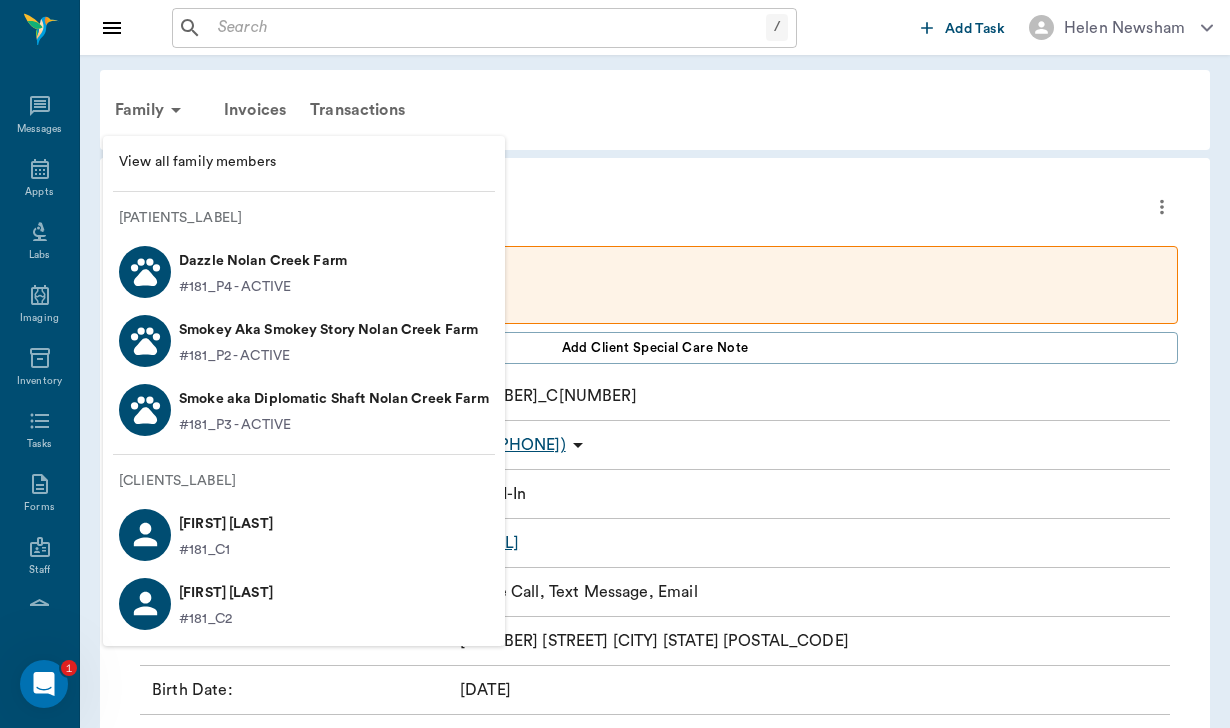 click on "Smoke aka Diplomatic Shaft Nolan Creek Farm" at bounding box center [334, 399] 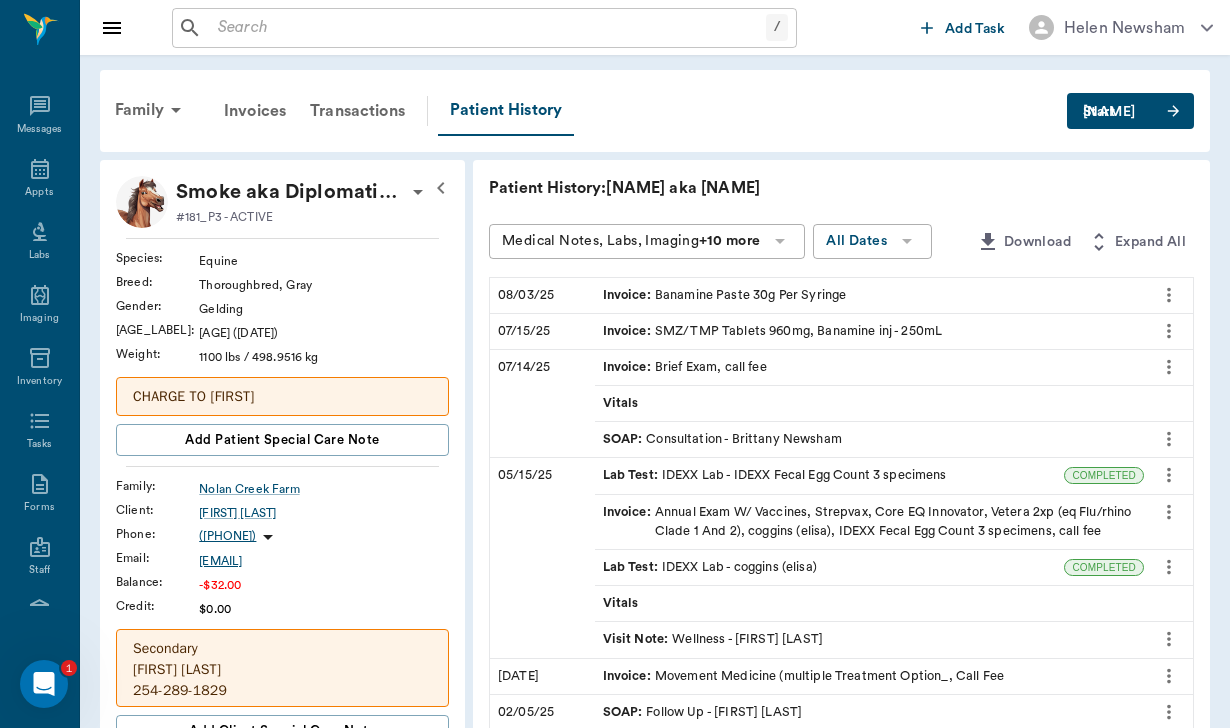 click on "[EMAIL]" at bounding box center [324, 561] 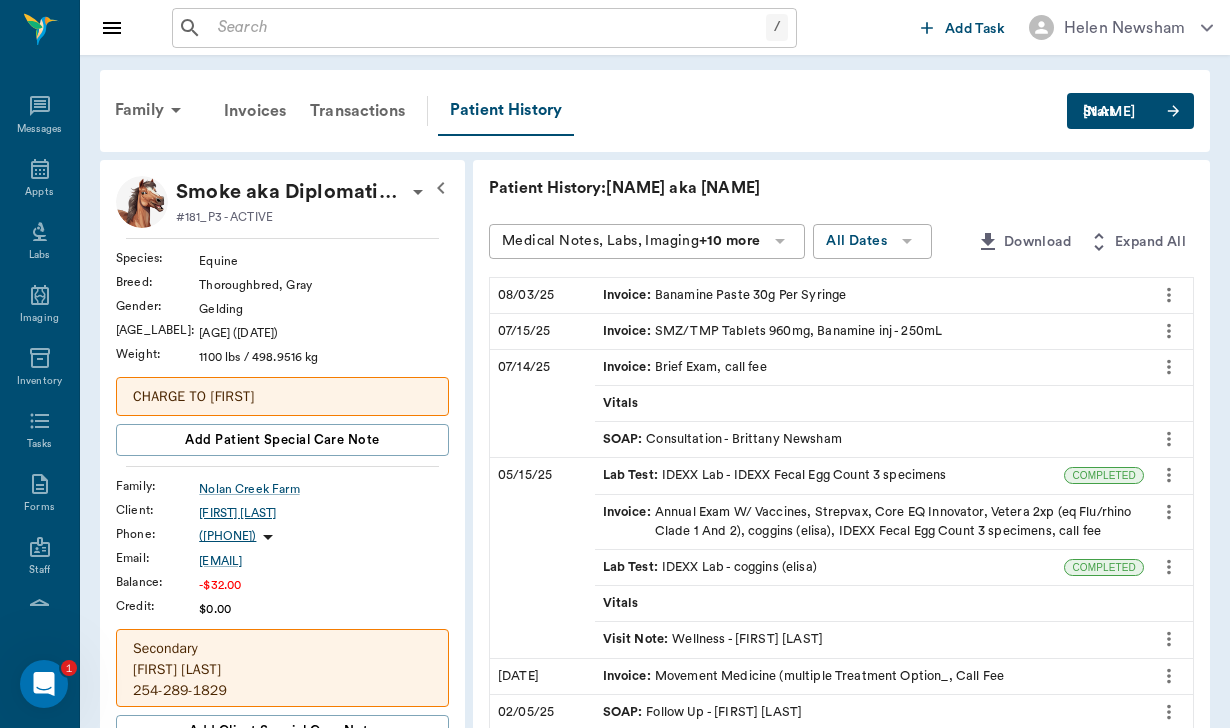 click on "[FIRST] [LAST]" at bounding box center [324, 513] 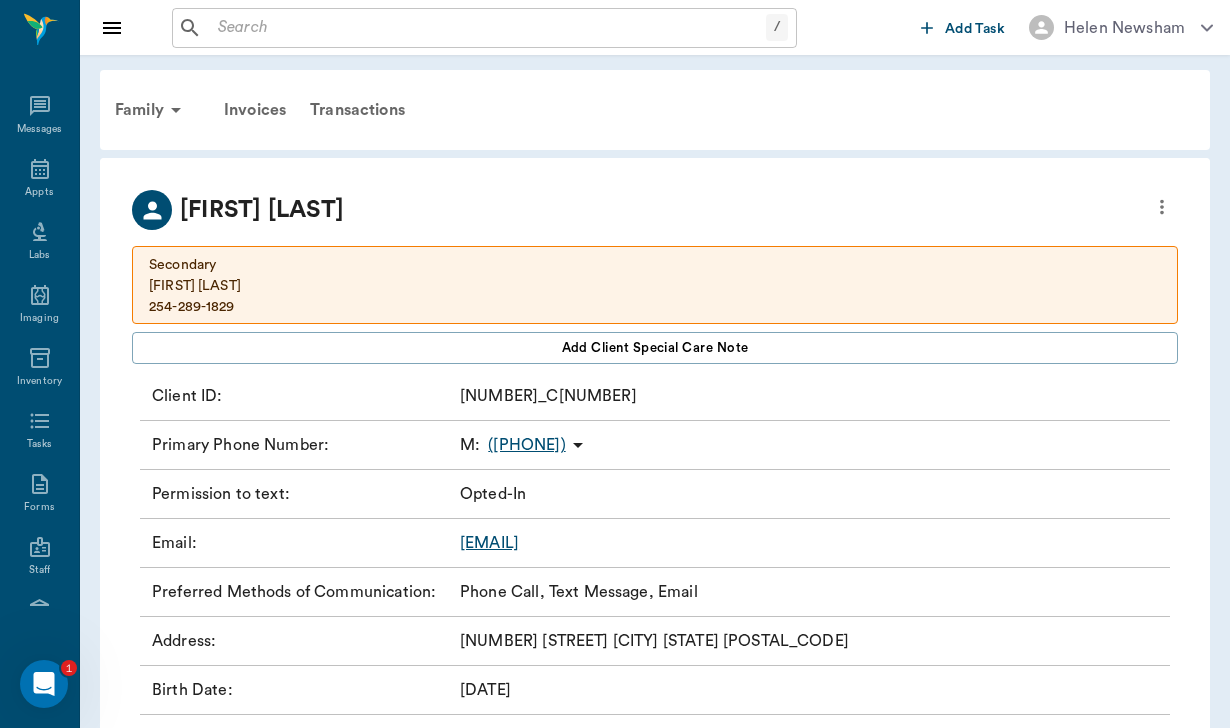 scroll, scrollTop: 0, scrollLeft: 0, axis: both 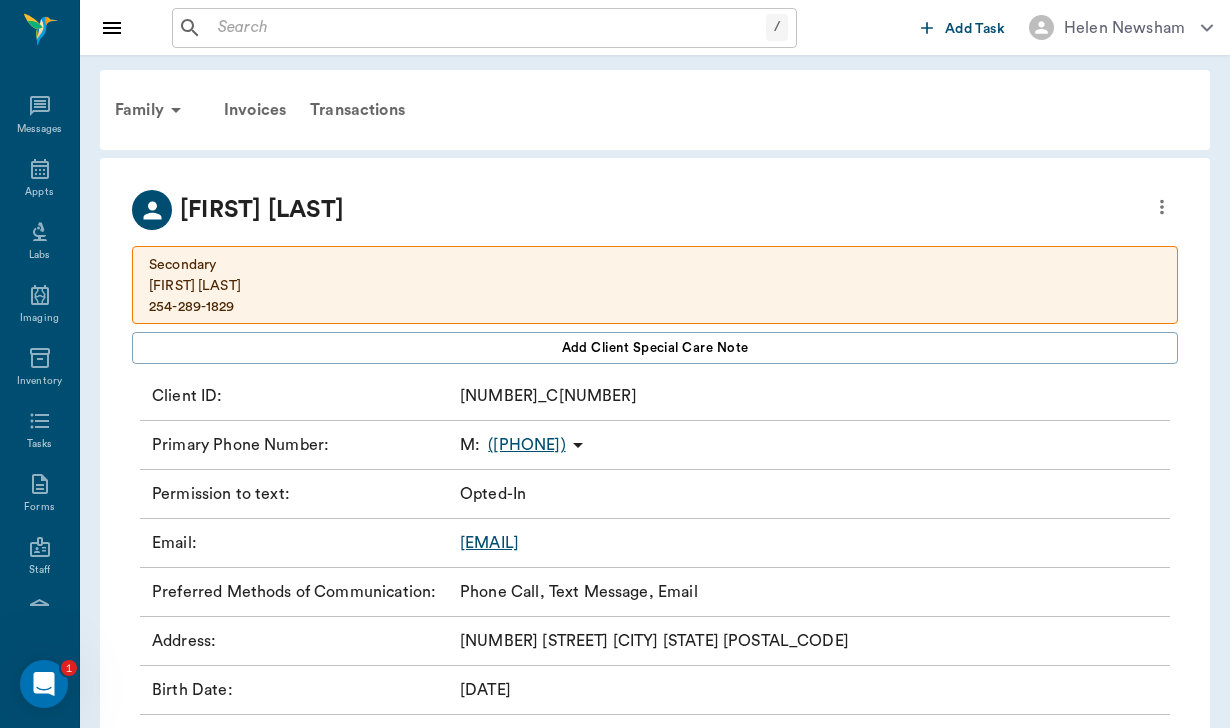 click at bounding box center (488, 28) 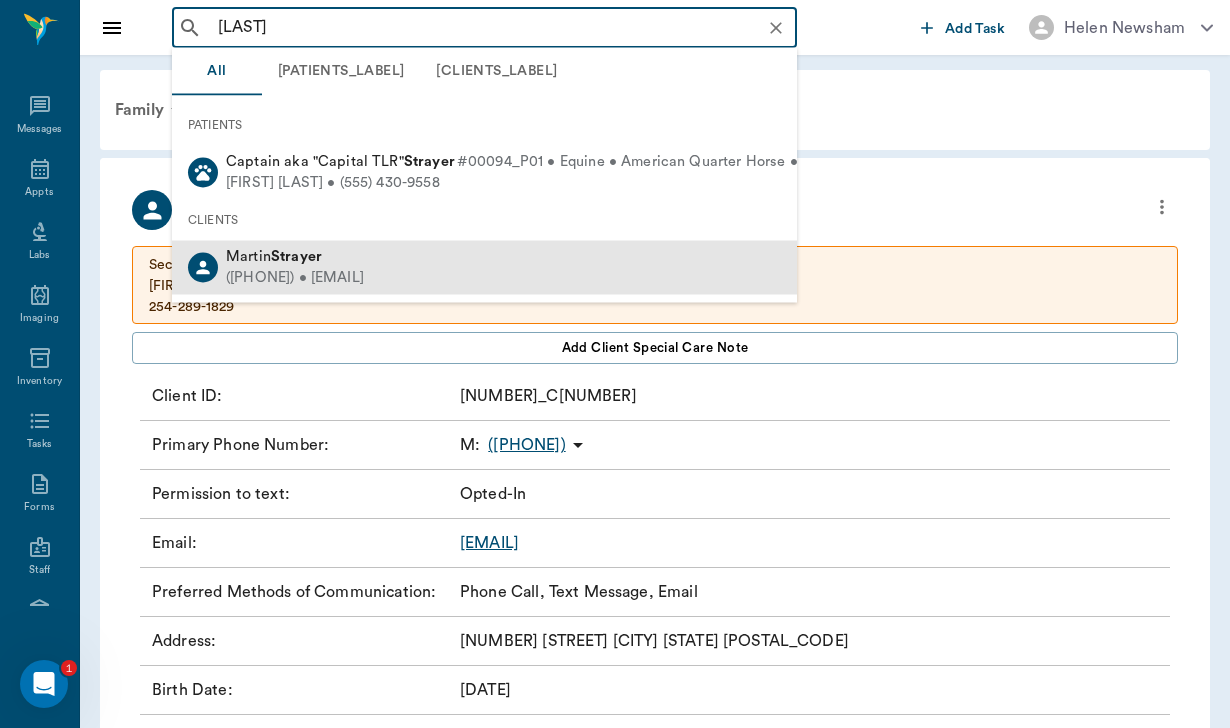 click on "Strayer" at bounding box center [296, 256] 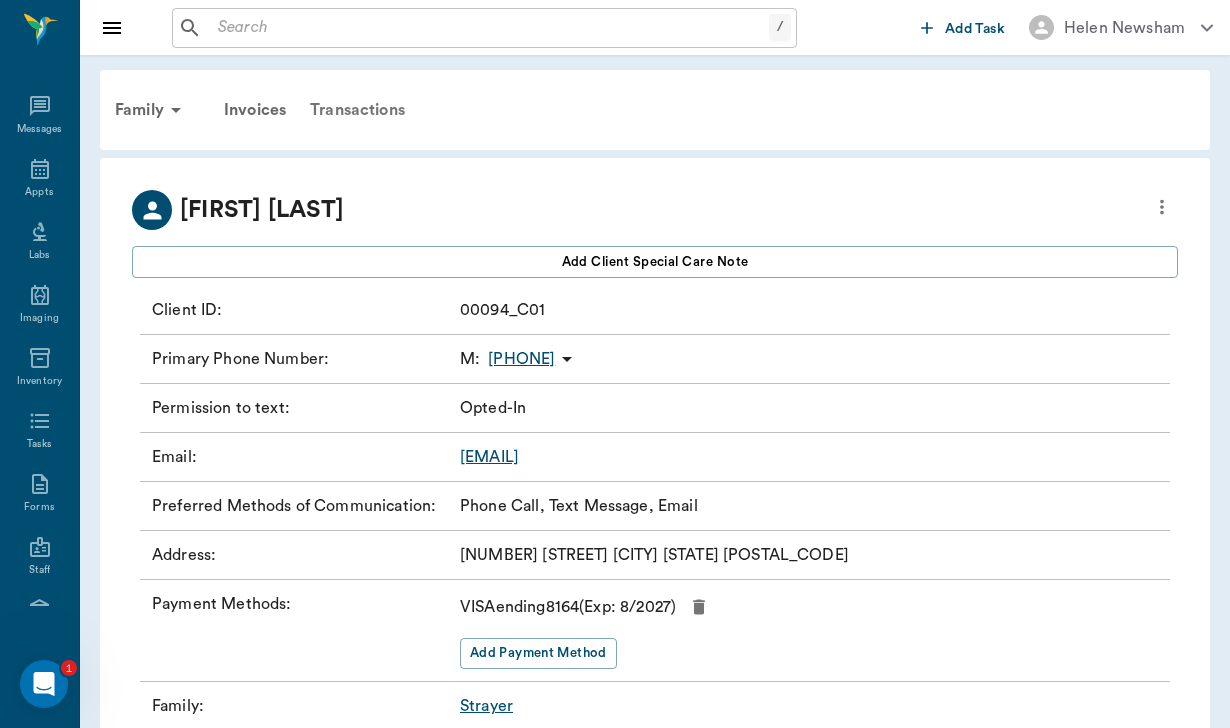 click on "Transactions" at bounding box center [357, 110] 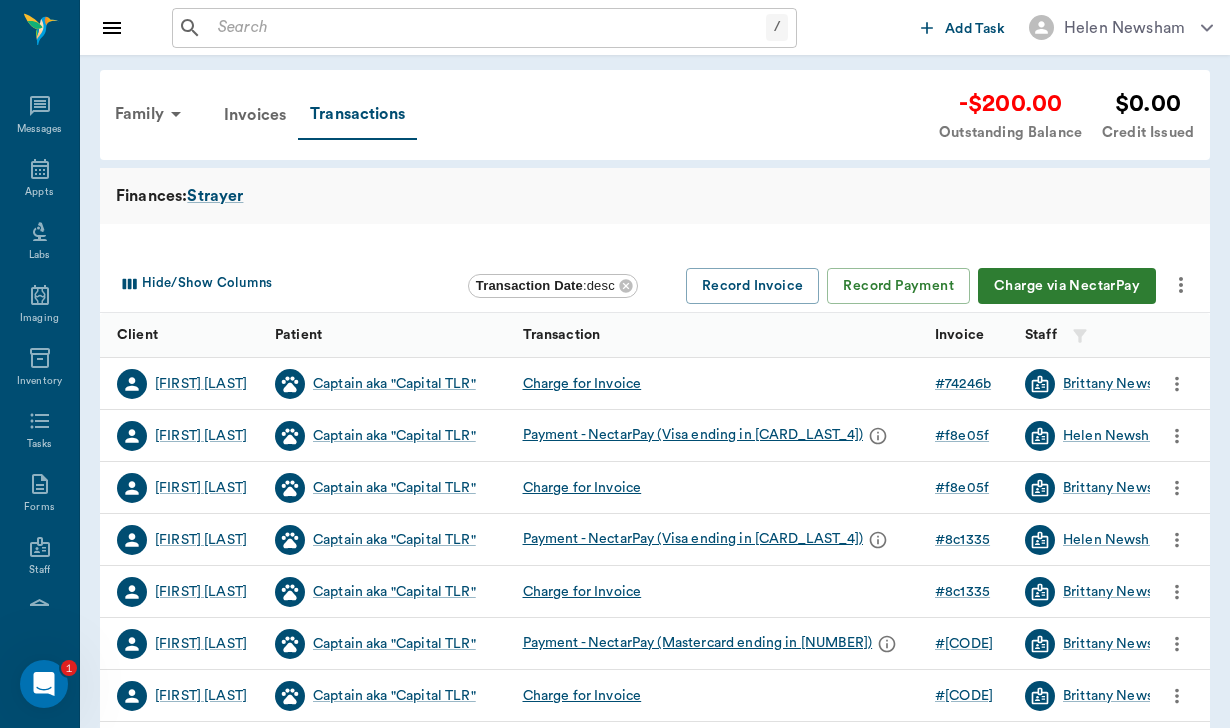 click on "Charge via NectarPay" at bounding box center (1067, 286) 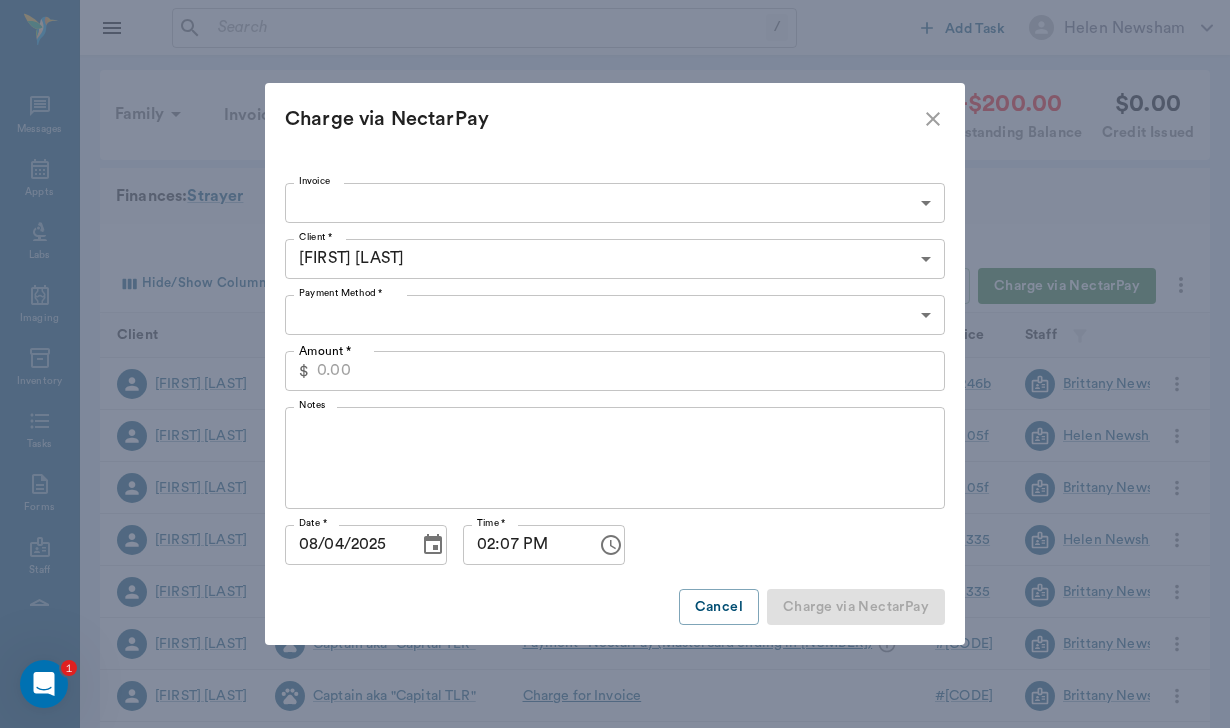 type on "CREDIT_CARDS_ON_FILE" 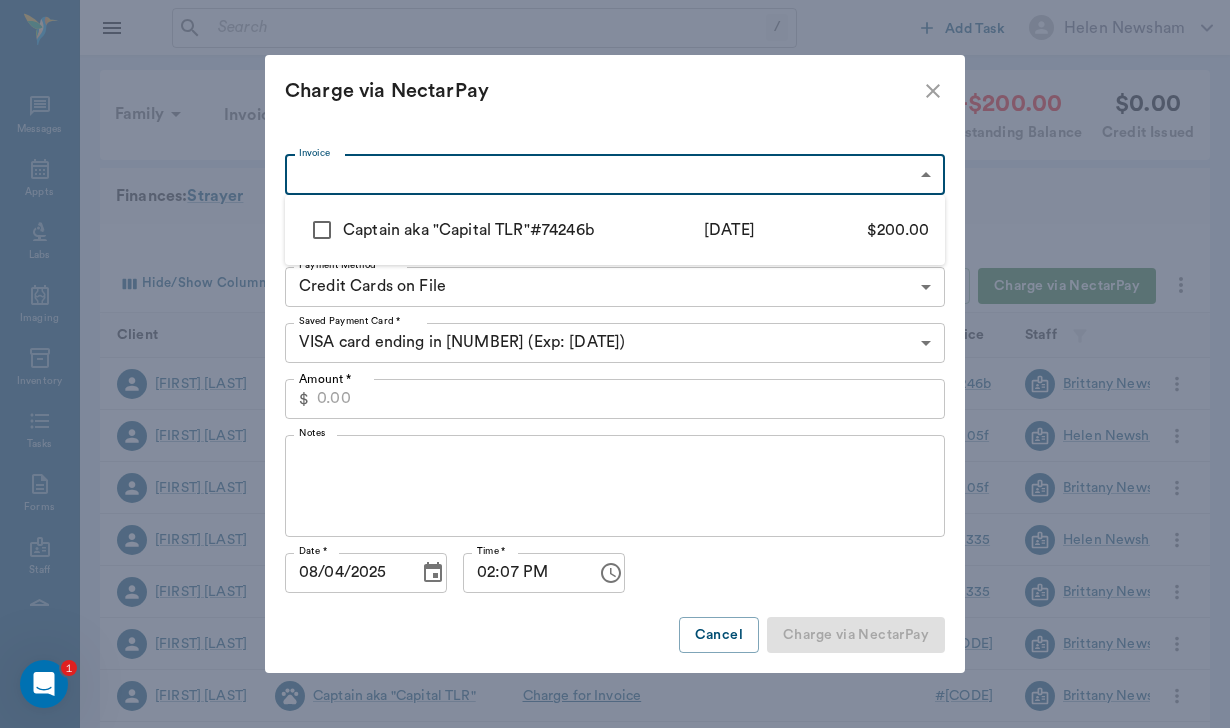 click on "Transaction Date :  desc Record Invoice Record Payment Charge via NectarPay Client Patient Transaction Invoice Staff Amount Transaction Date [FIRST] [LAST] Charge for Invoice # [INVOICE_NUMBER] [FIRST] [LAST] -$ [AMOUNT] [DATE] [FIRST] [LAST] Payment - NectarPay (Visa ending in [CARD_LAST_4]) # [HASH] [FIRST] [LAST] $[AMOUNT] [DATE] [FIRST] [LAST] Charge for Invoice # [HASH] [FIRST] [LAST] -$ [AMOUNT] [DATE] [FIRST] [LAST] Payment - NectarPay (Visa ending in [CARD_LAST_4]) # [HASH] [FIRST] [LAST] $[AMOUNT] [DATE] [FIRST] [LAST] Charge for Invoice # [HASH] [FIRST] [LAST] -$ [AMOUNT] [DATE] [FIRST] [LAST] Payment - NectarPay (Mastercard ending in [CARD_LAST_4])" at bounding box center [615, 563] 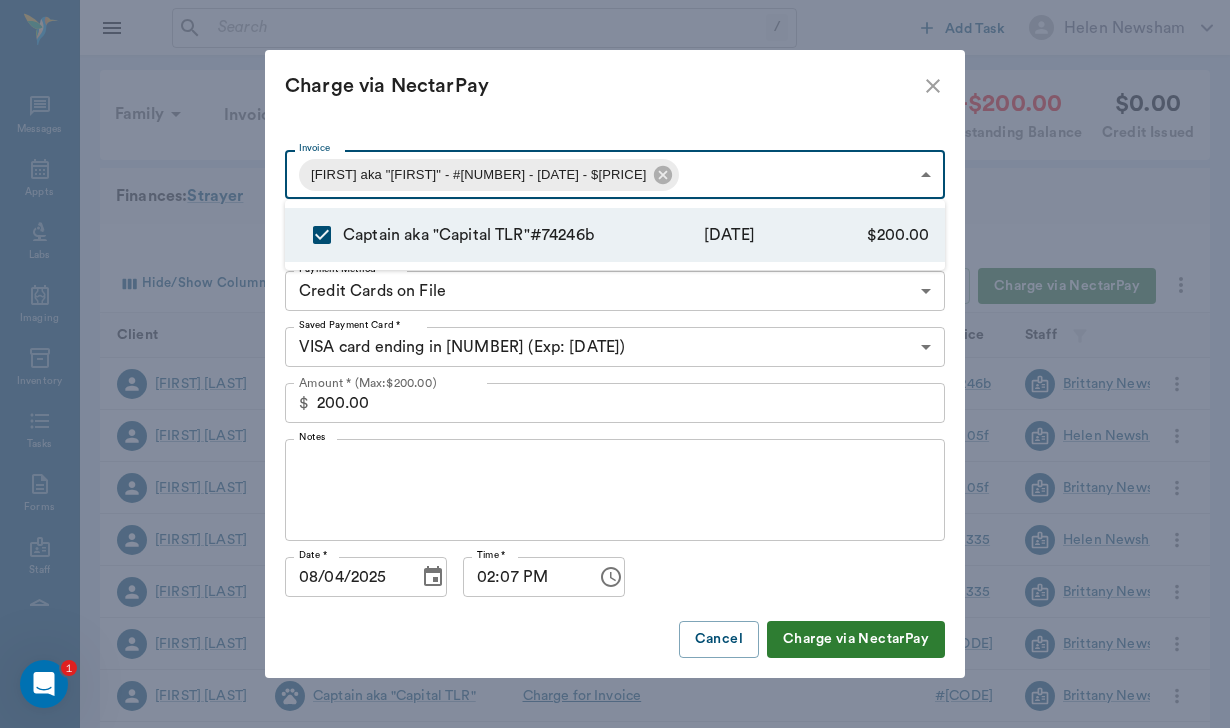 click at bounding box center [615, 364] 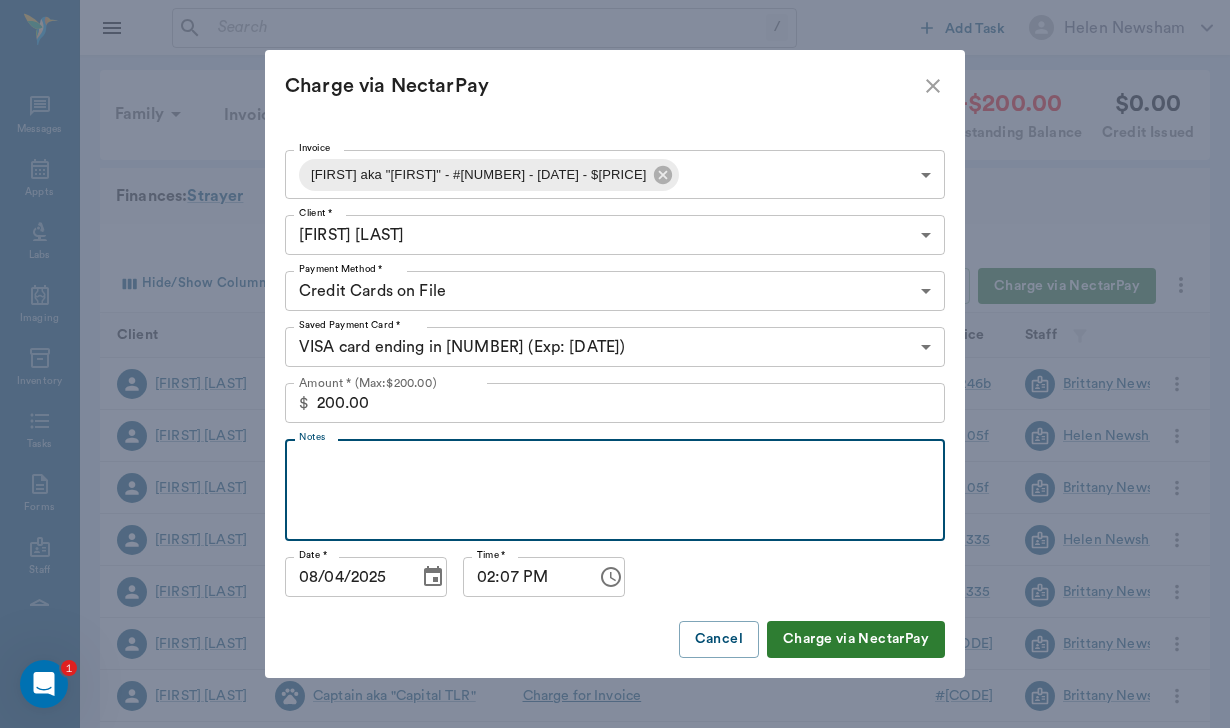 click on "Notes" at bounding box center (615, 490) 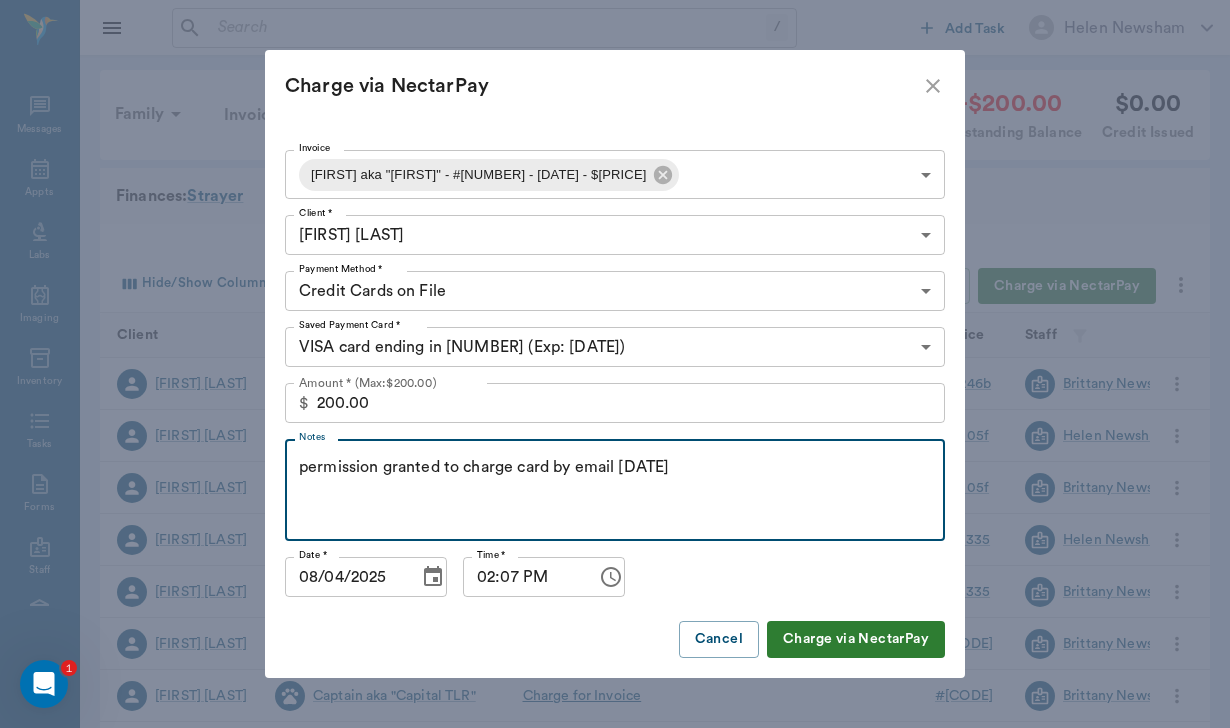 type on "permission granted to charge card by email [DATE]" 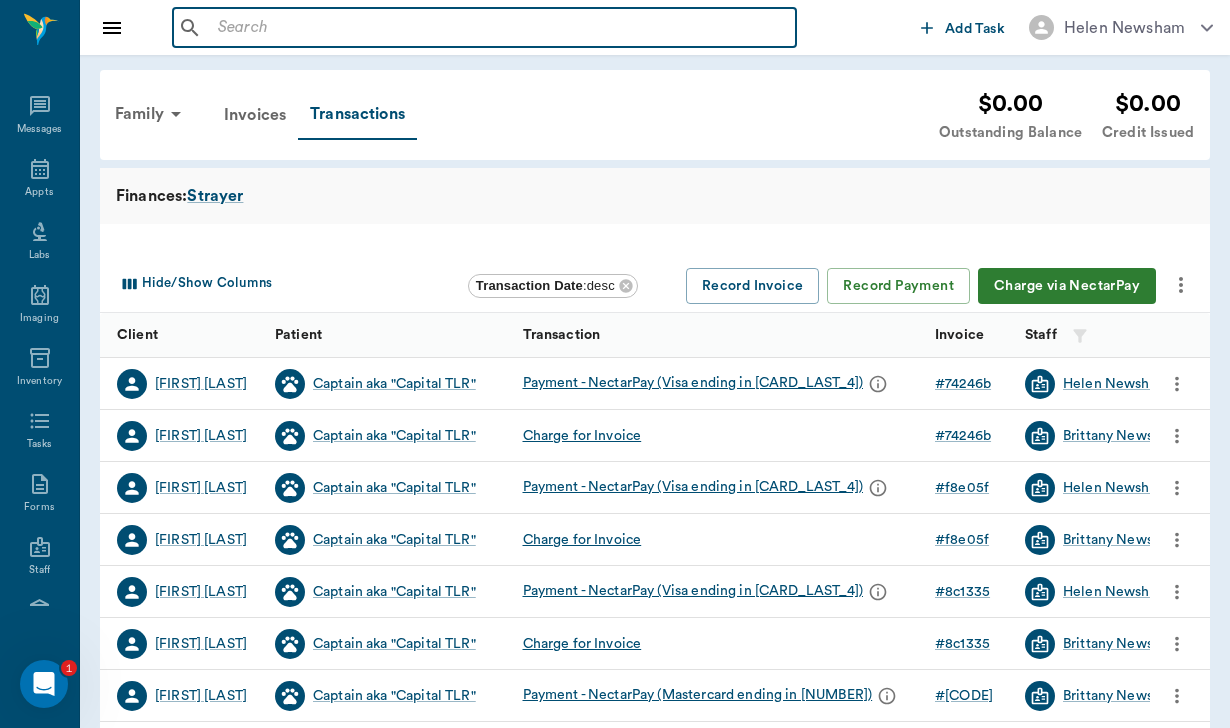 click at bounding box center [499, 28] 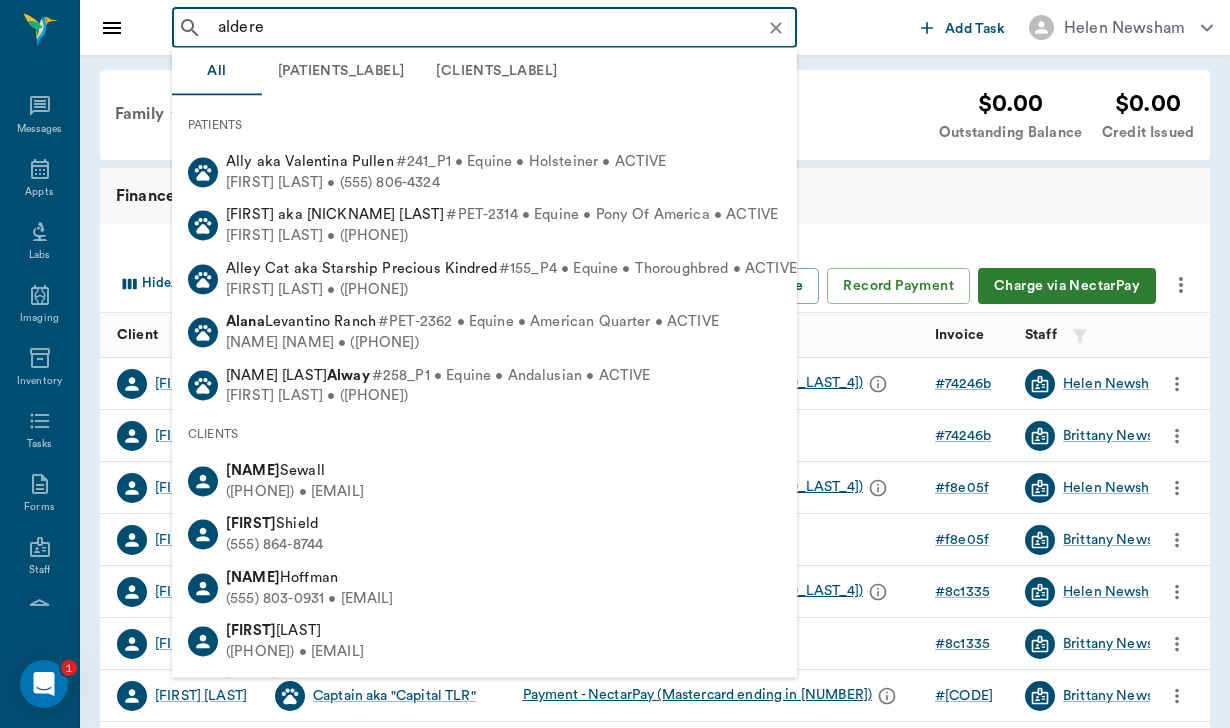 type on "[LAST_NAME_PARTIAL]" 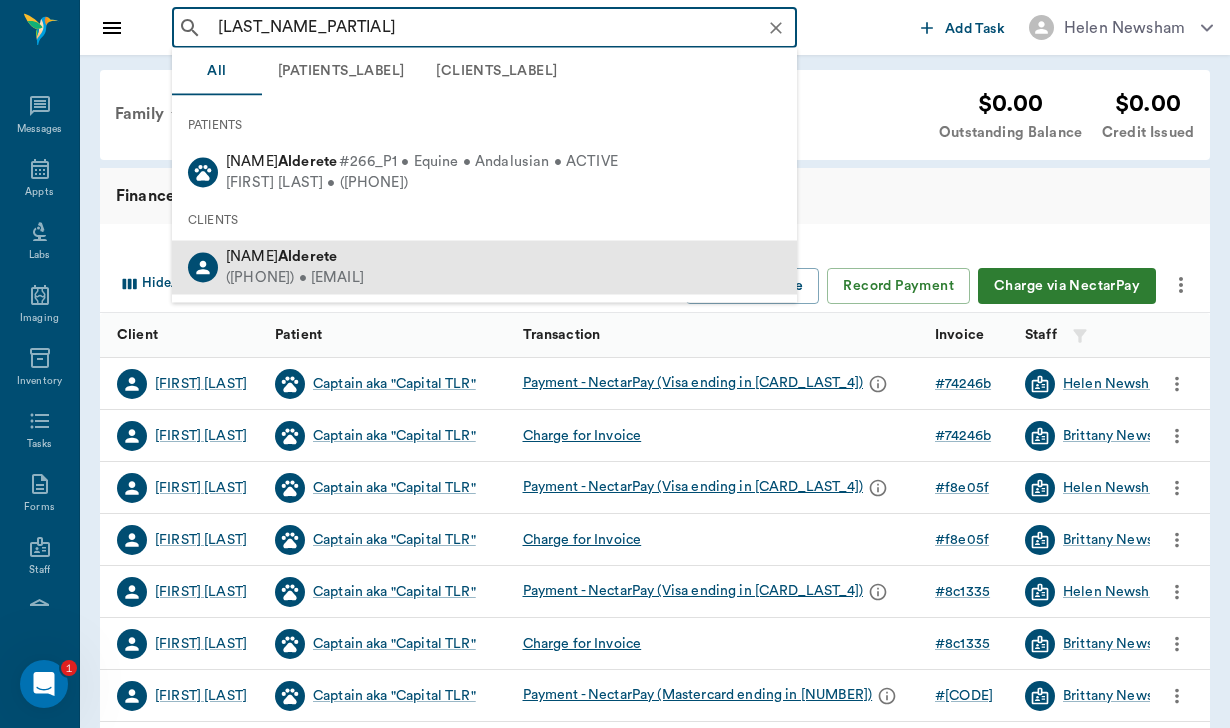 click on "Alderete" at bounding box center [307, 256] 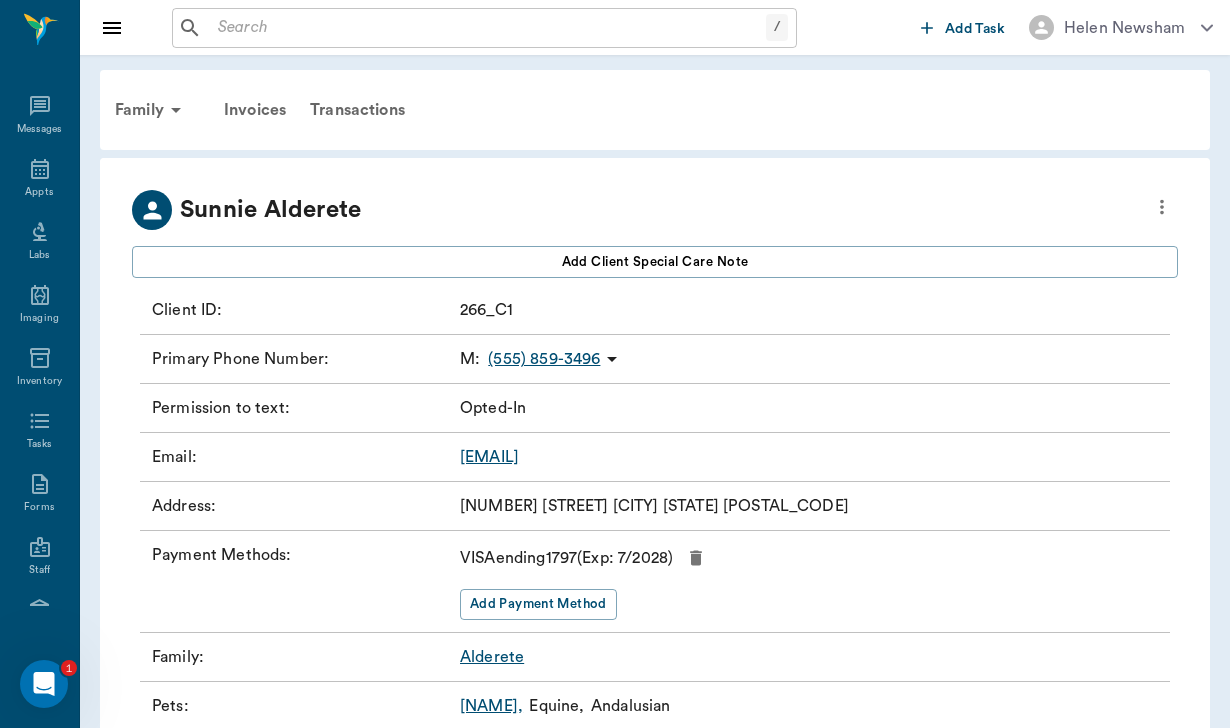 click at bounding box center [488, 28] 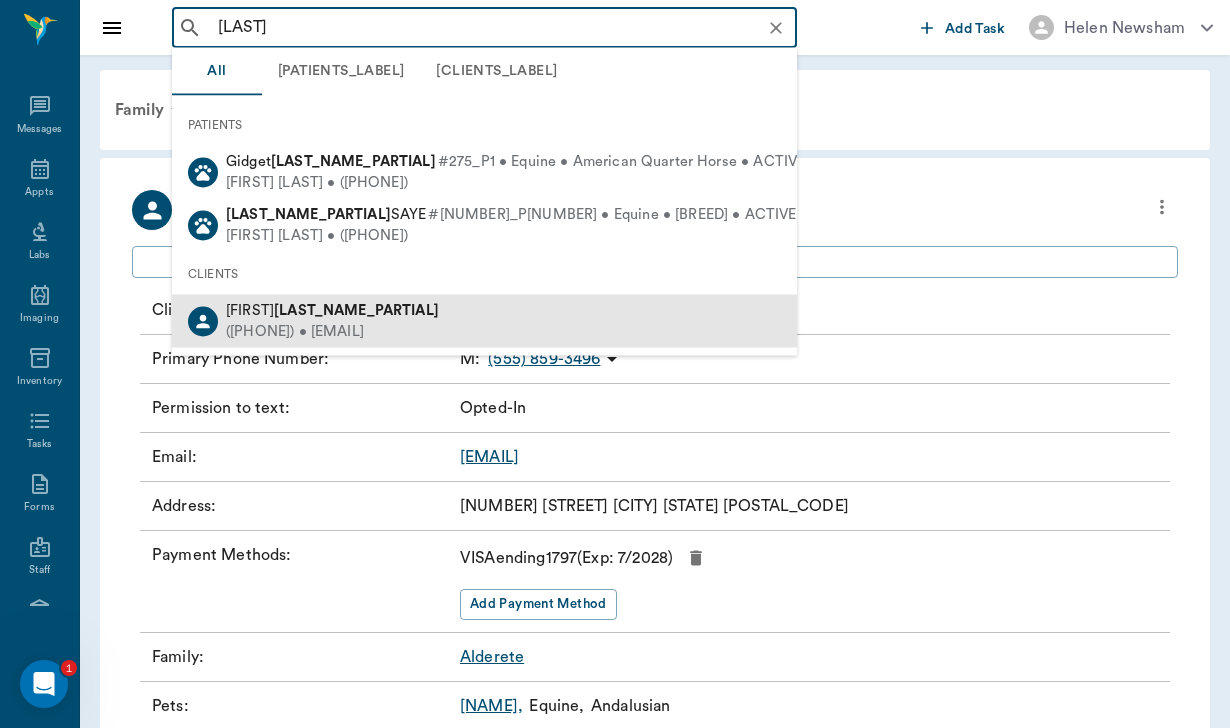 click on "[LAST_NAME_PARTIAL]" at bounding box center [356, 309] 